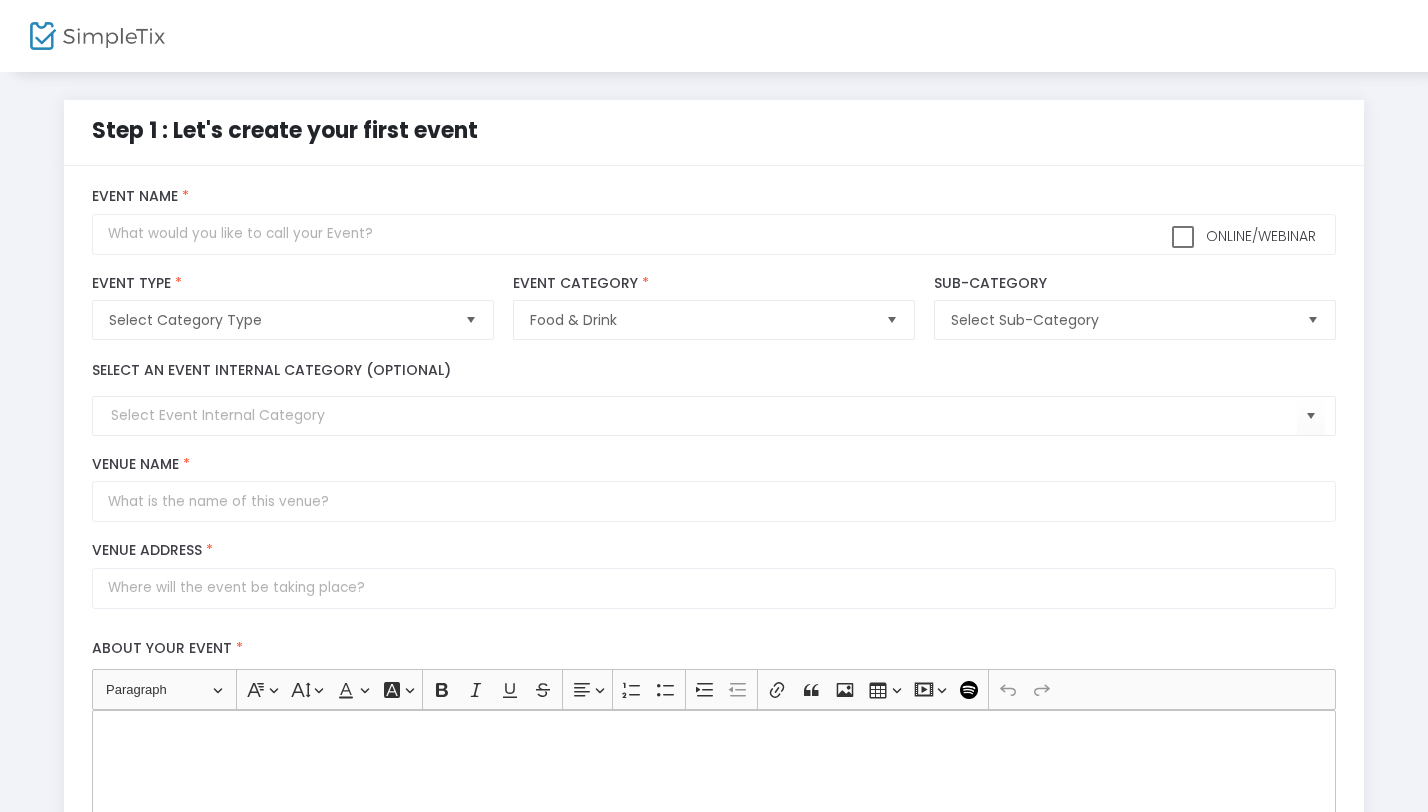 scroll, scrollTop: 0, scrollLeft: 0, axis: both 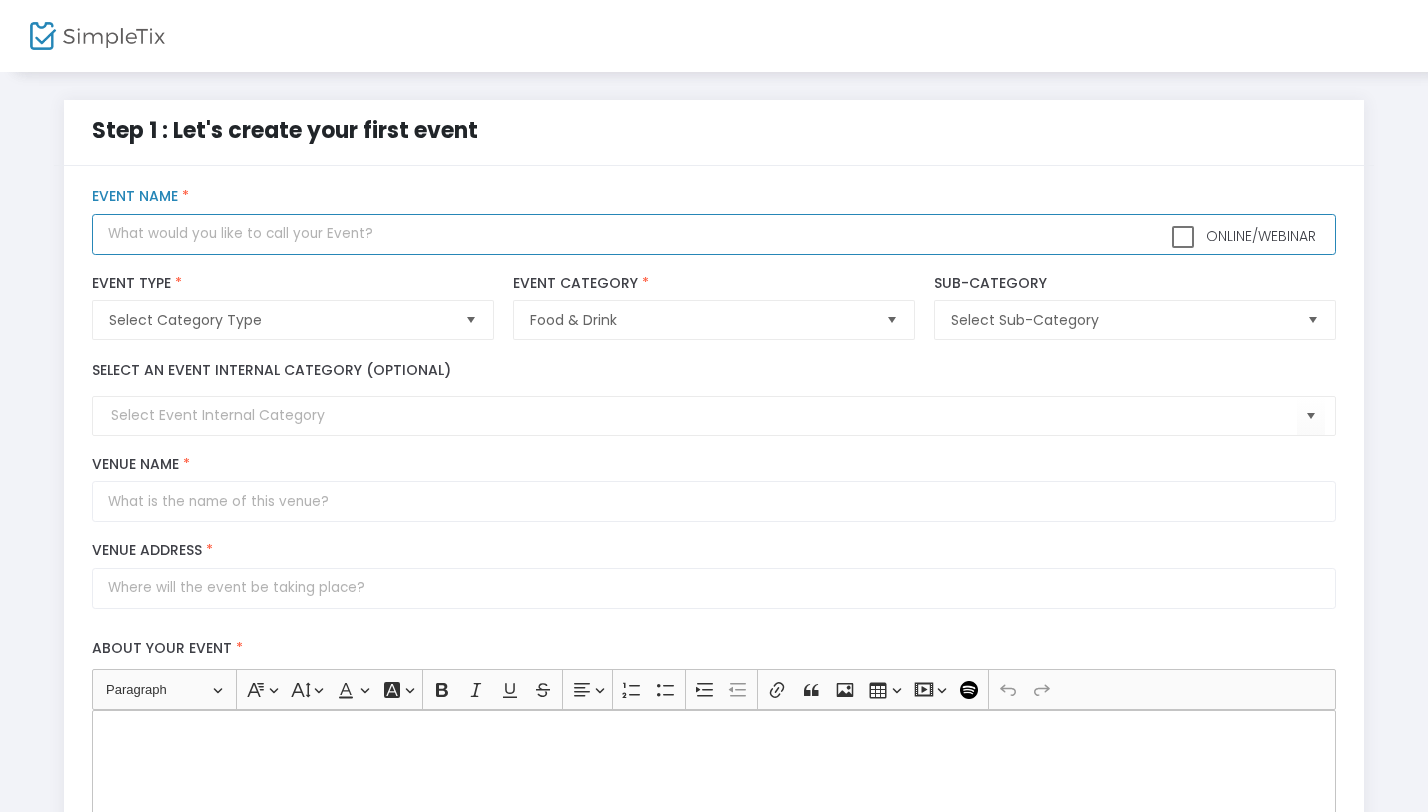 click 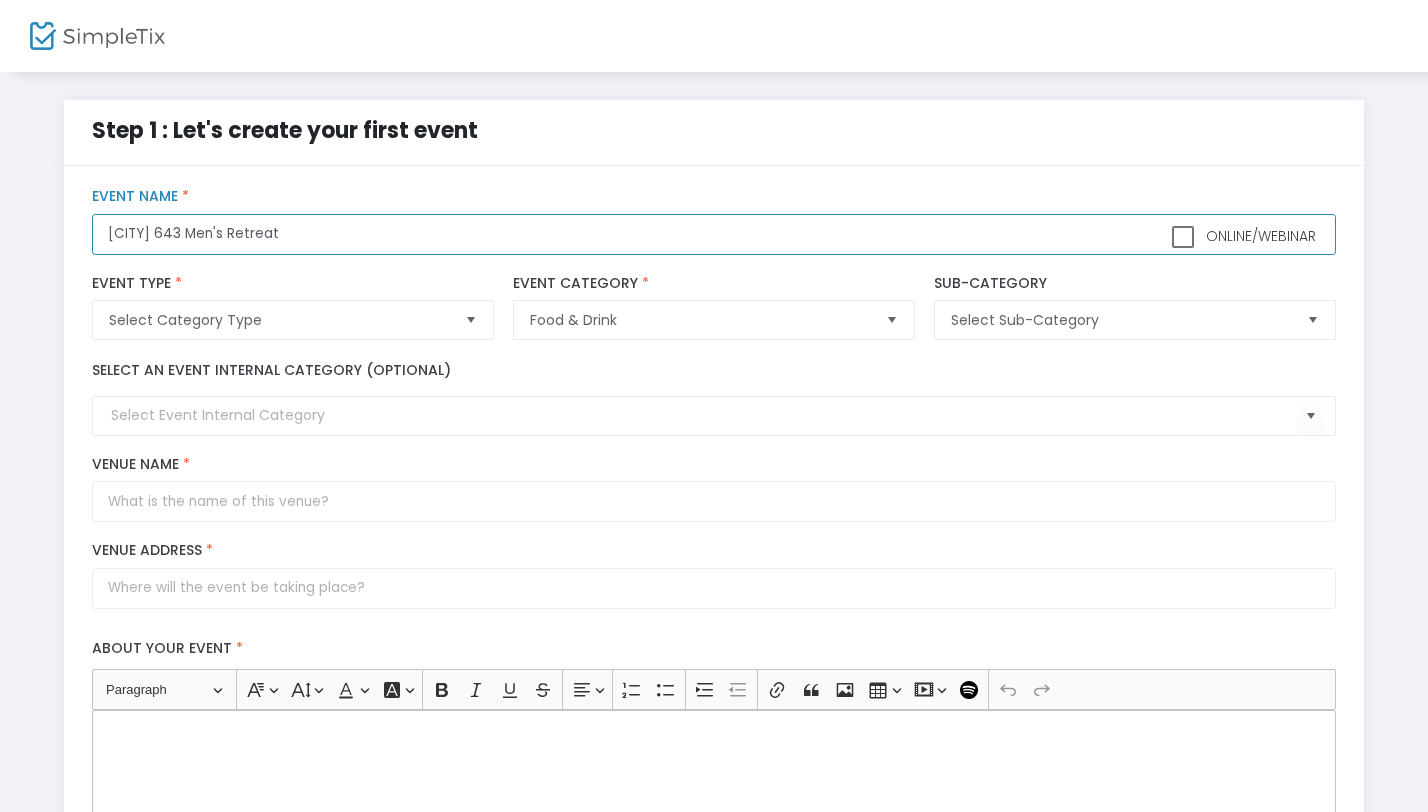 type on "Broad Ripple 643 Men's Retreat" 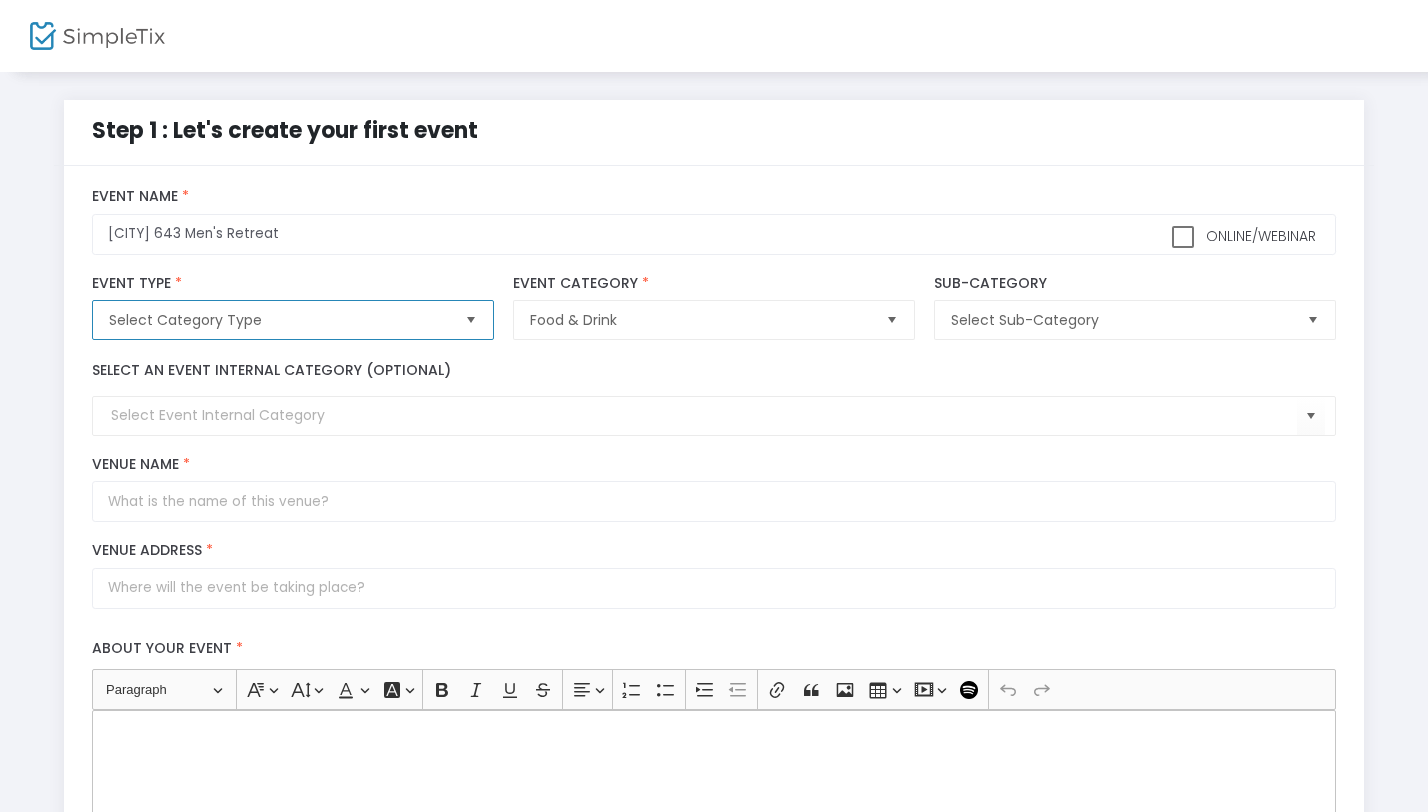 click on "Select Category Type" at bounding box center [278, 320] 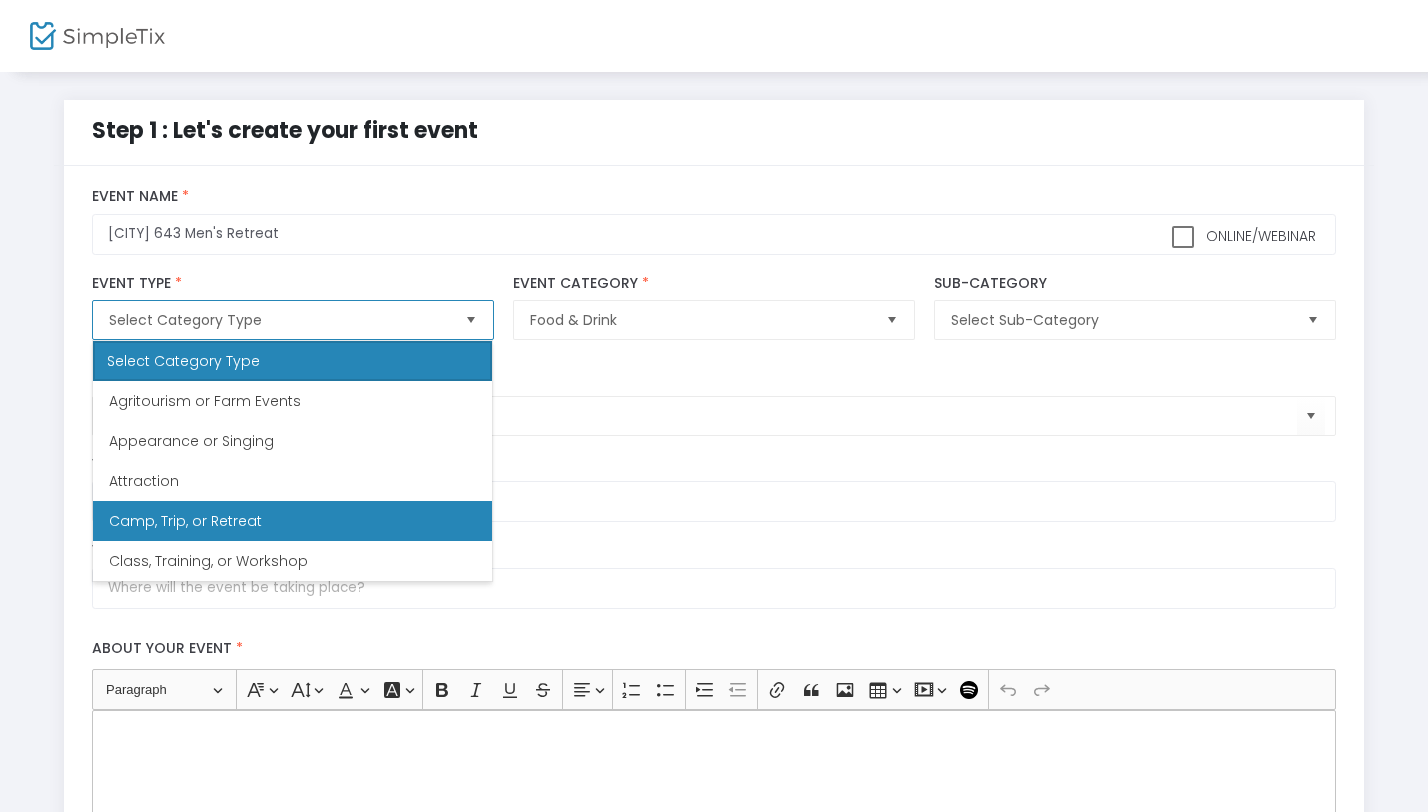 click on "Camp, Trip, or Retreat" at bounding box center [292, 521] 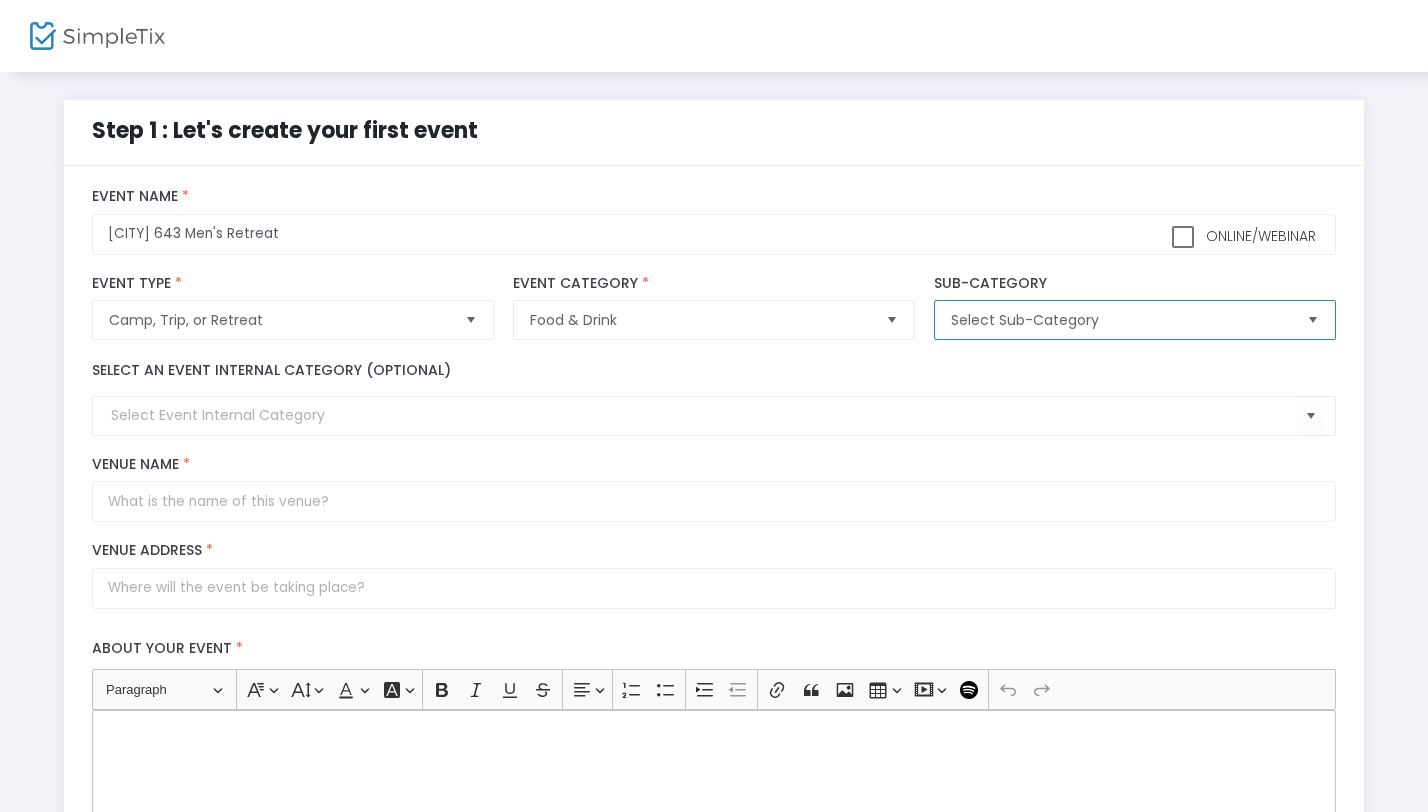 click on "Select Sub-Category" at bounding box center [1120, 320] 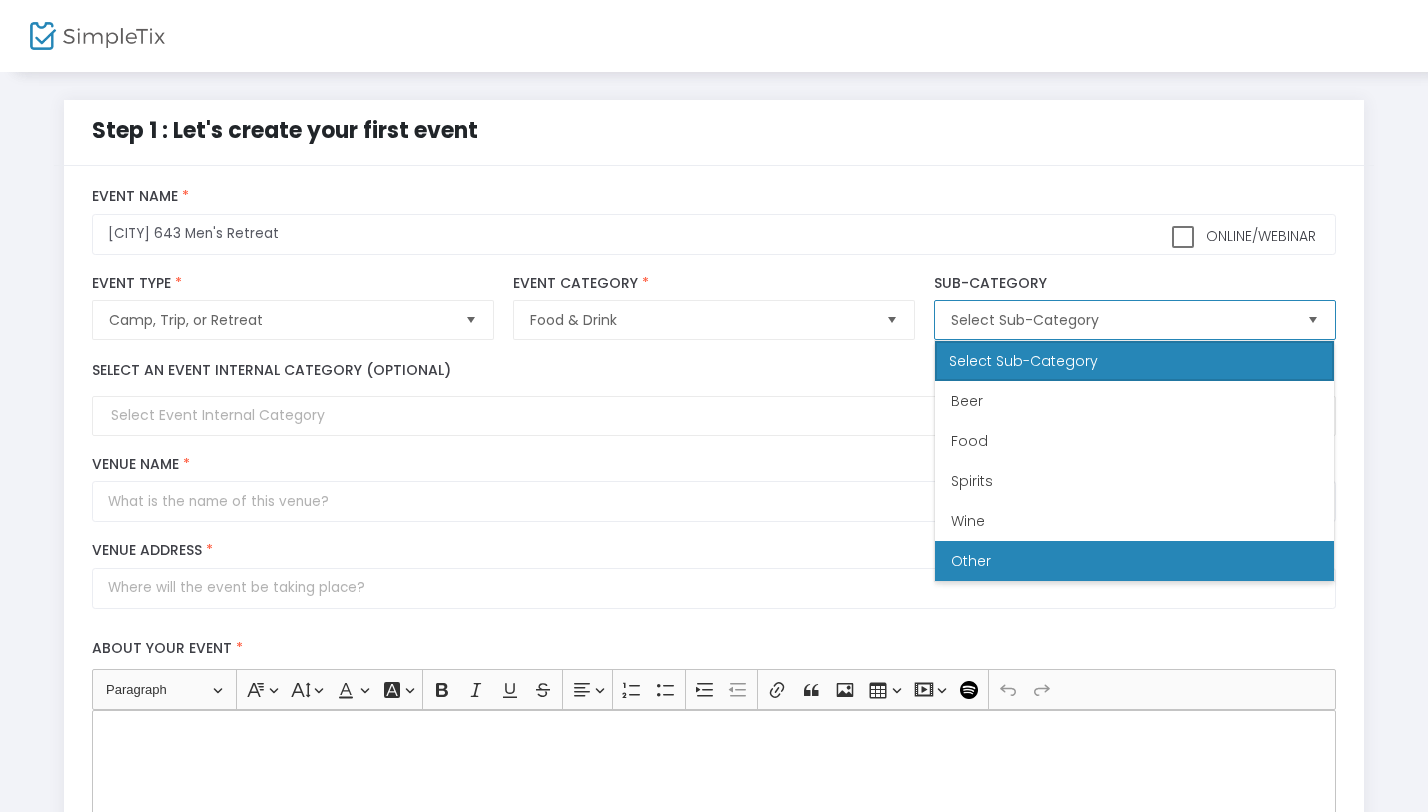 click on "Other" at bounding box center (971, 561) 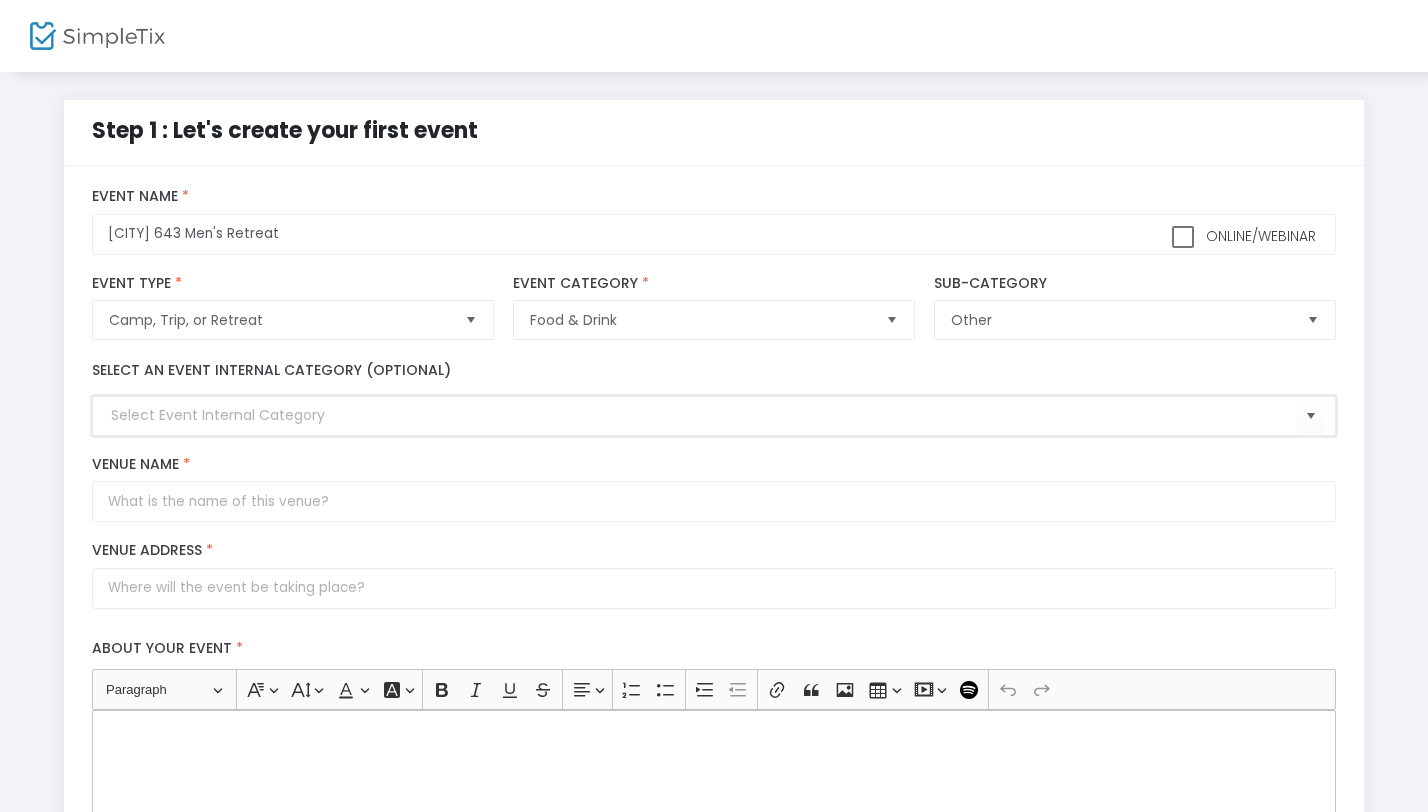 click at bounding box center (703, 415) 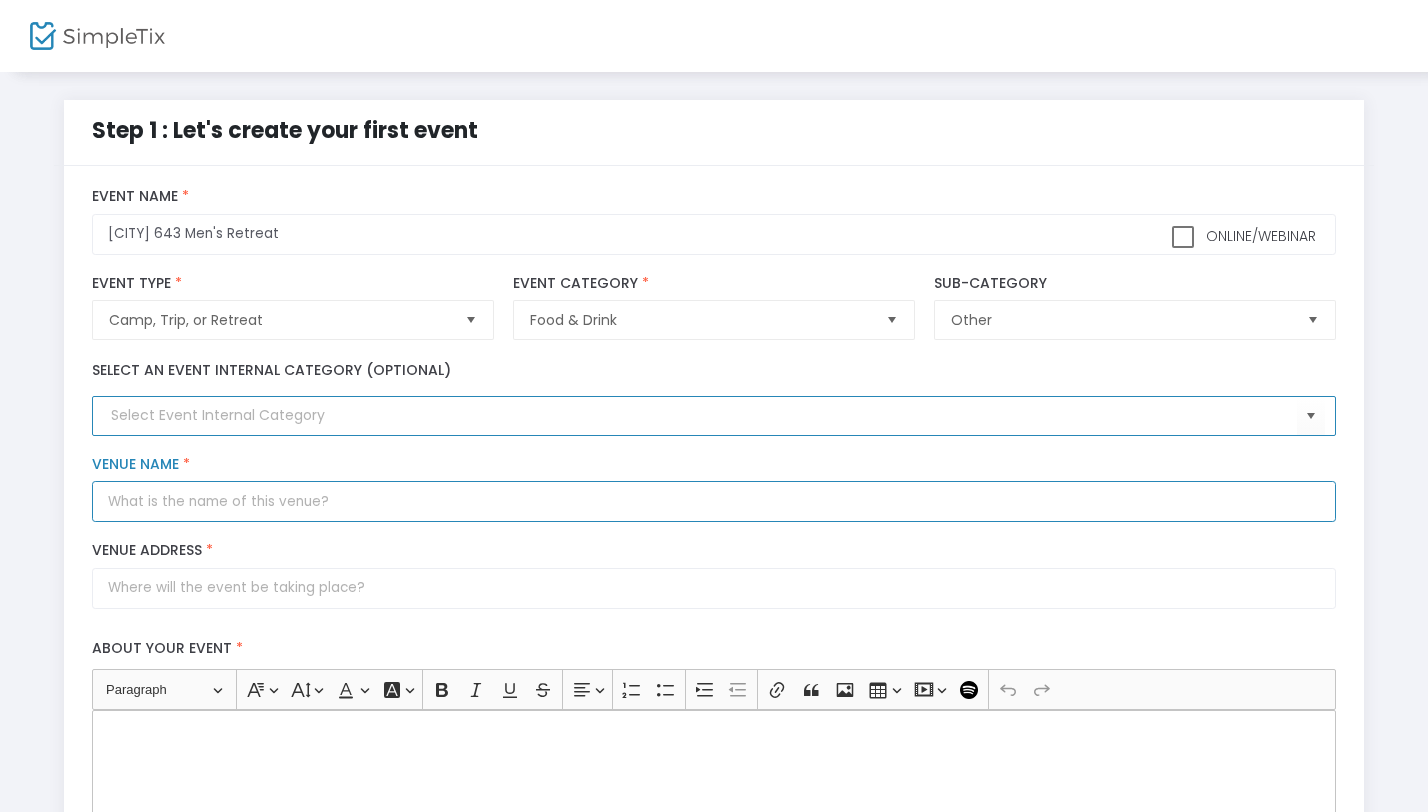 click on "Venue Name *" at bounding box center (713, 501) 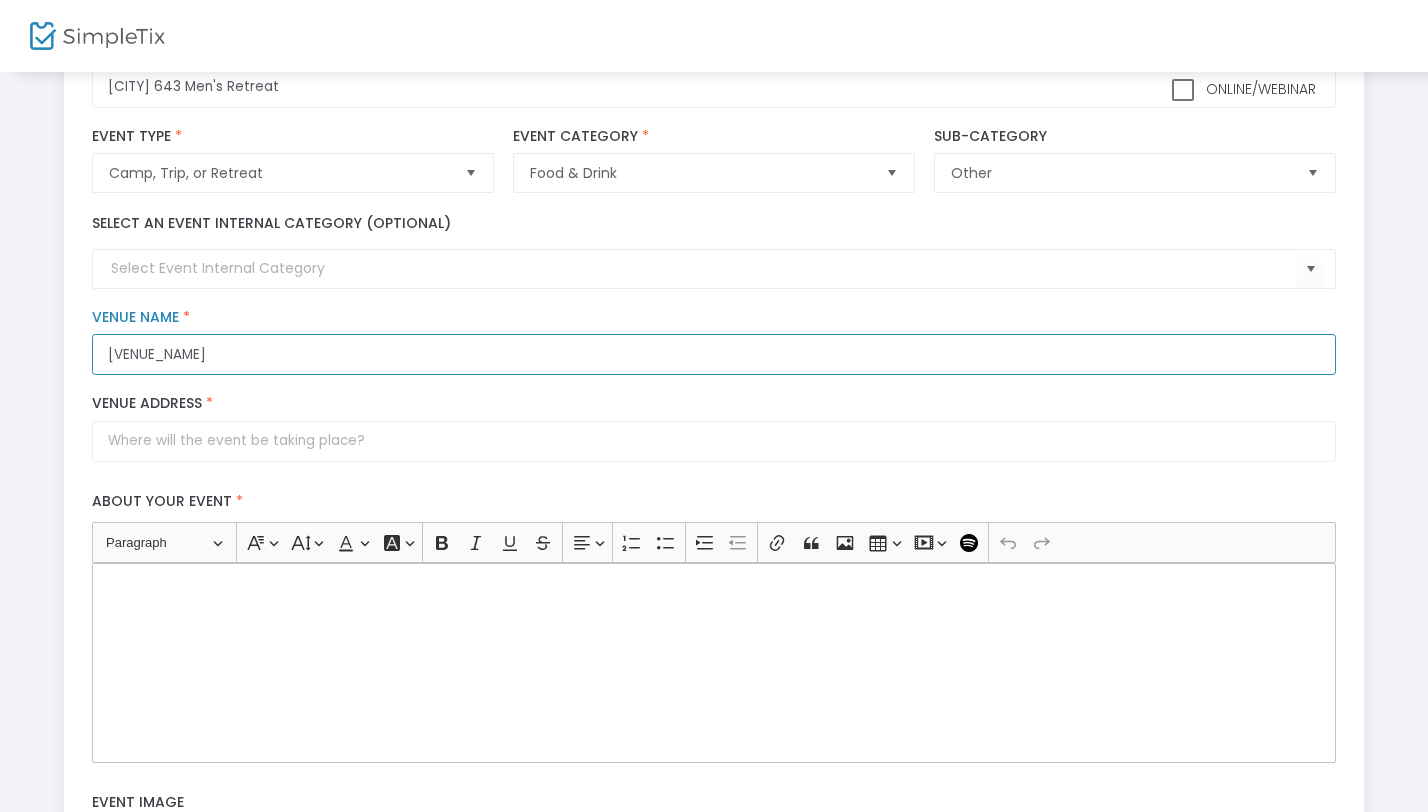 scroll, scrollTop: 149, scrollLeft: 0, axis: vertical 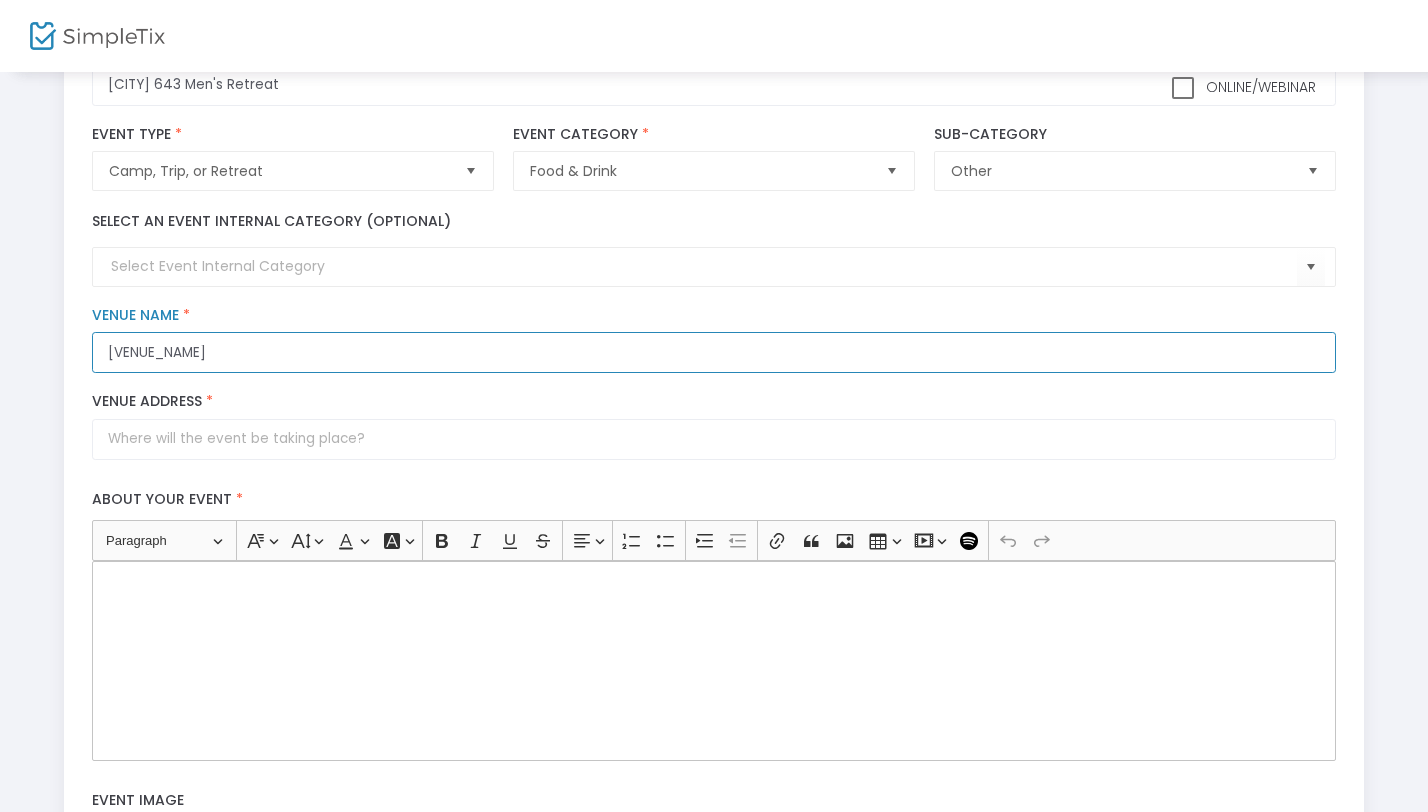 type on "Chateau" 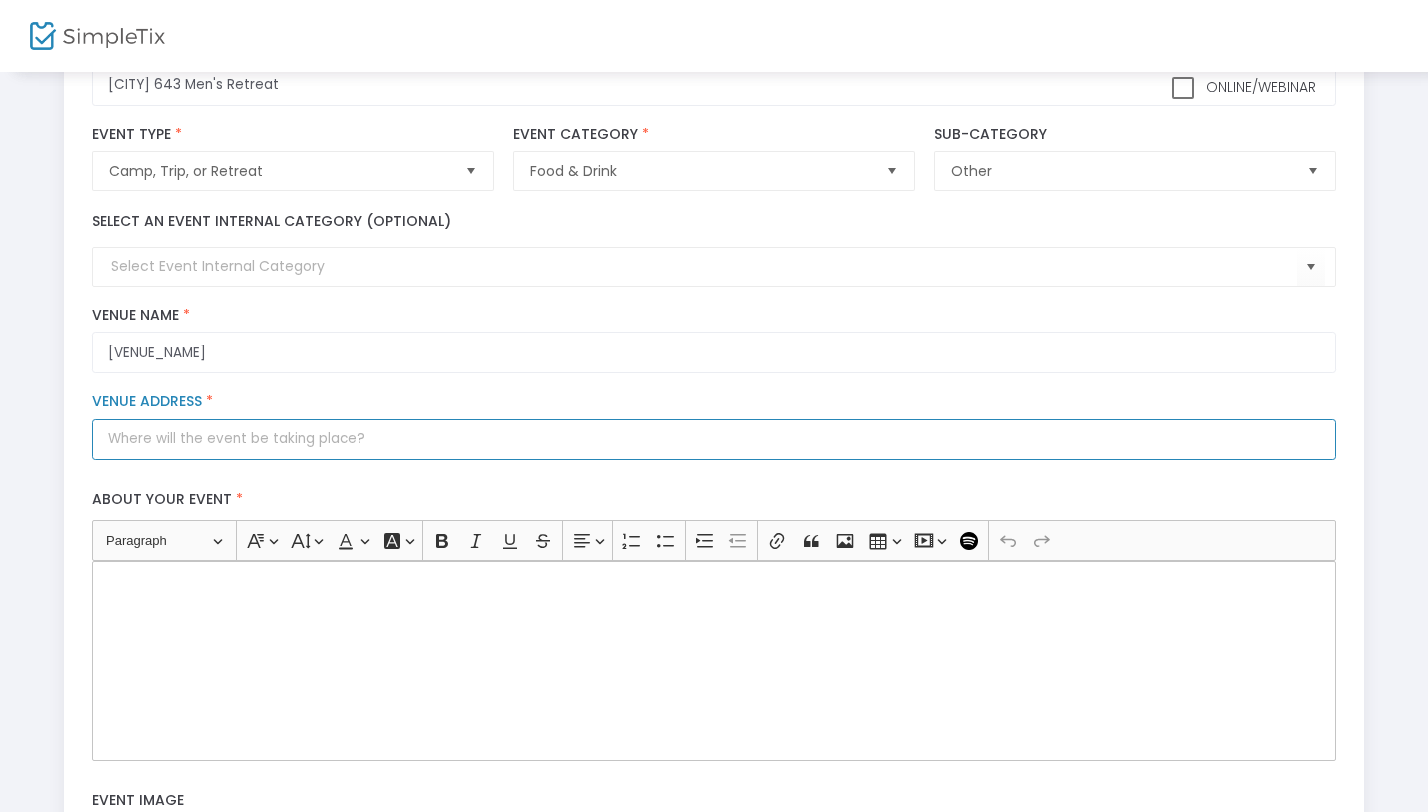 click on "Venue Address *" at bounding box center [713, 439] 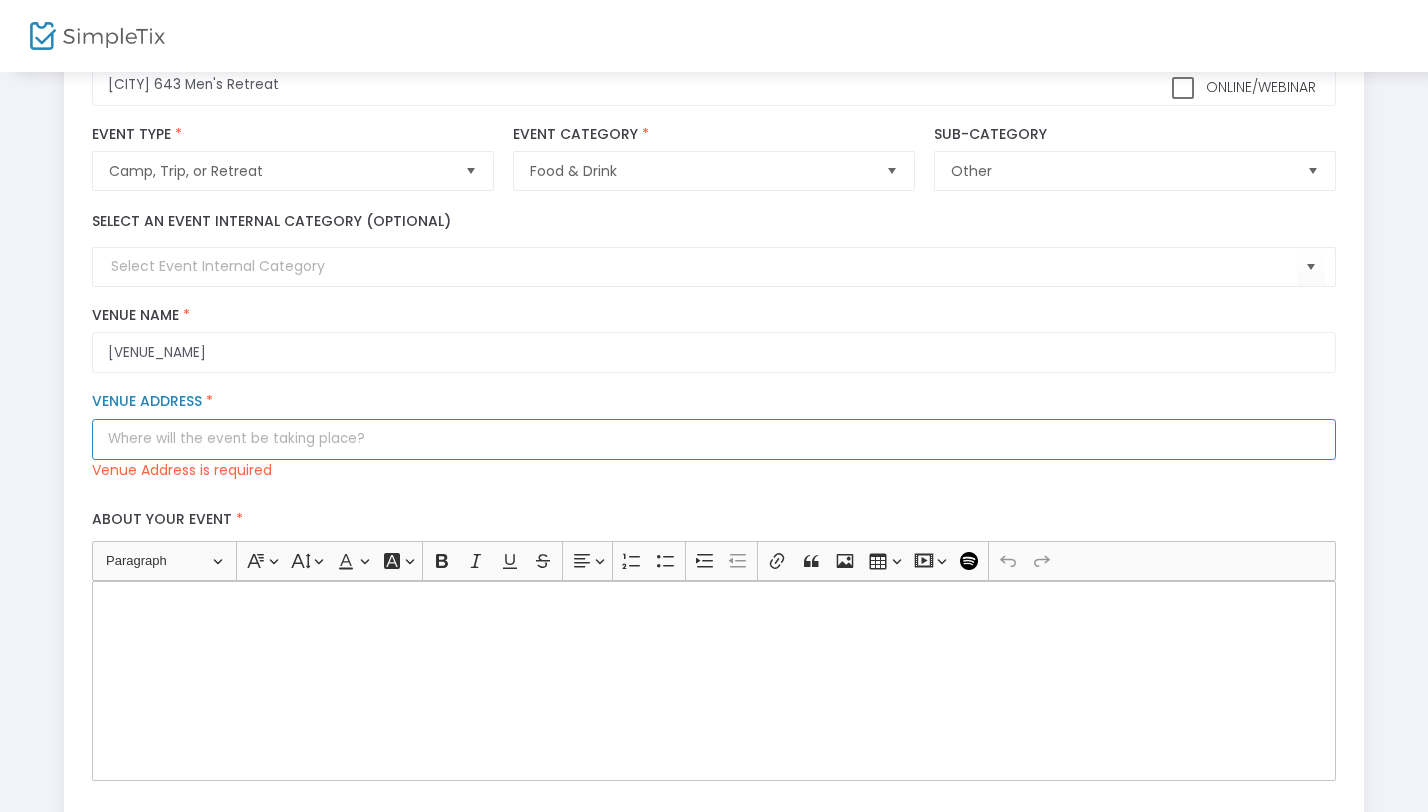paste on "[NUMBER] [STREET], [CITY] [POSTAL_CODE]" 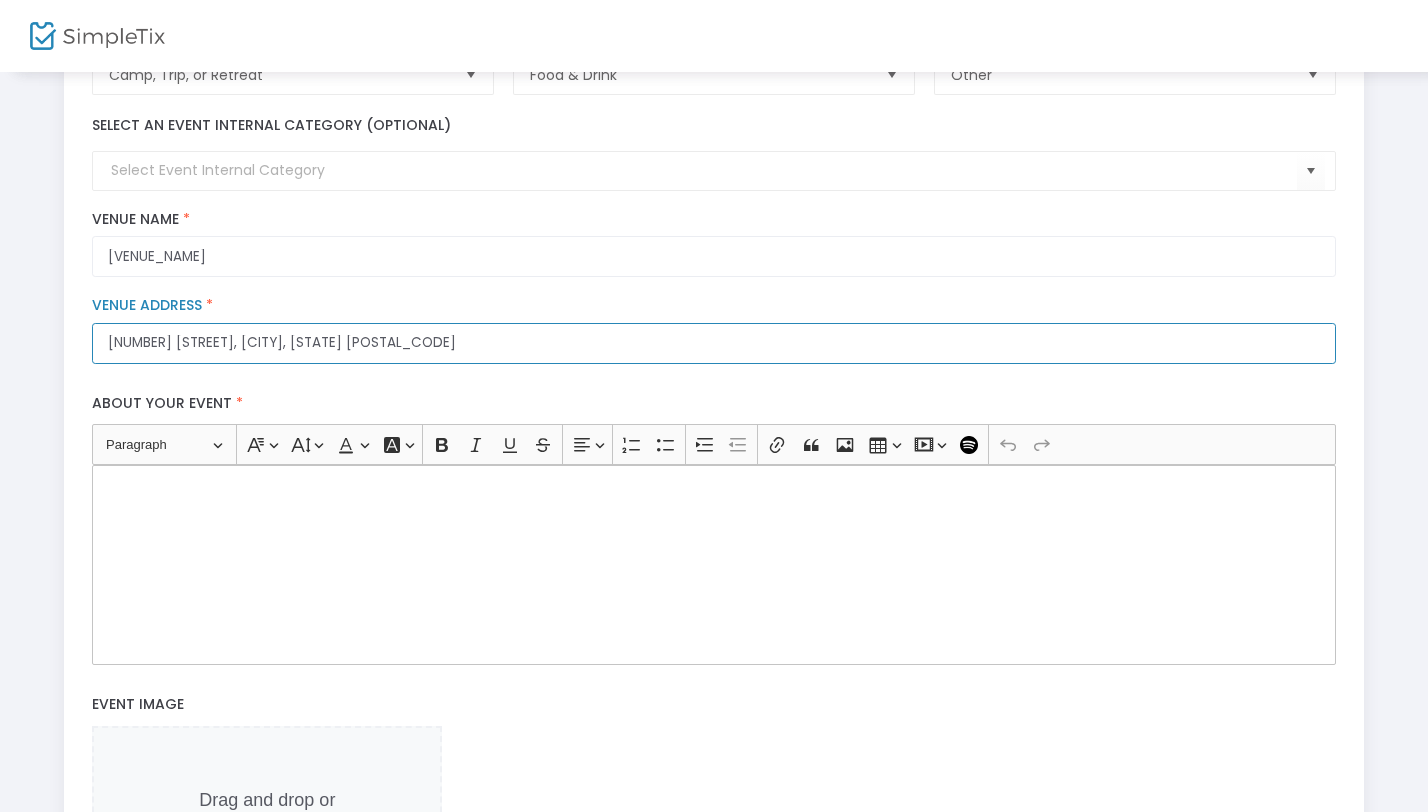 scroll, scrollTop: 249, scrollLeft: 0, axis: vertical 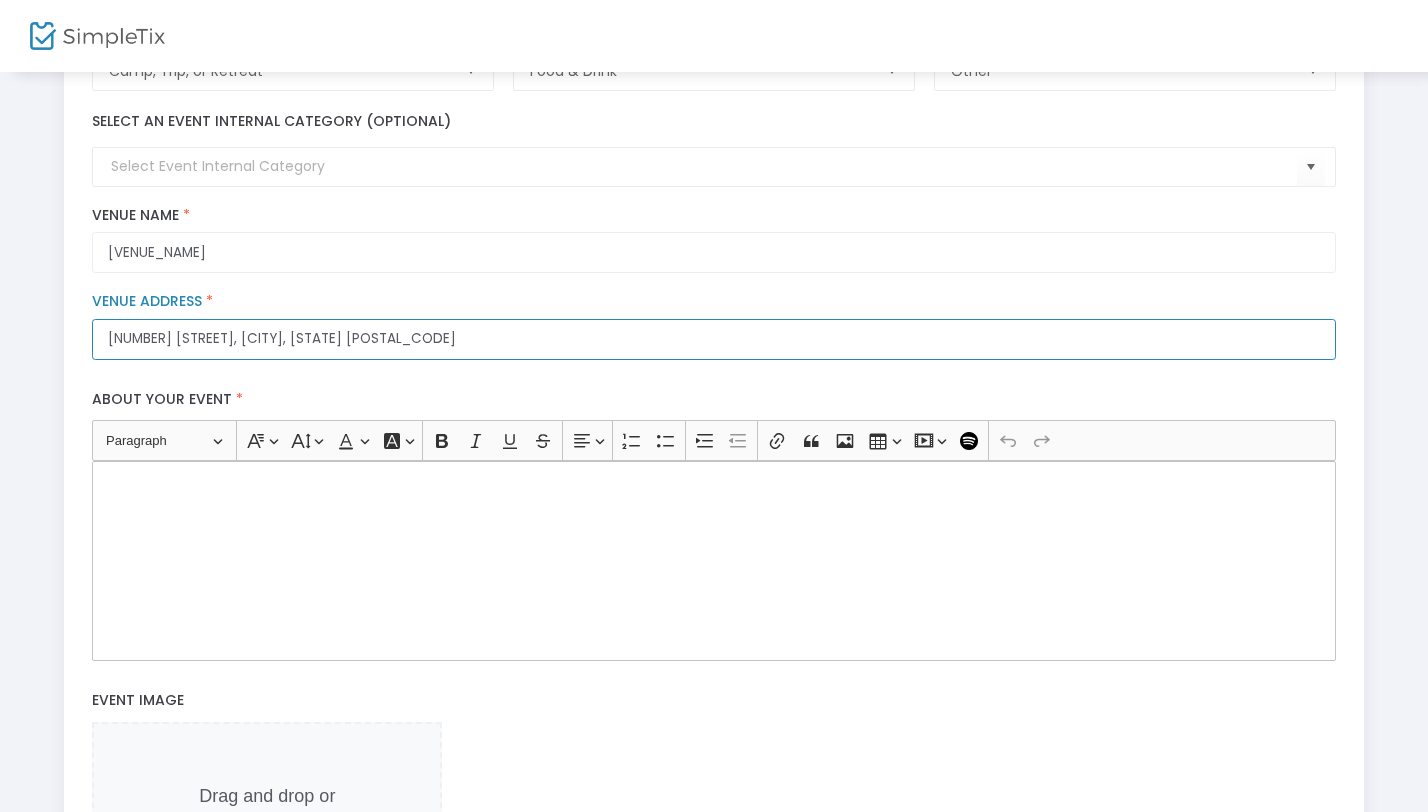 type on "[NUMBER] [STREET], [CITY] [POSTAL_CODE]" 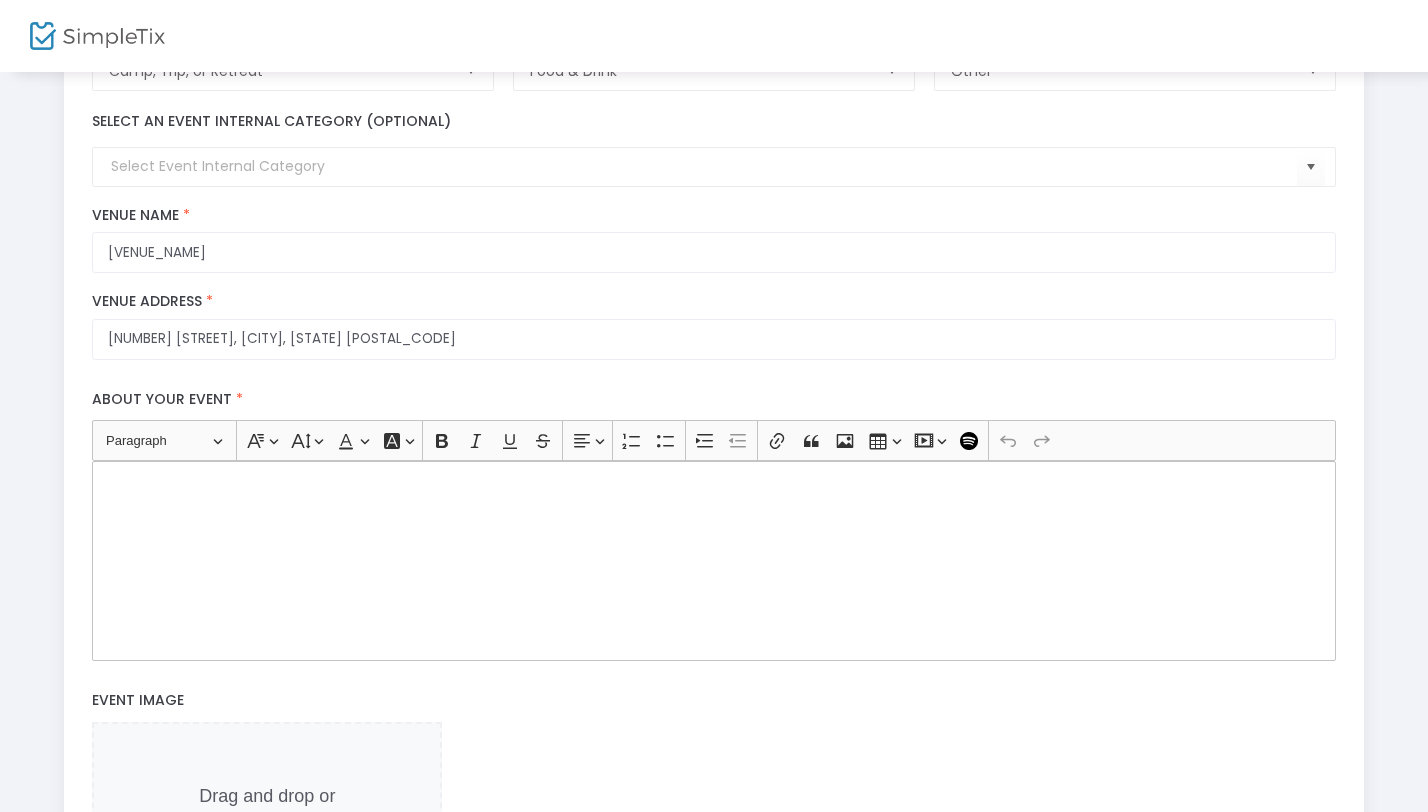 click 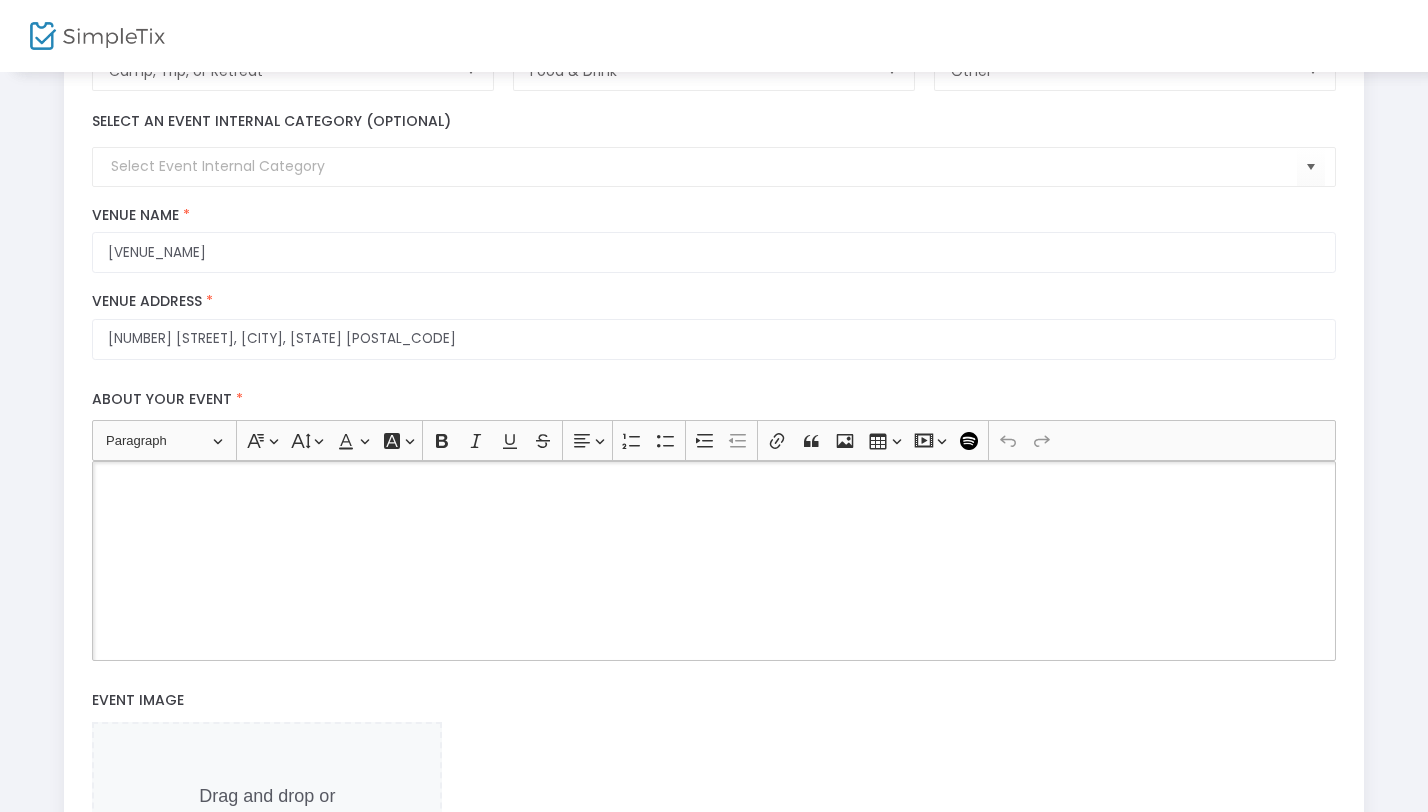 type 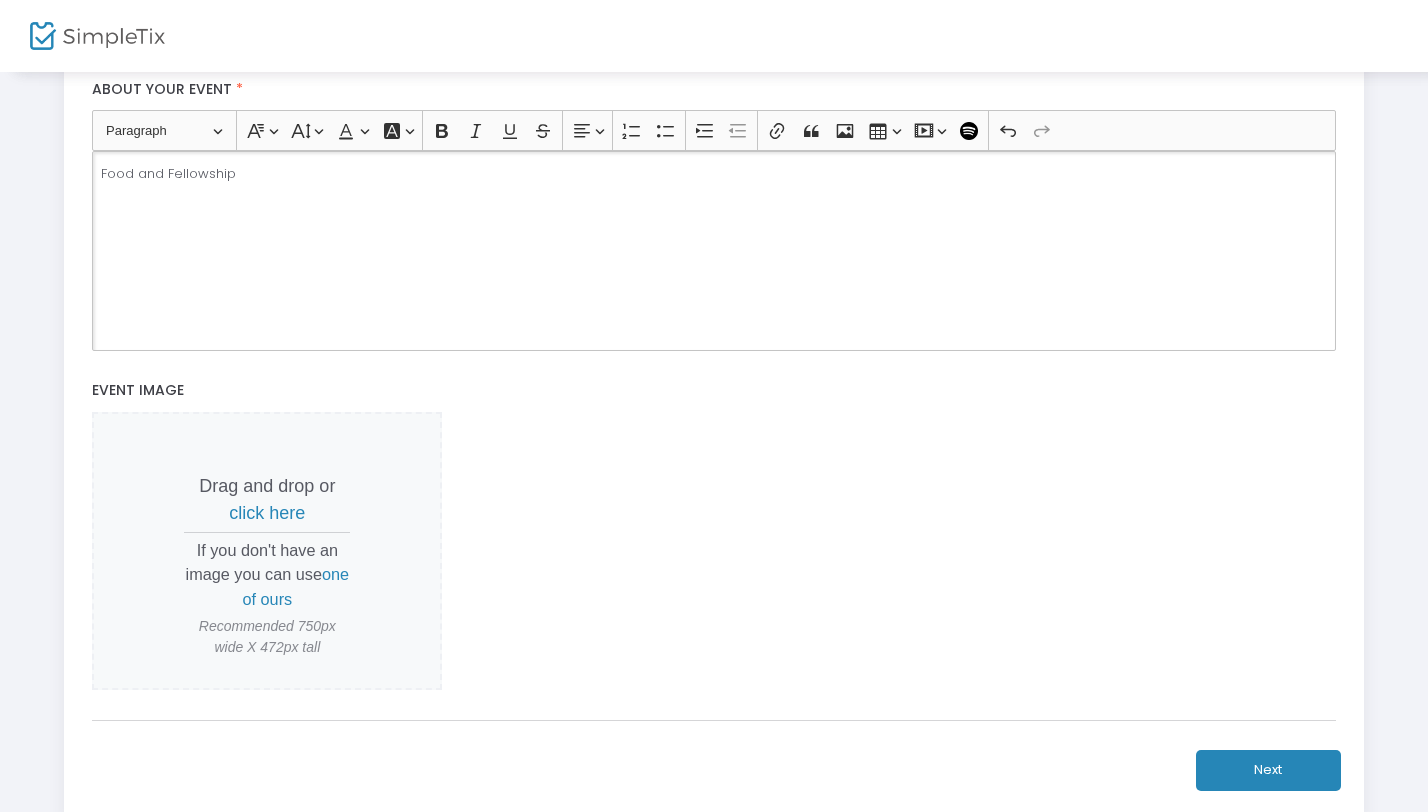 scroll, scrollTop: 562, scrollLeft: 0, axis: vertical 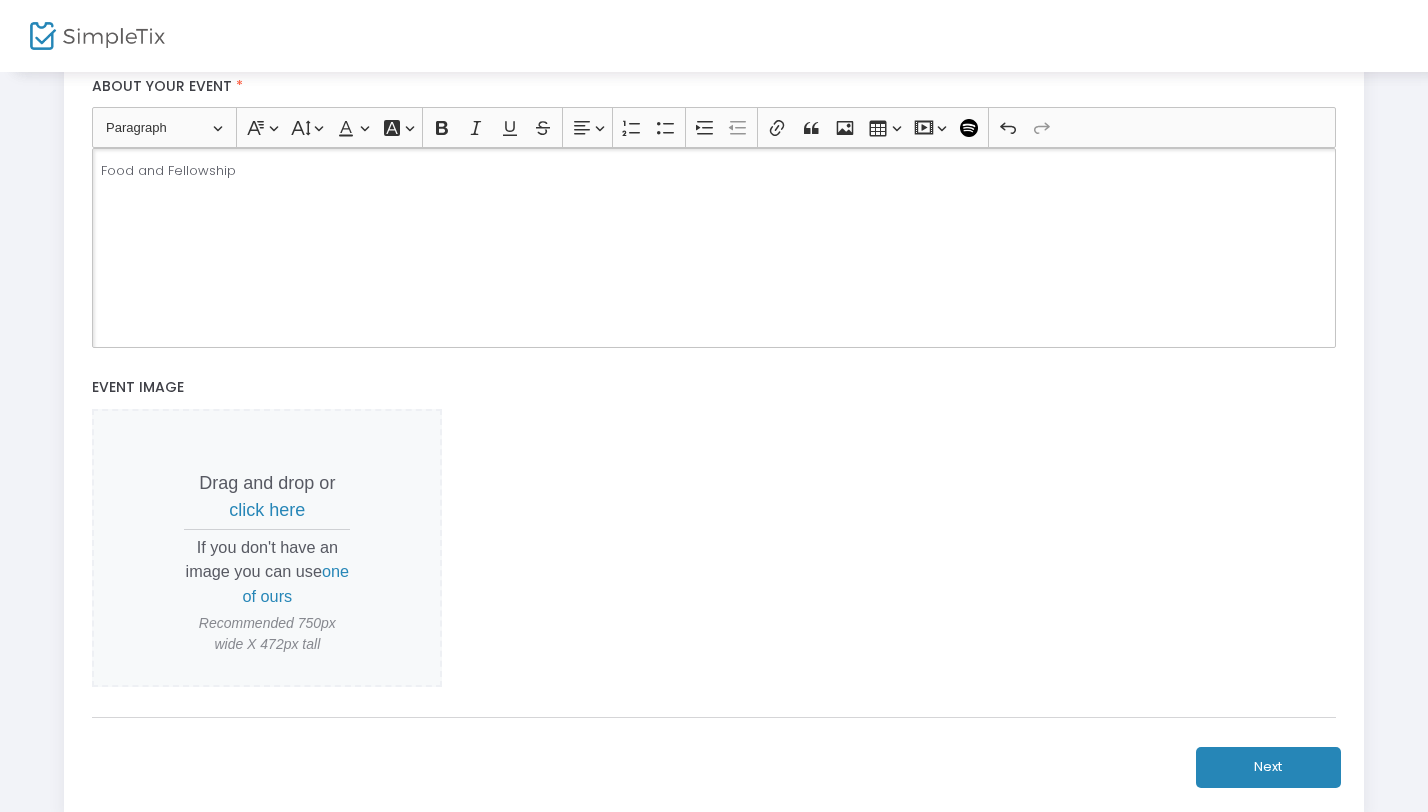 click on "Next" 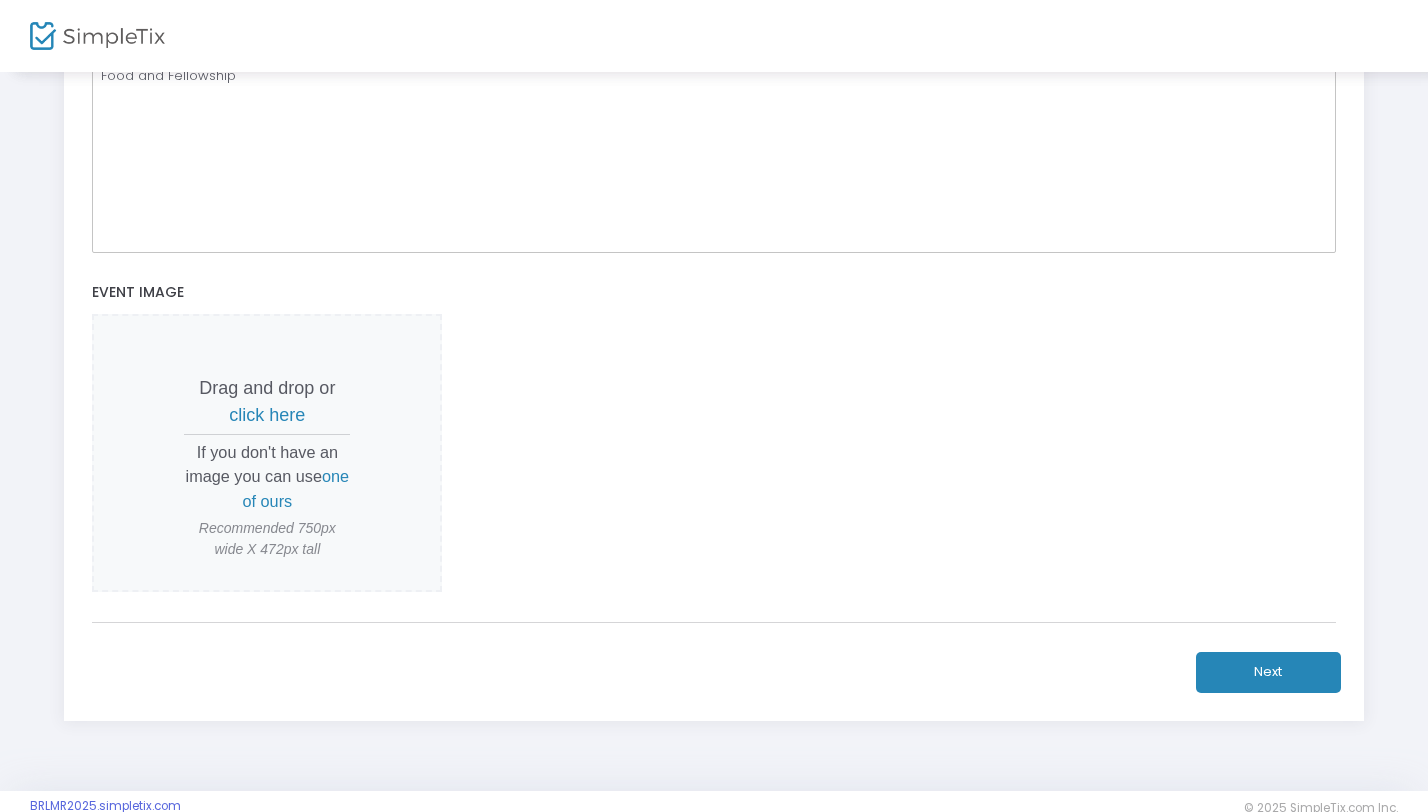 scroll, scrollTop: 696, scrollLeft: 0, axis: vertical 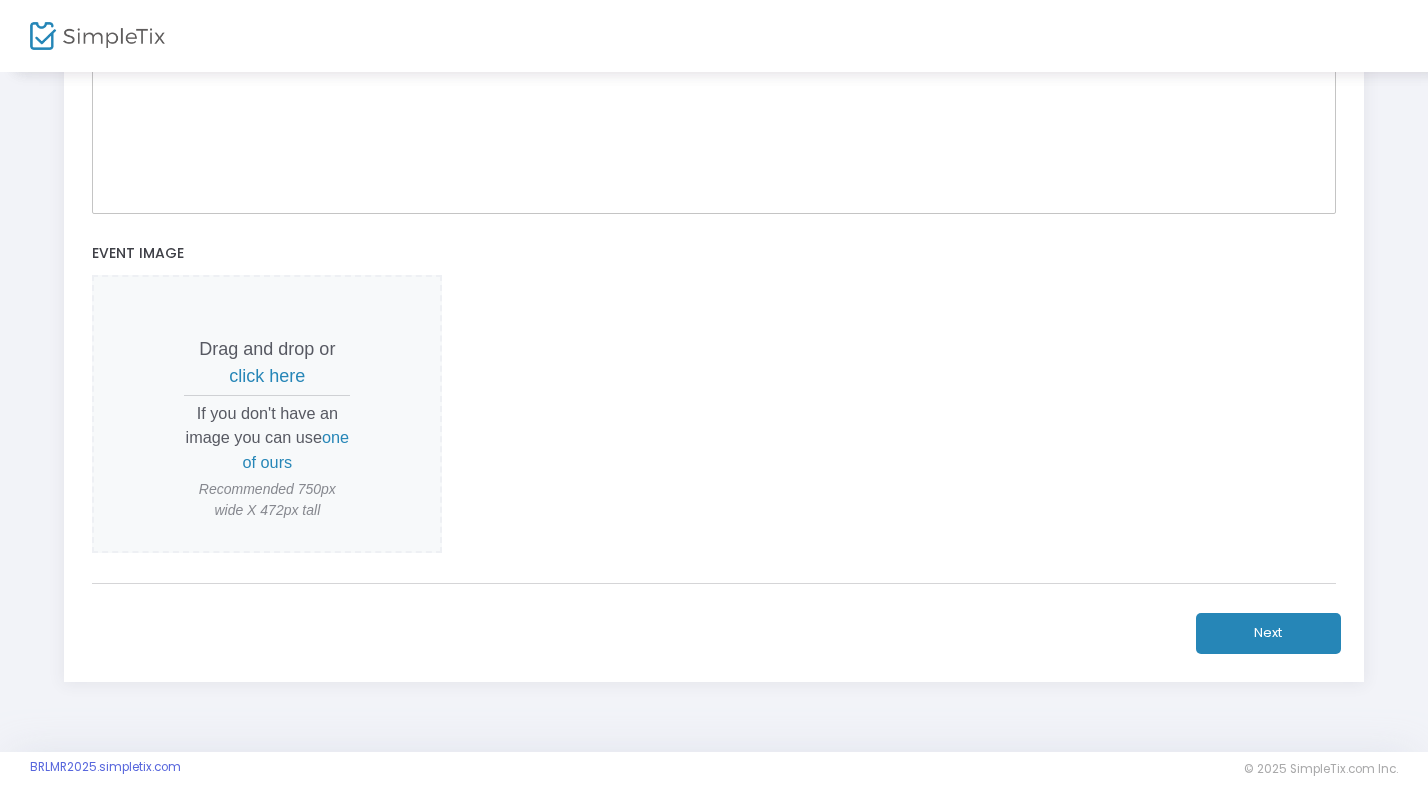 click on "Next" 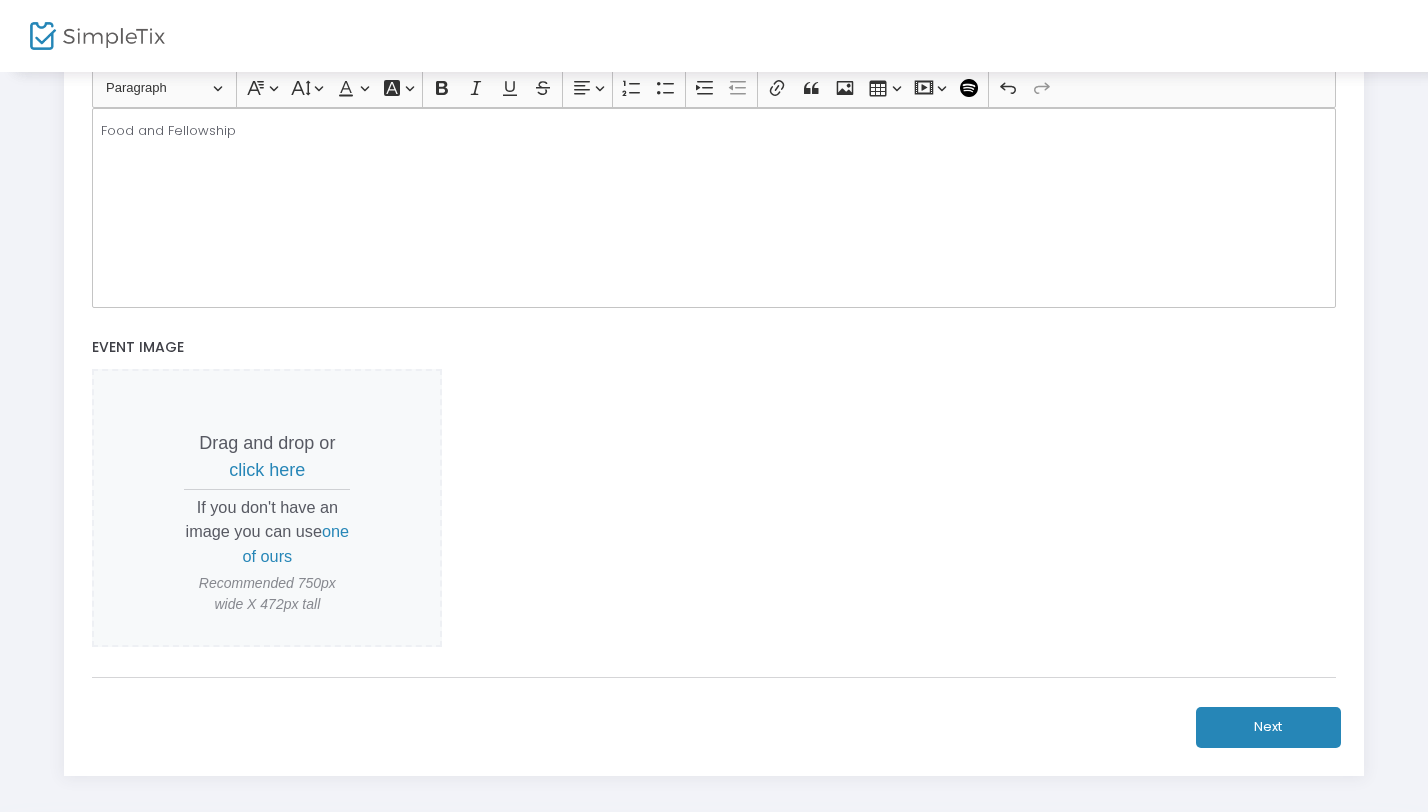 scroll, scrollTop: 608, scrollLeft: 0, axis: vertical 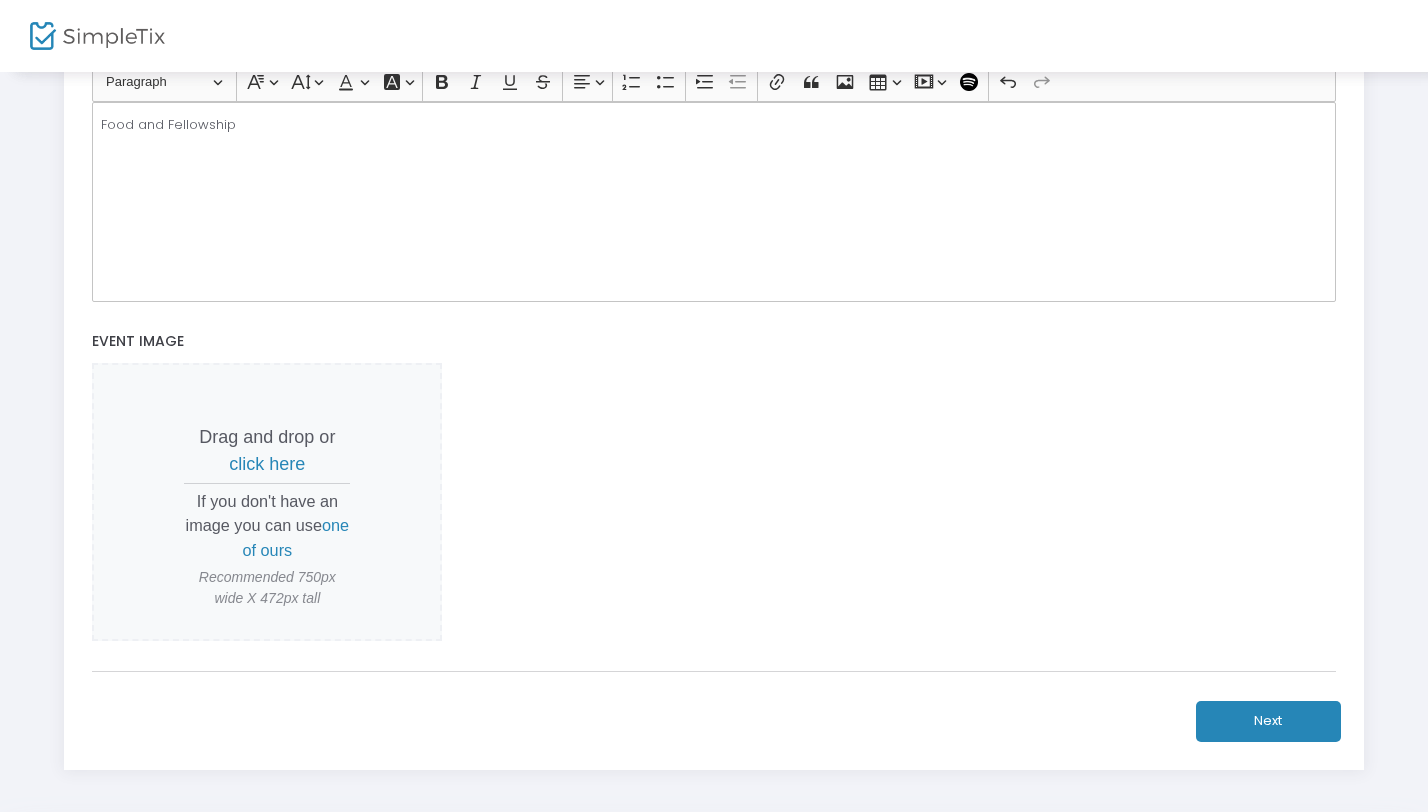 click on "one of ours" at bounding box center (296, 537) 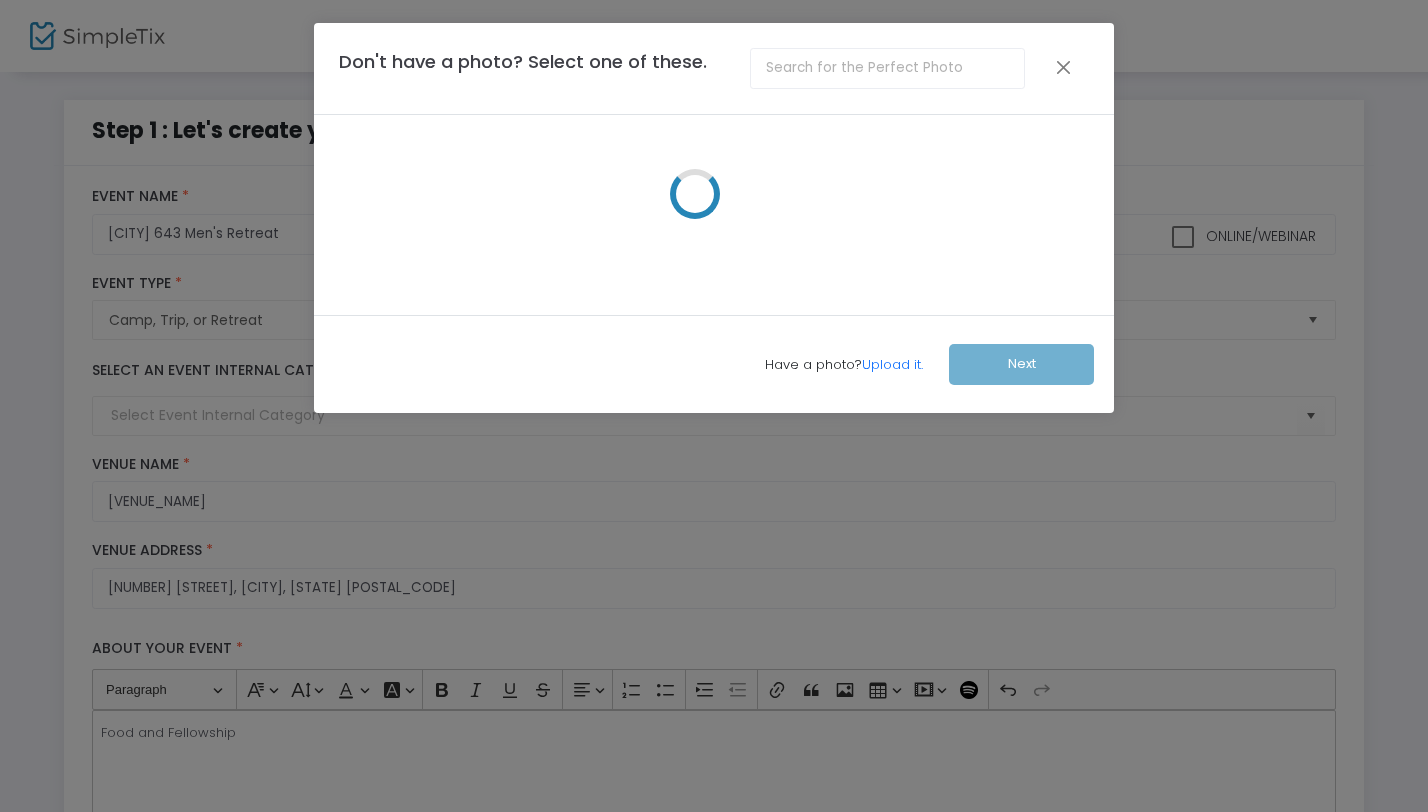 scroll, scrollTop: 0, scrollLeft: 0, axis: both 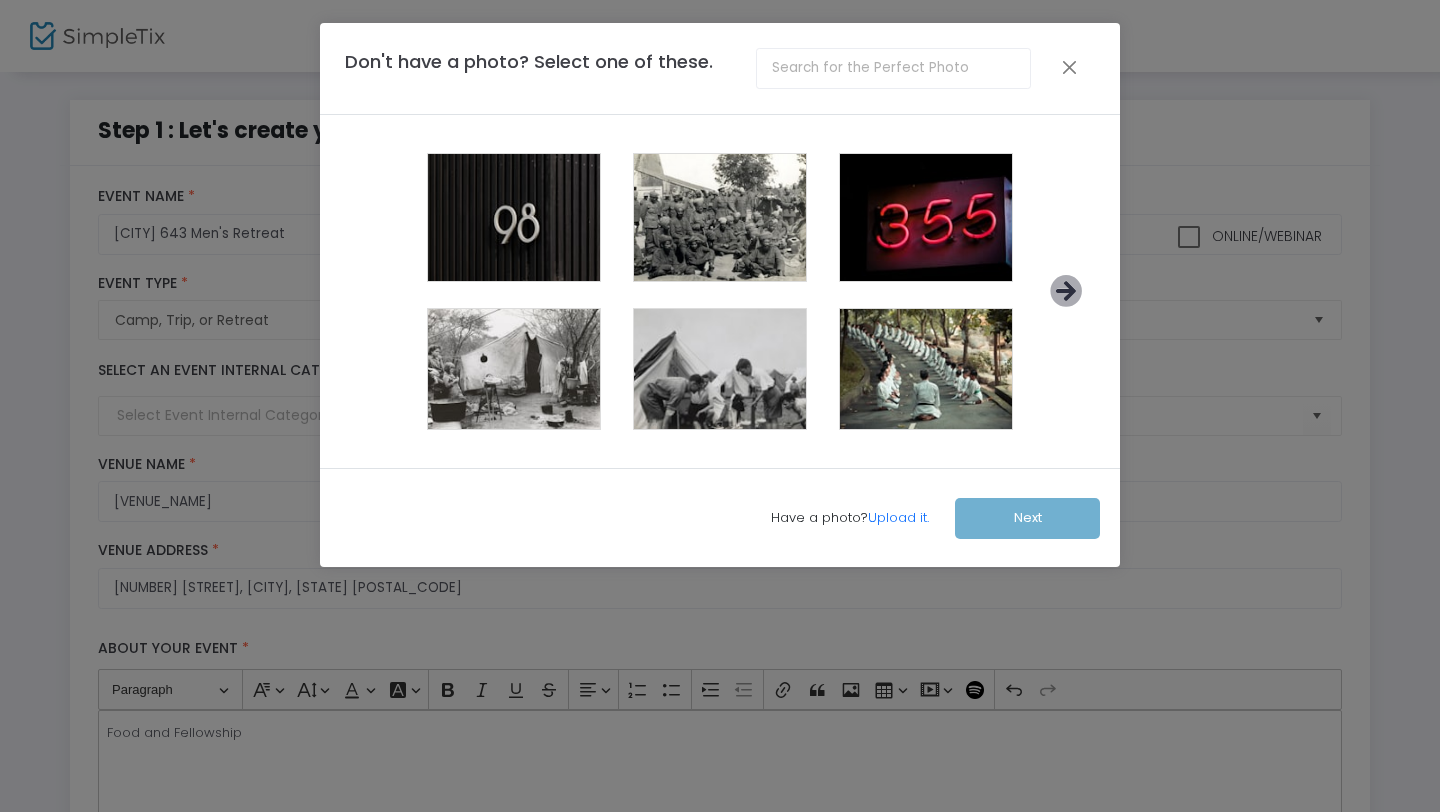 click 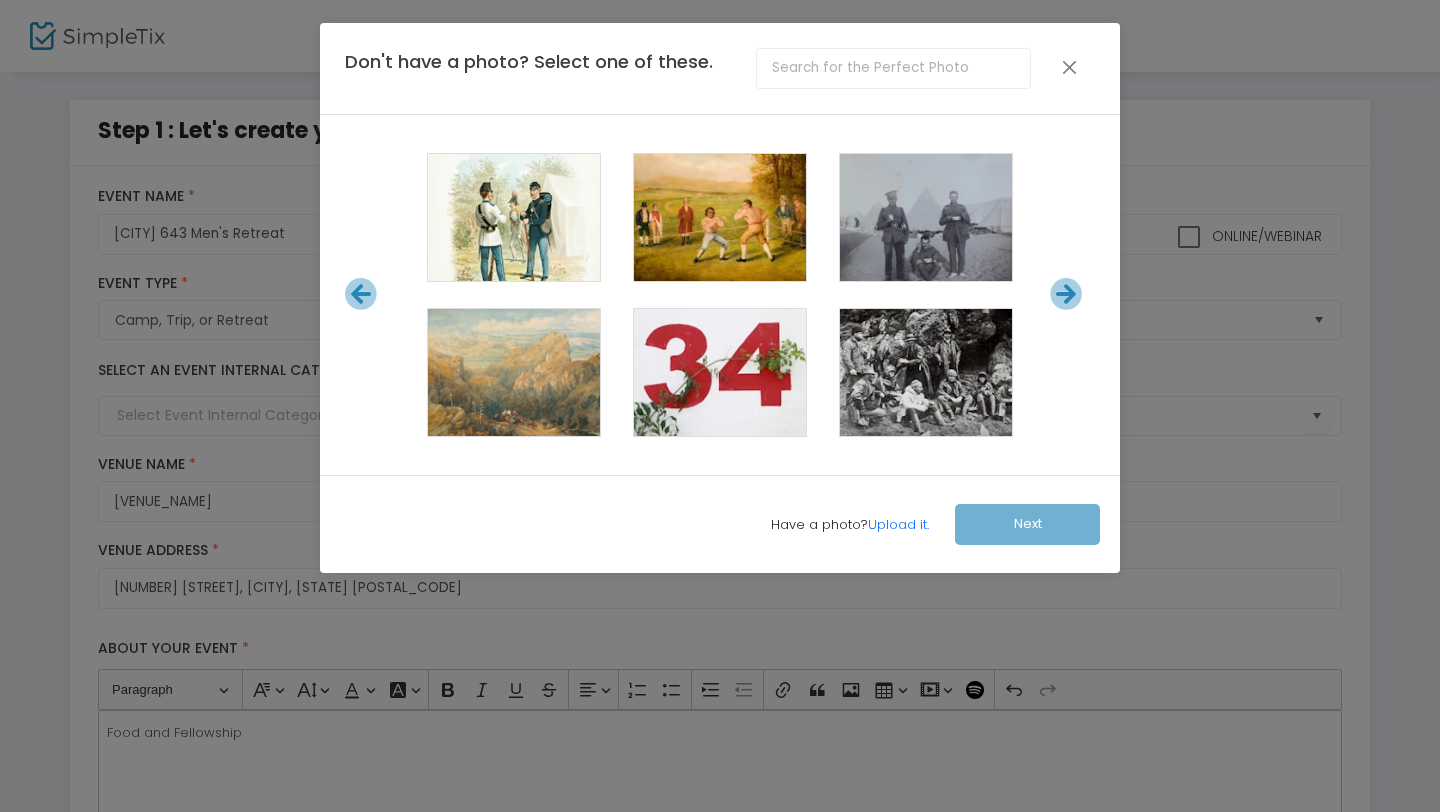 click 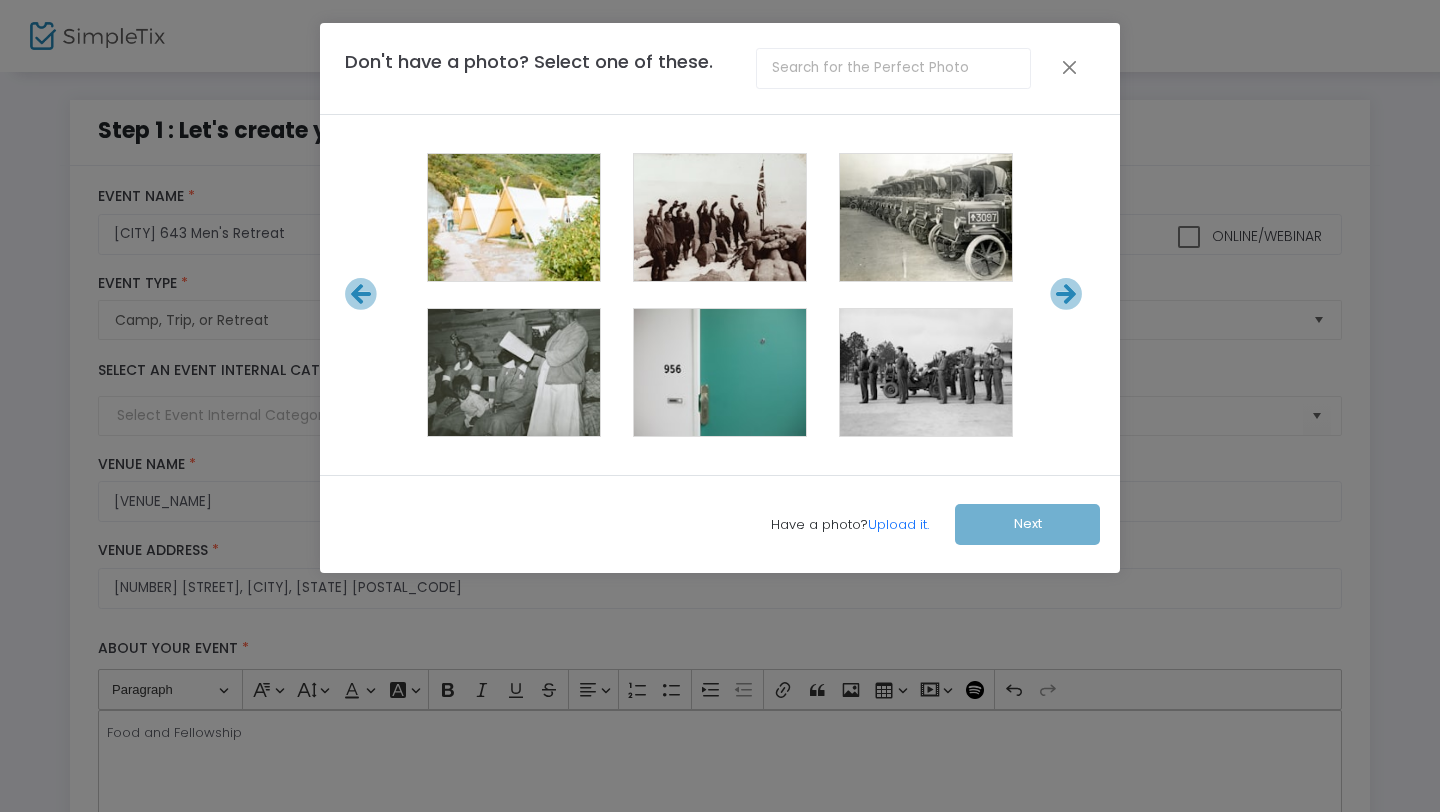 click 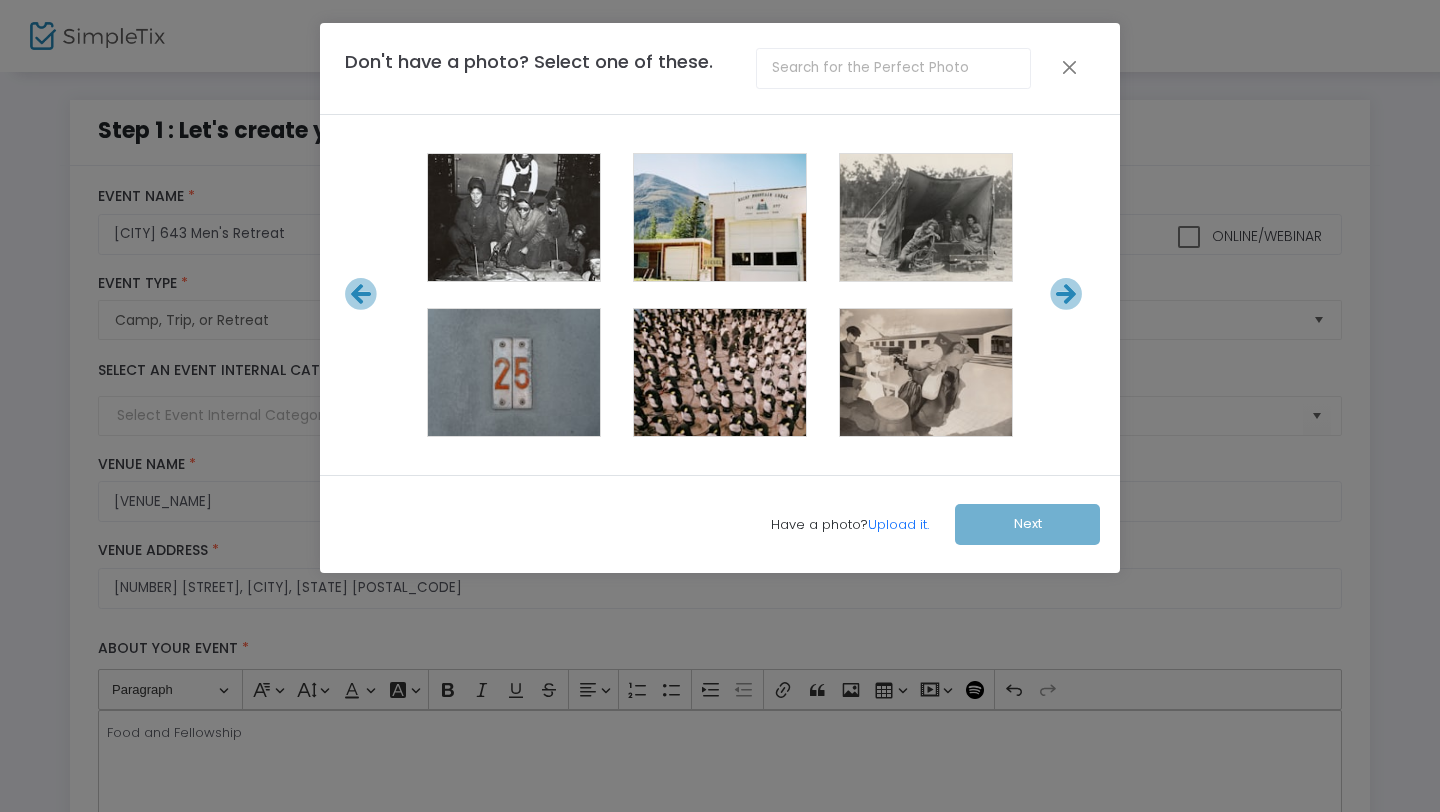 click 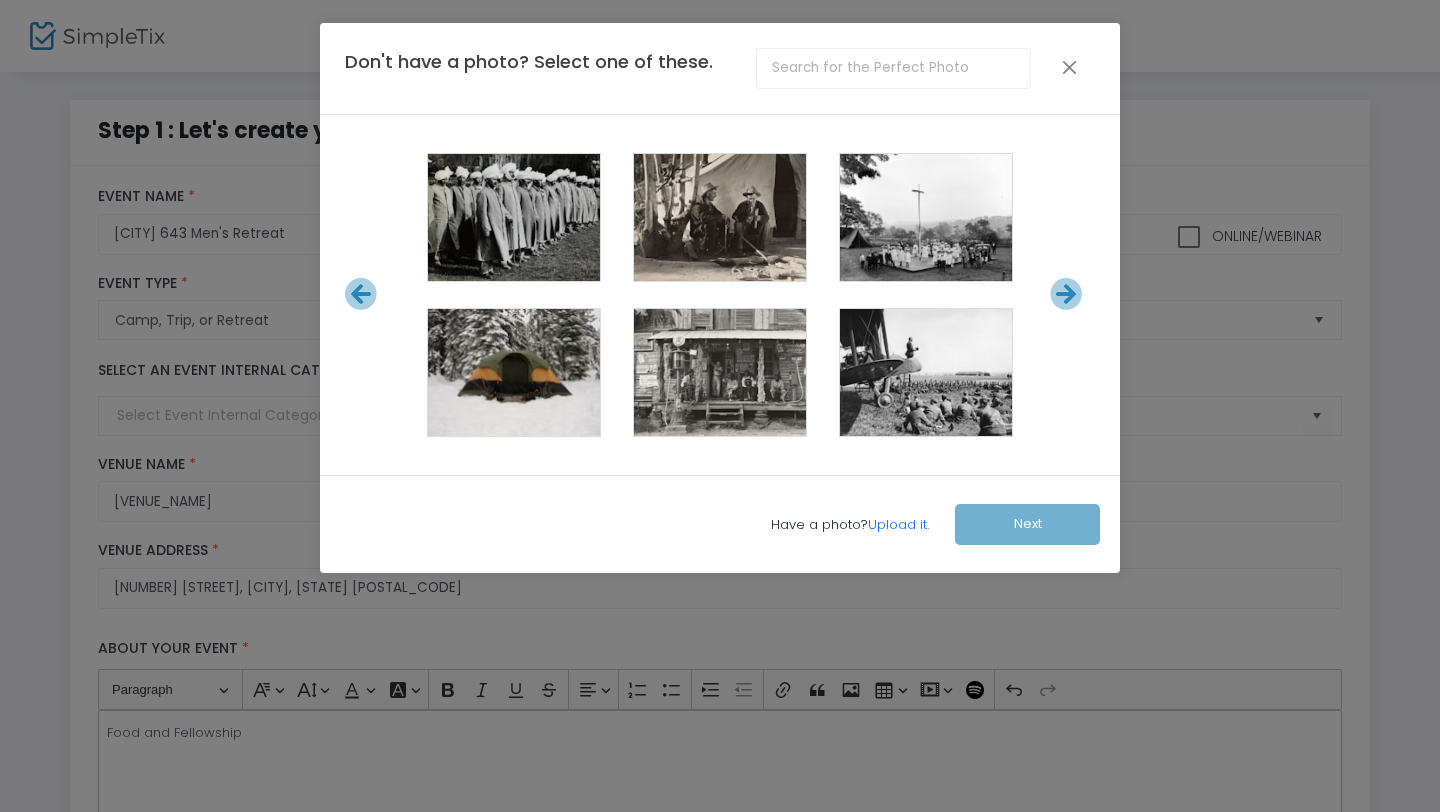 click 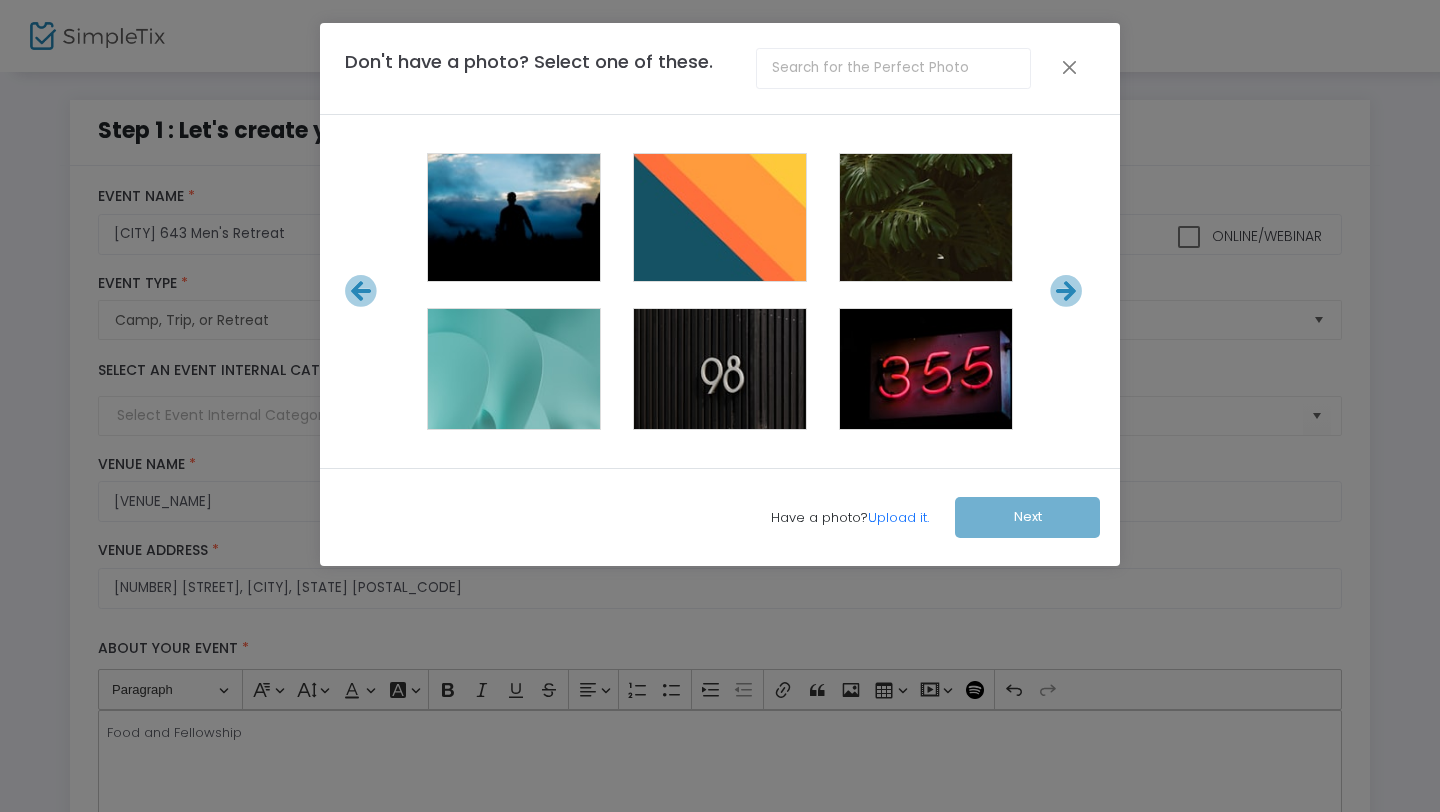 click 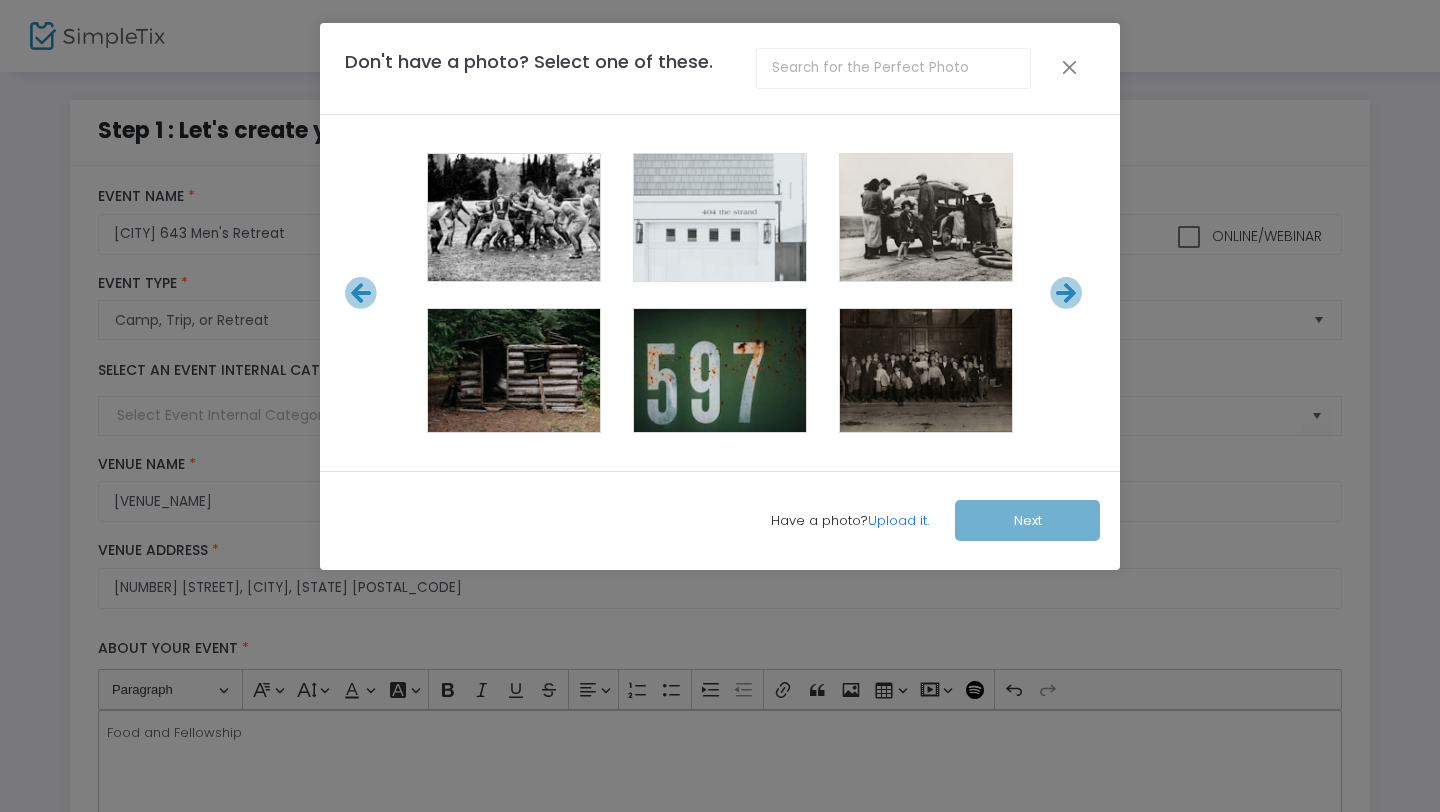 click 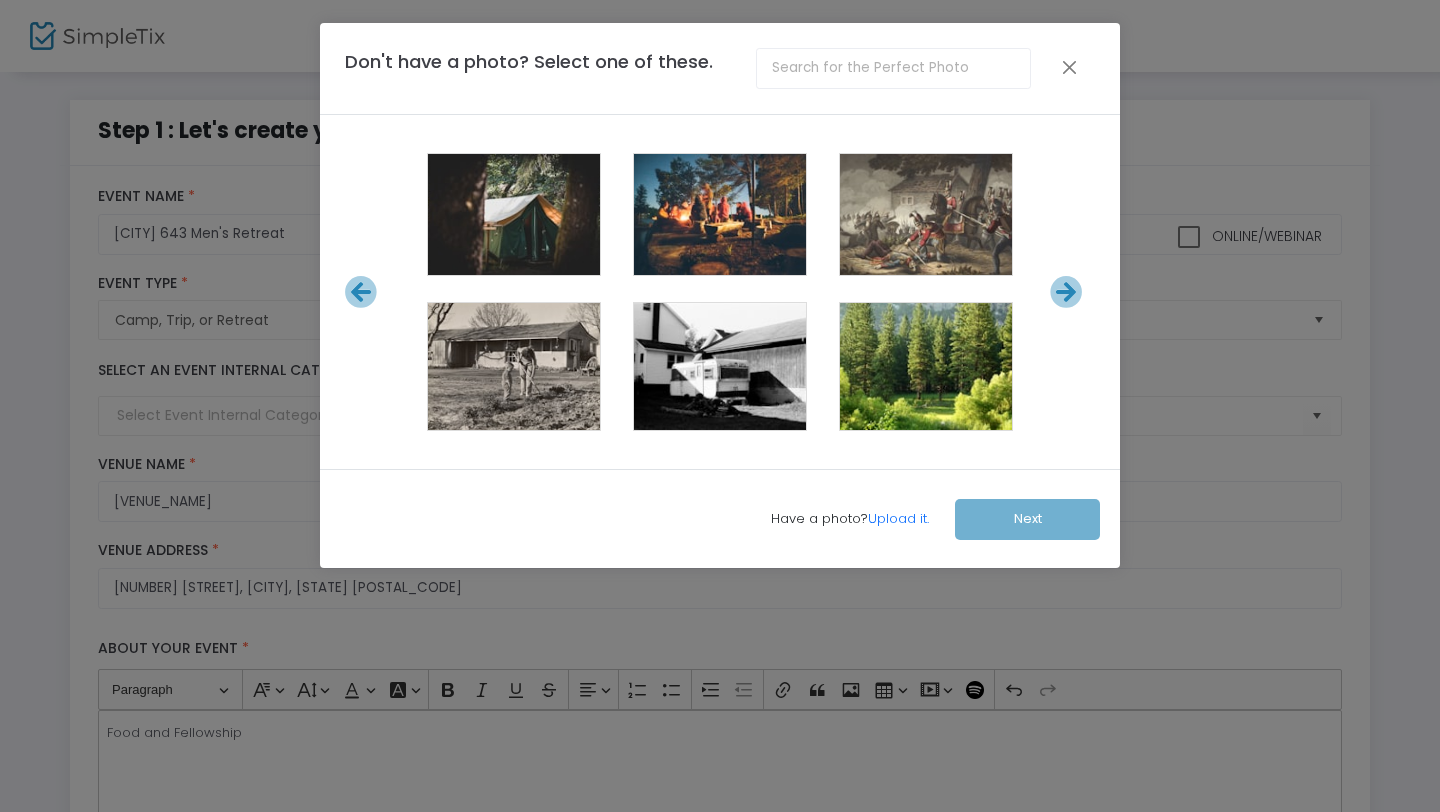 click 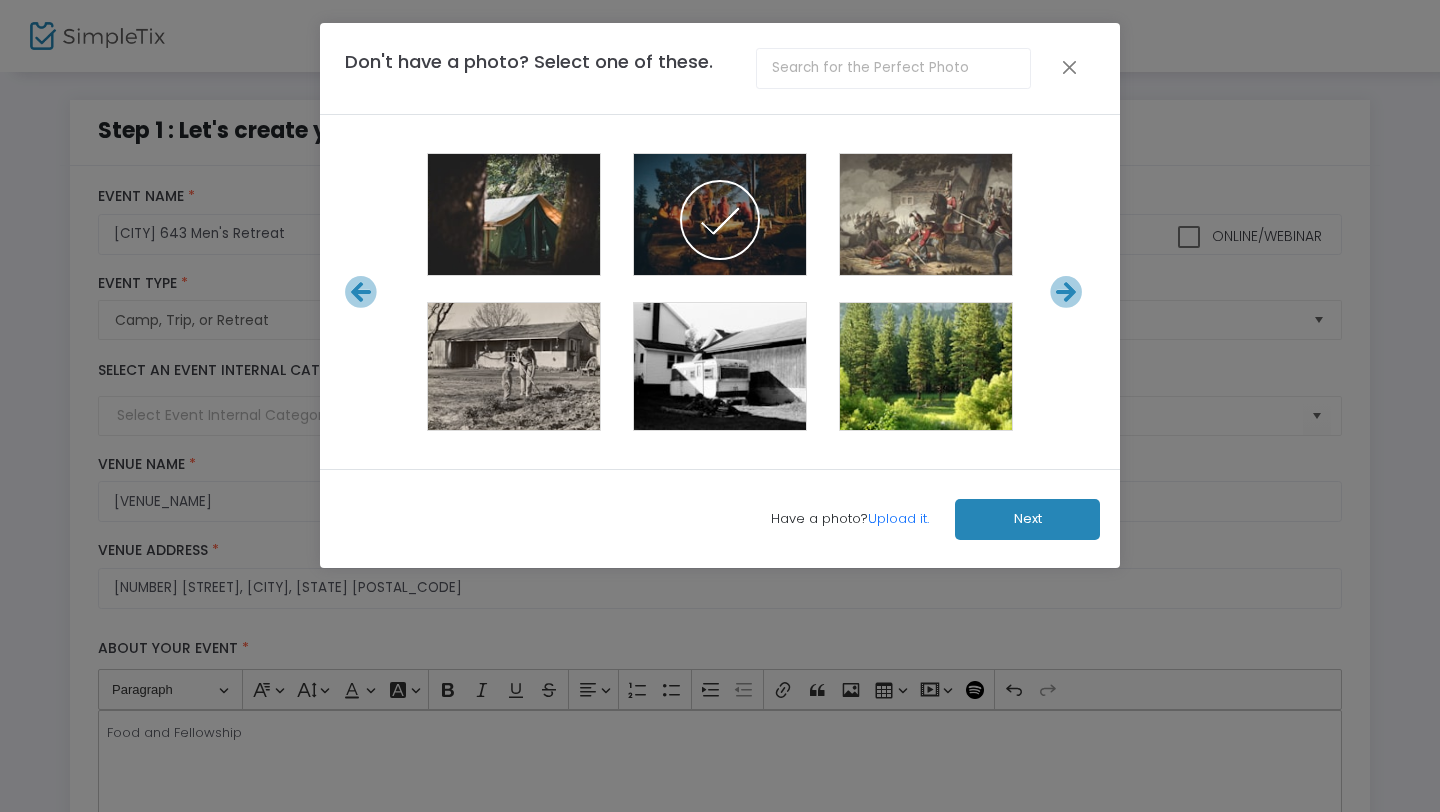 click on "Next" 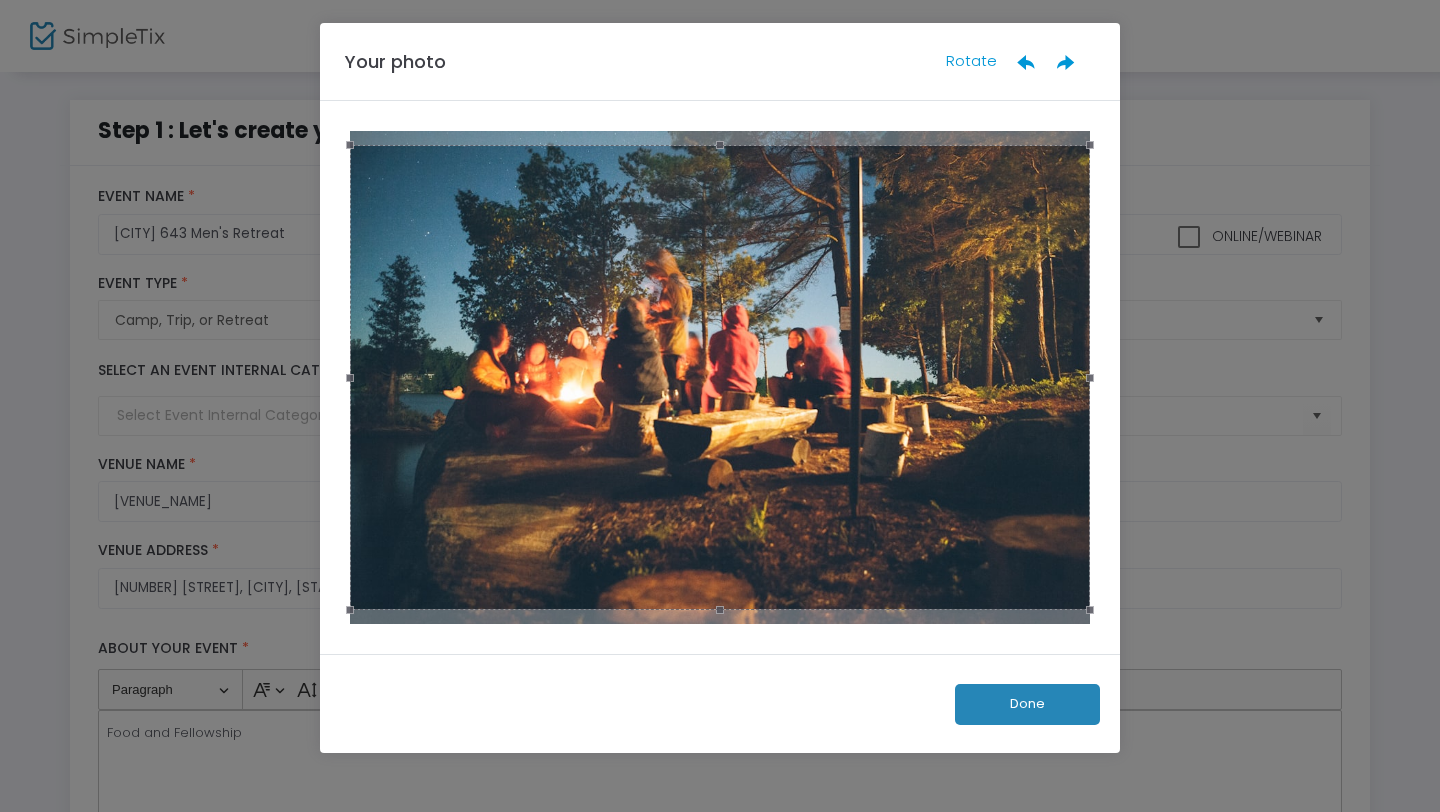 click on "Your photo Rotate  Done" 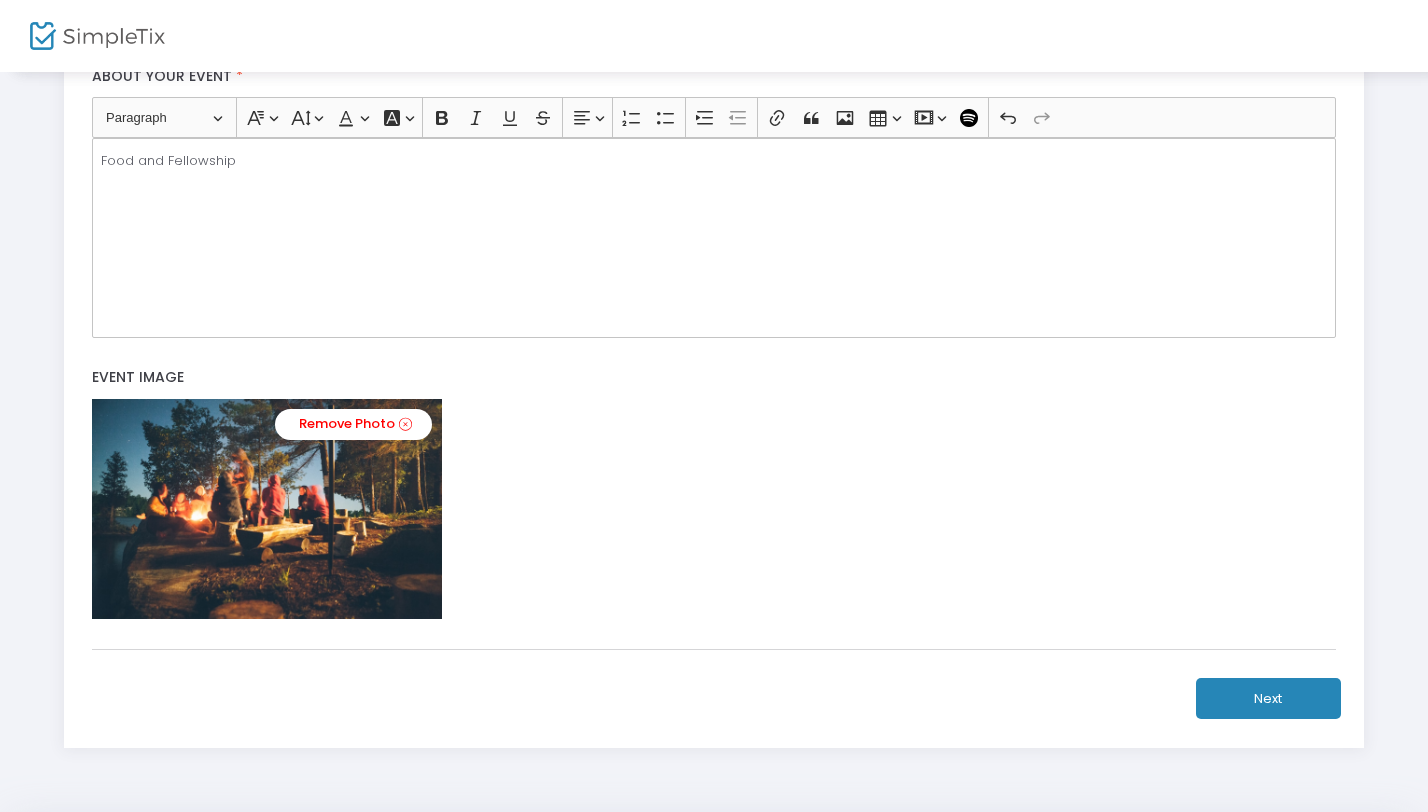 scroll, scrollTop: 638, scrollLeft: 0, axis: vertical 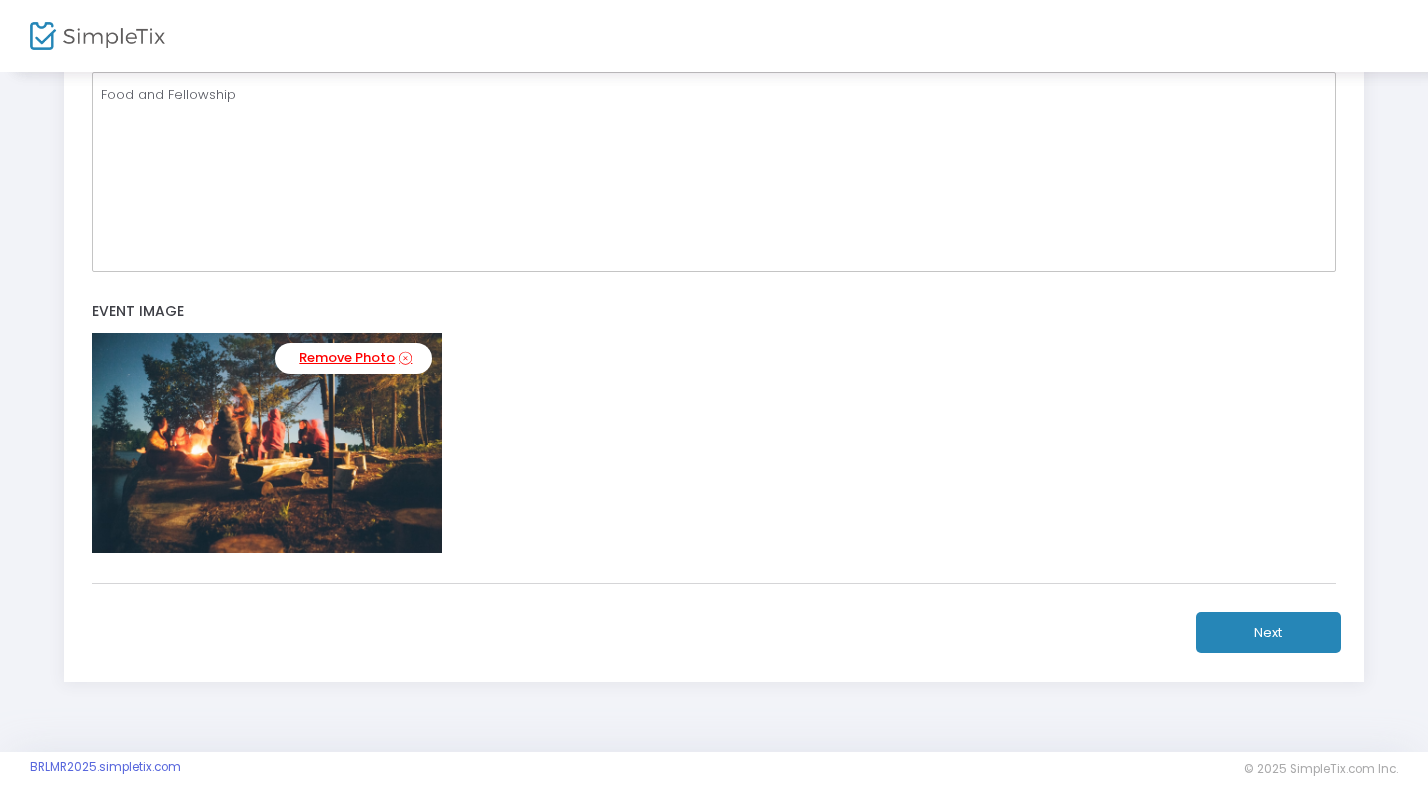 click on "Remove Photo" at bounding box center [353, 358] 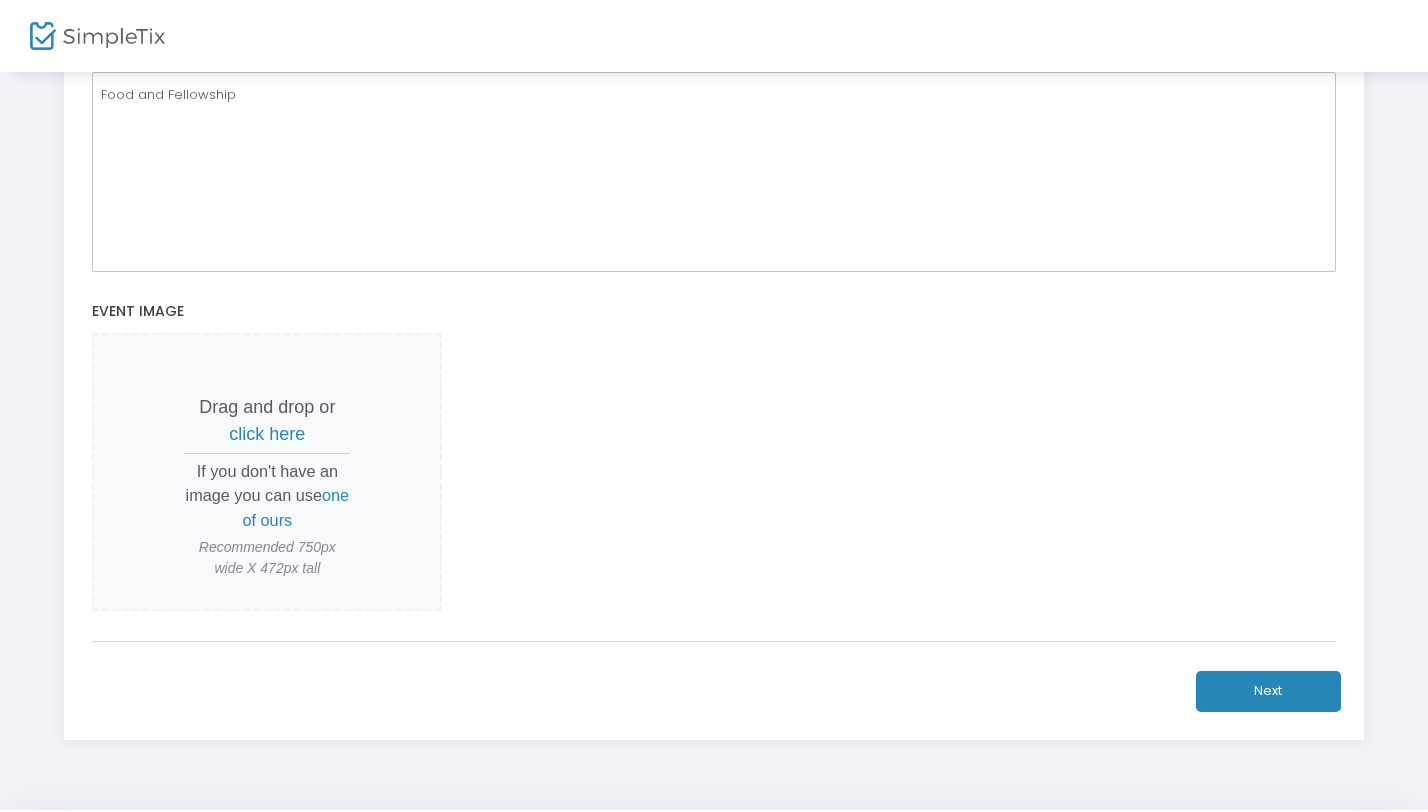 click on "Next" 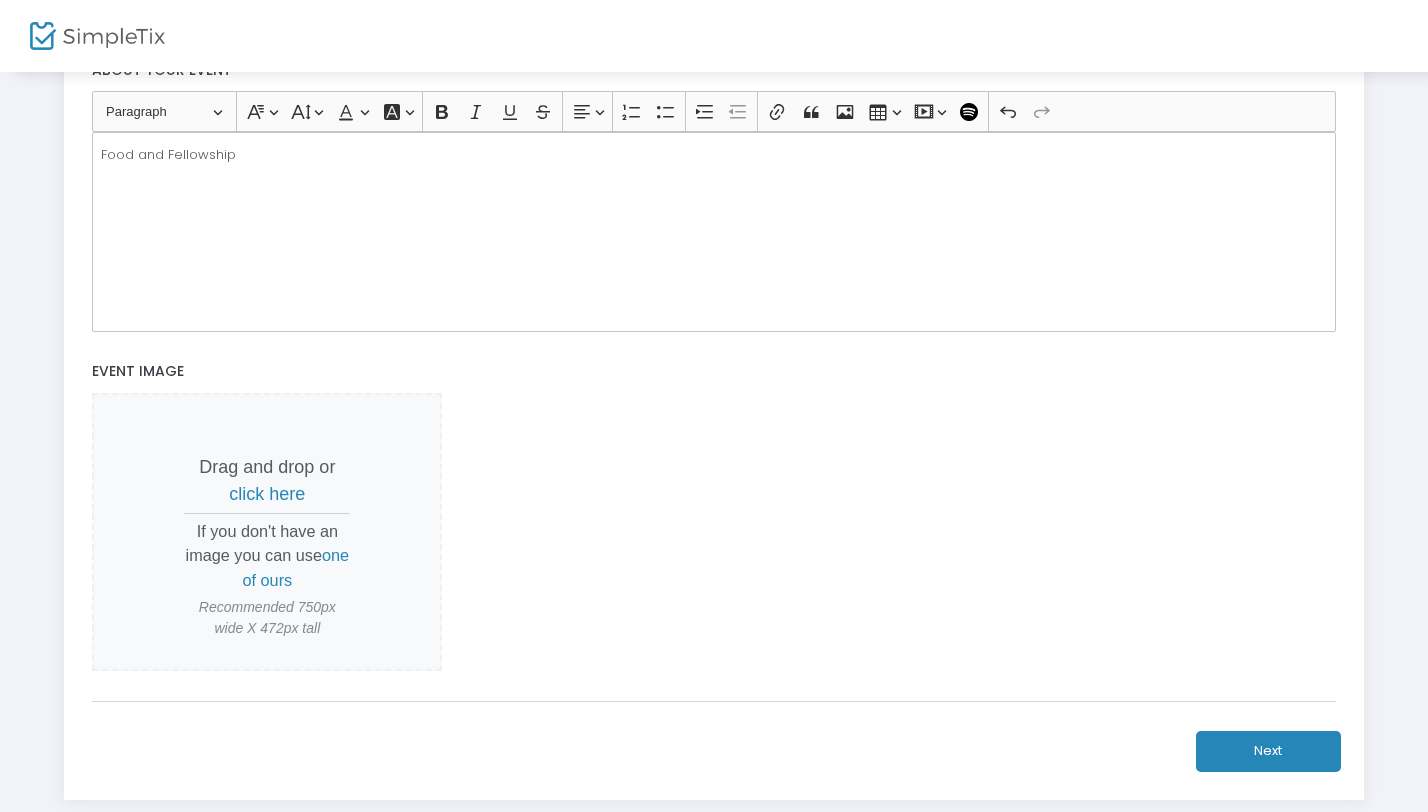 scroll, scrollTop: 696, scrollLeft: 0, axis: vertical 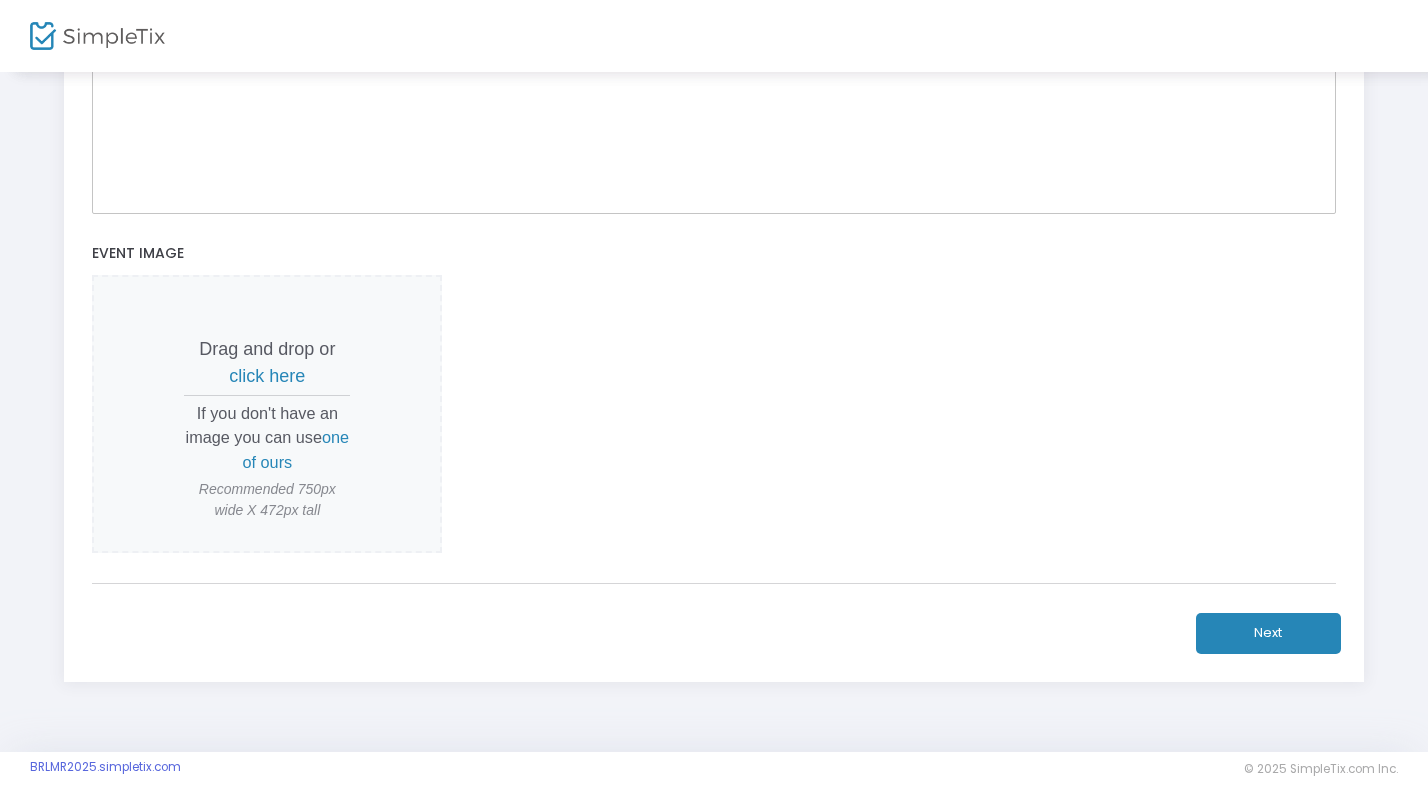 click on "one of ours" at bounding box center [296, 449] 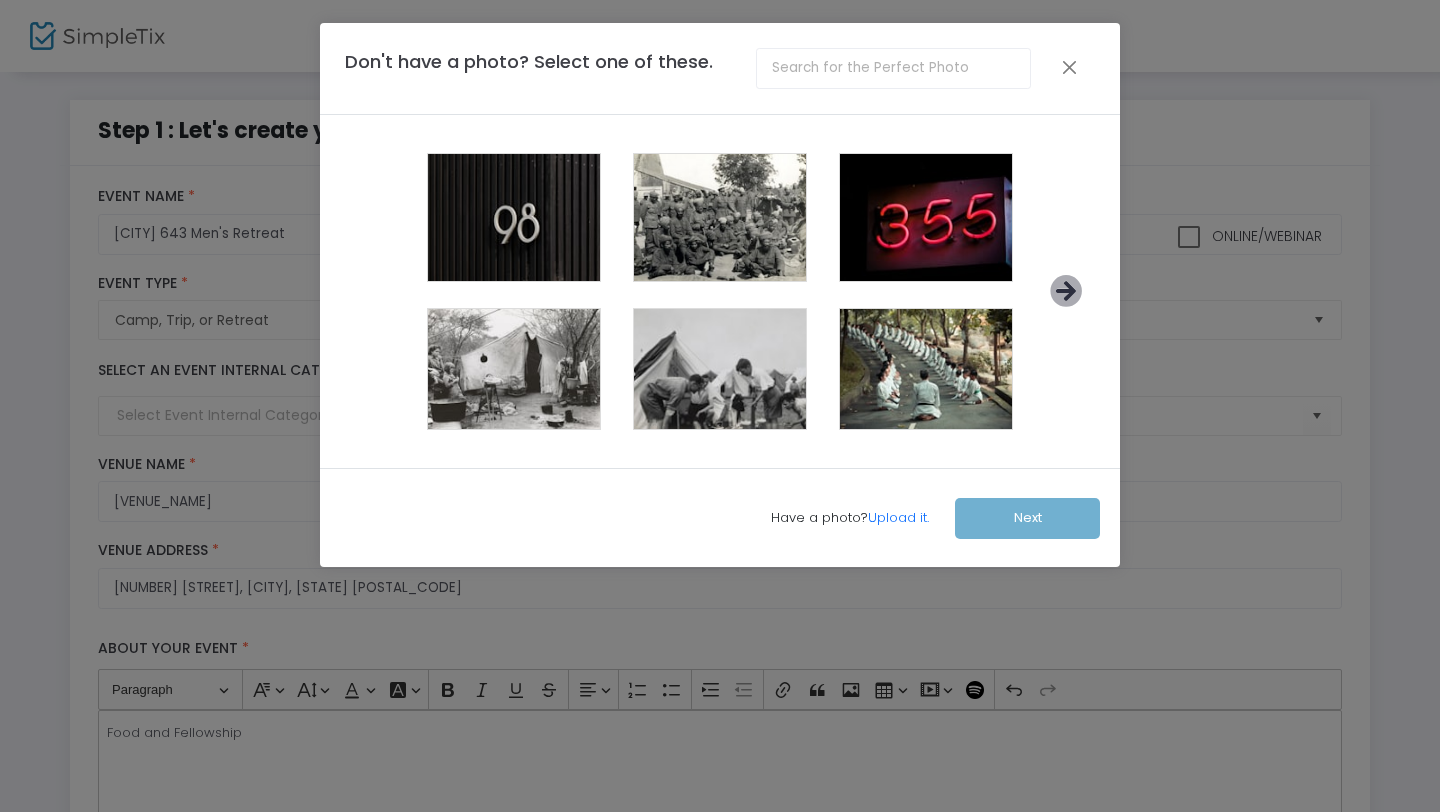 click 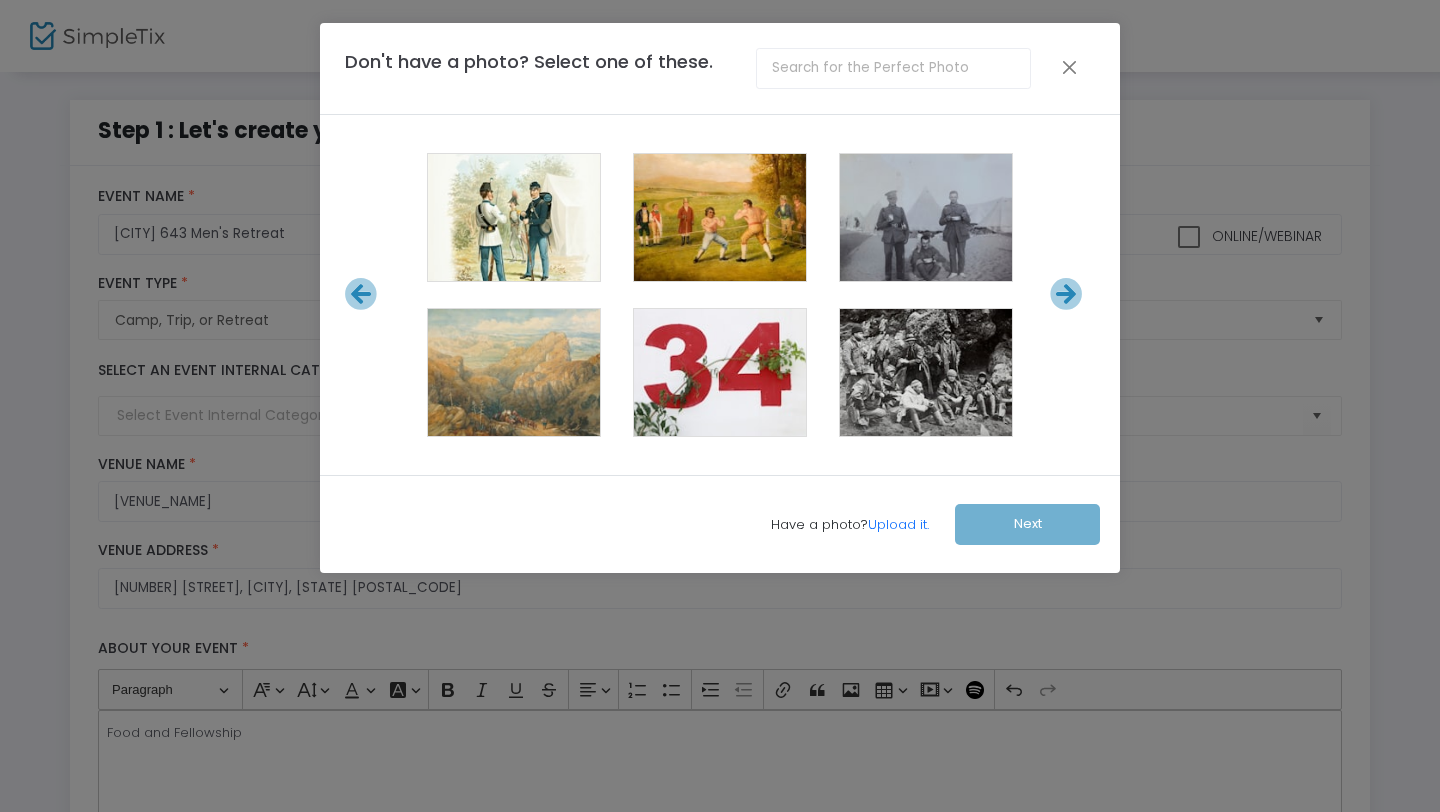 click 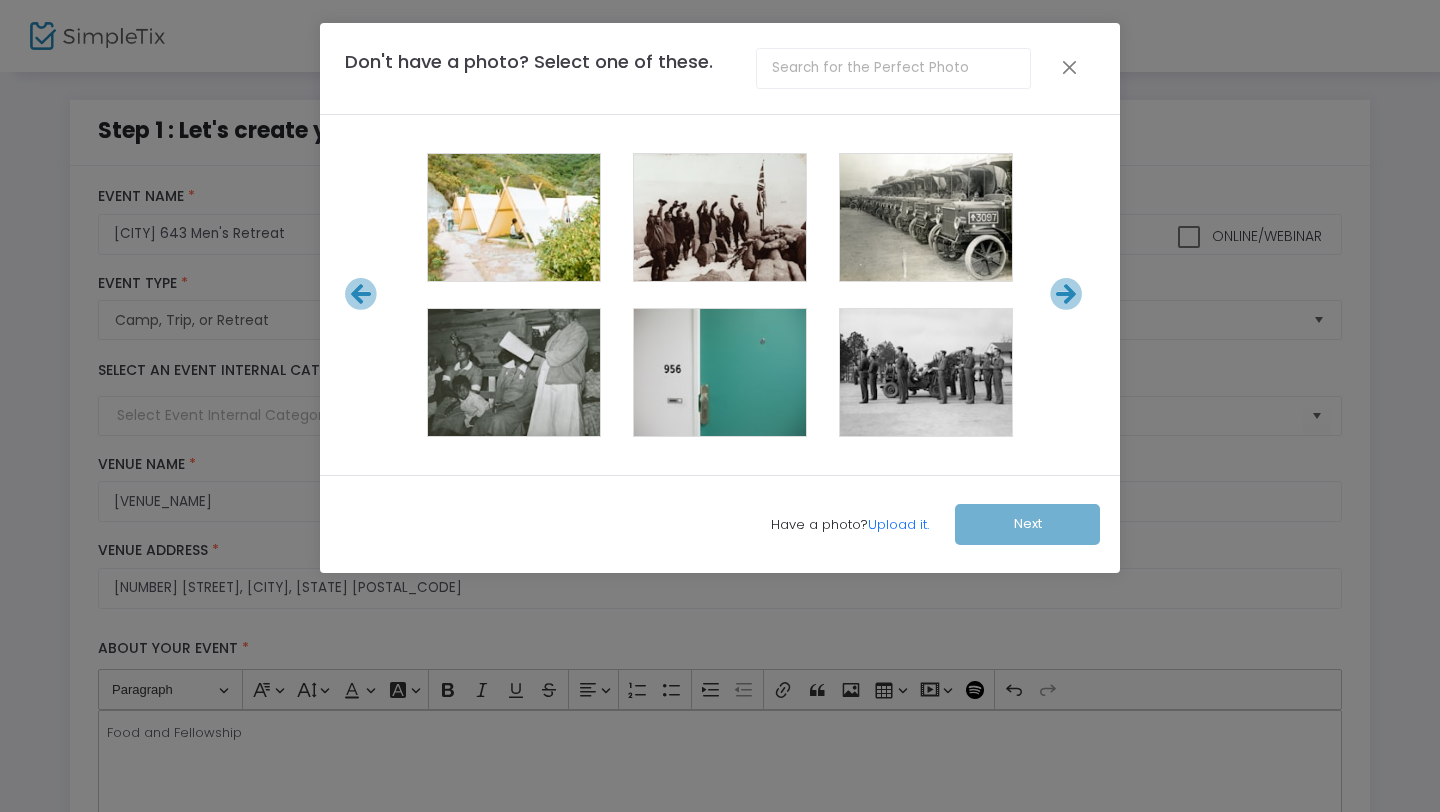 click 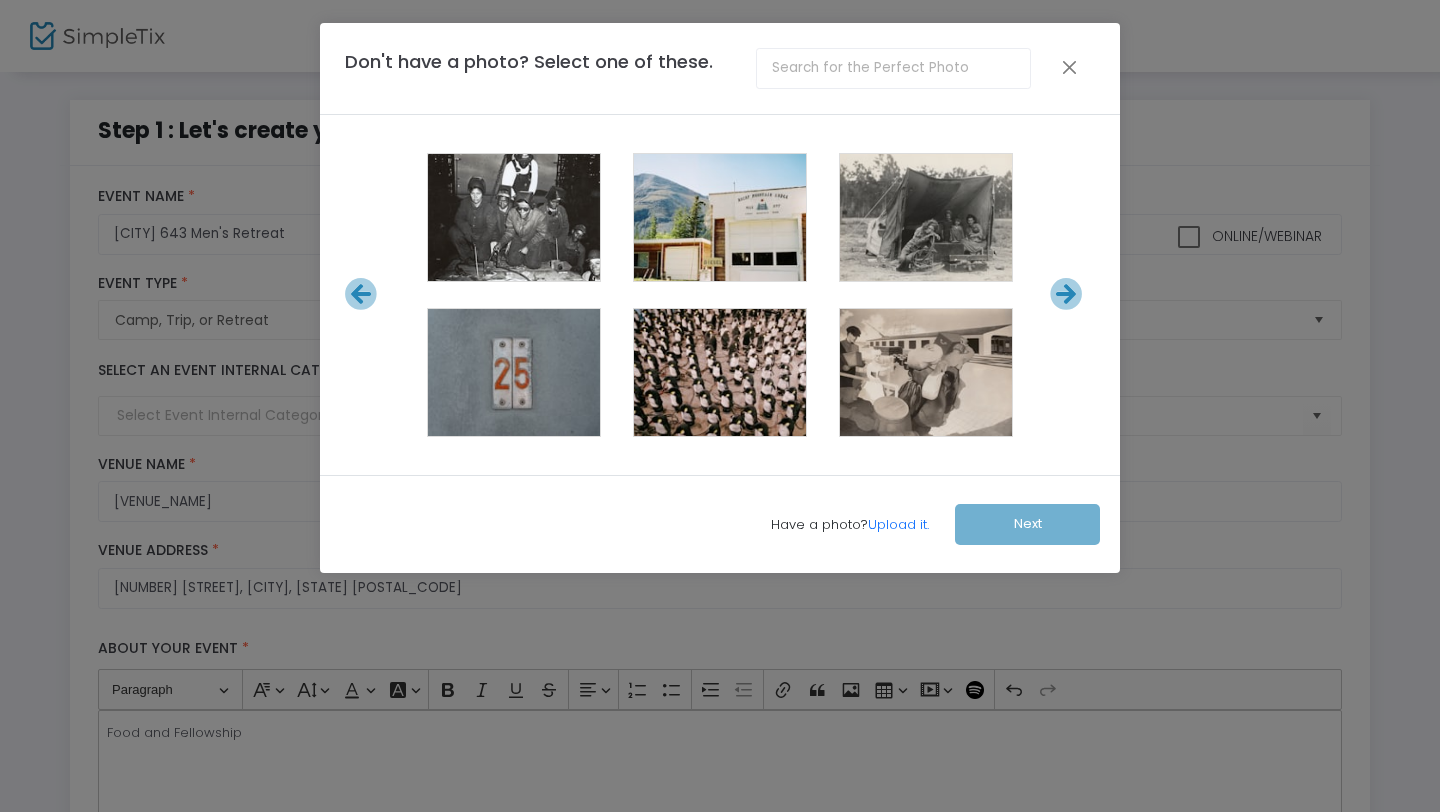 click 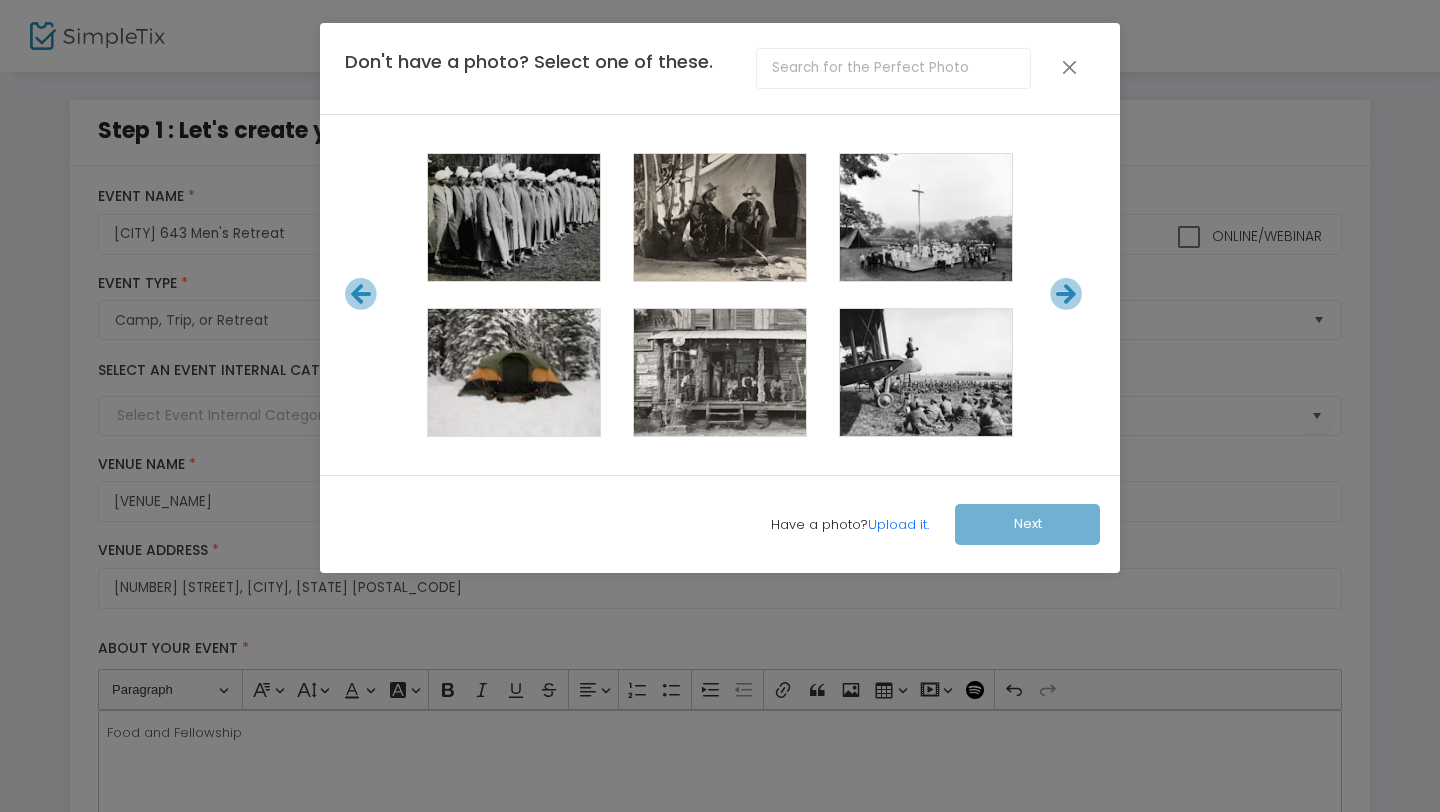 click 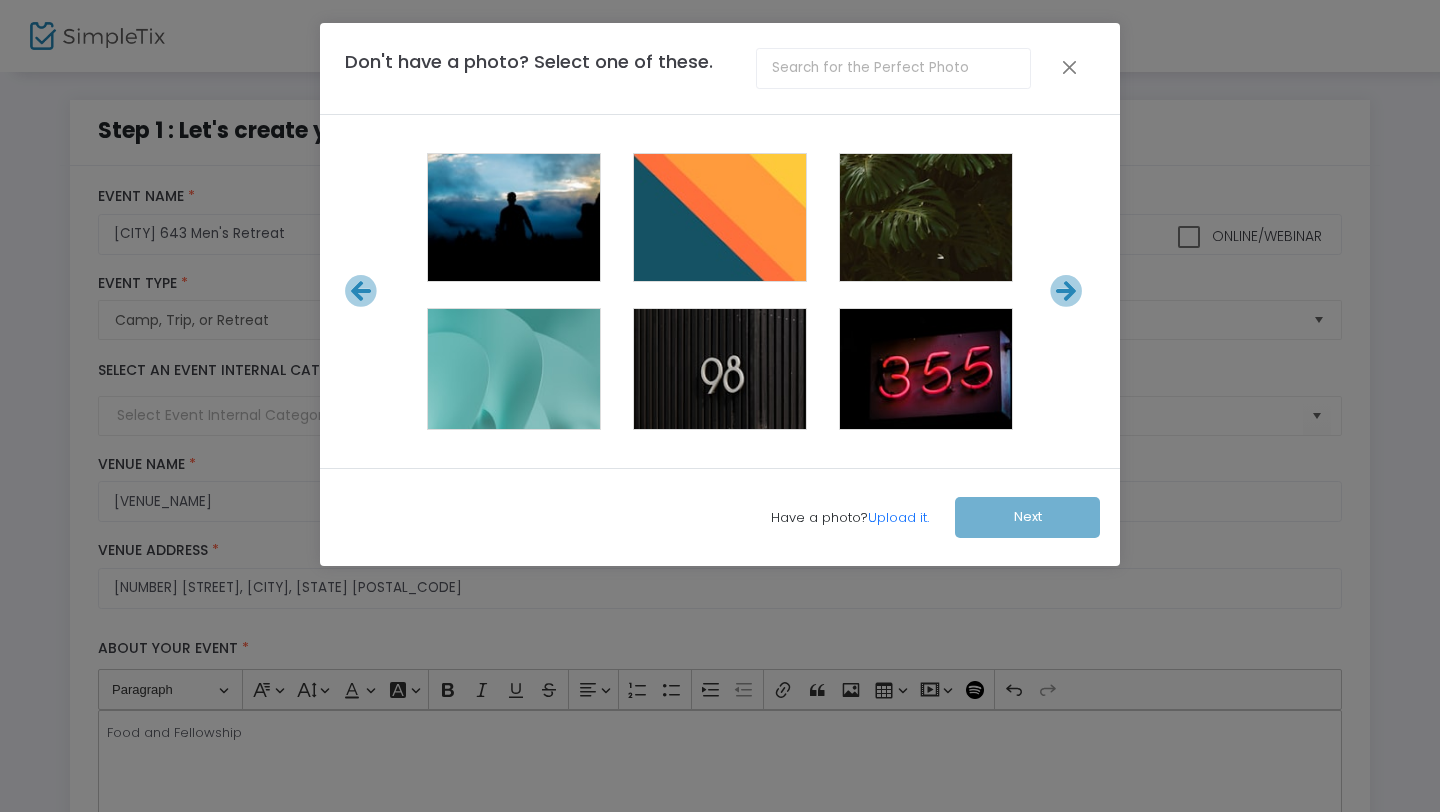 click 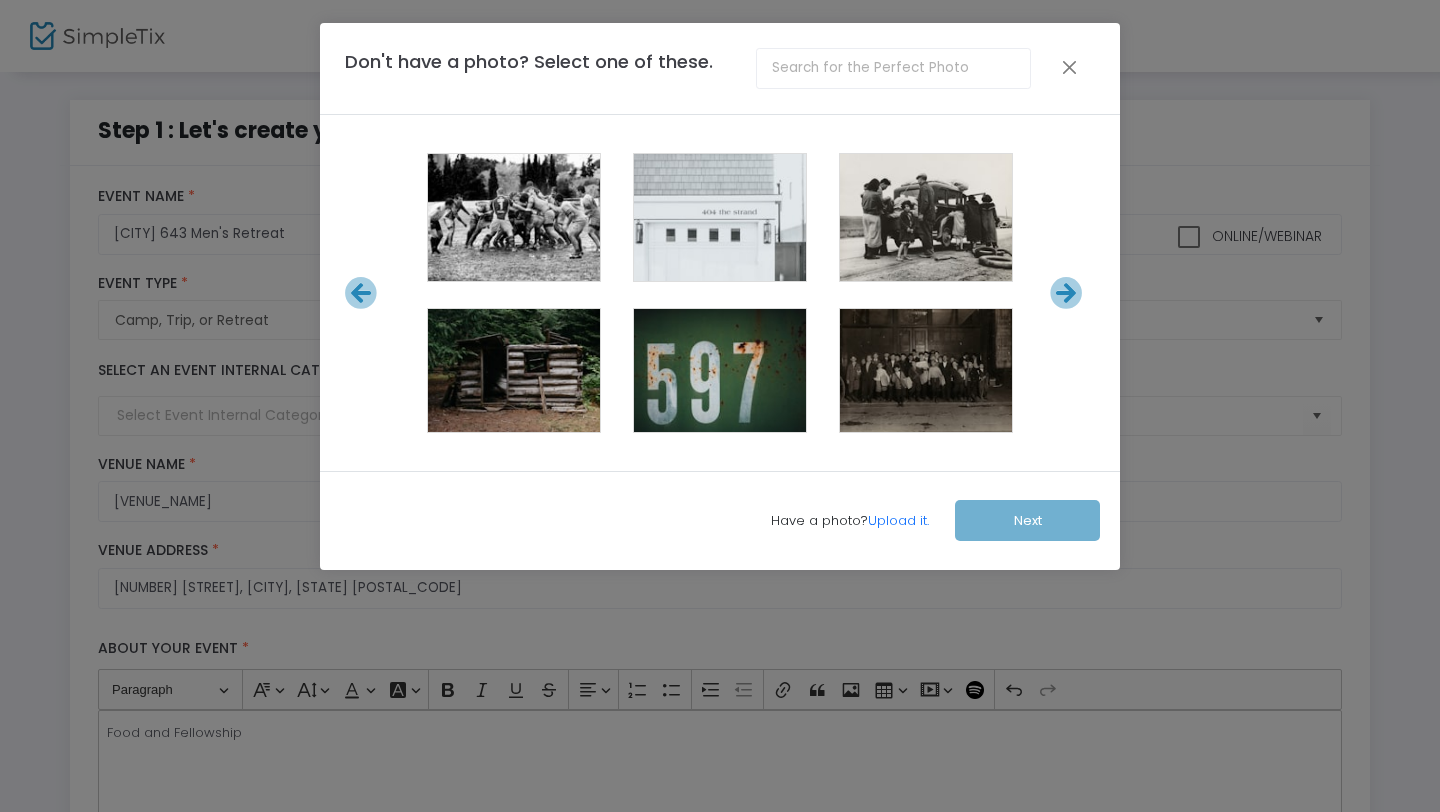click 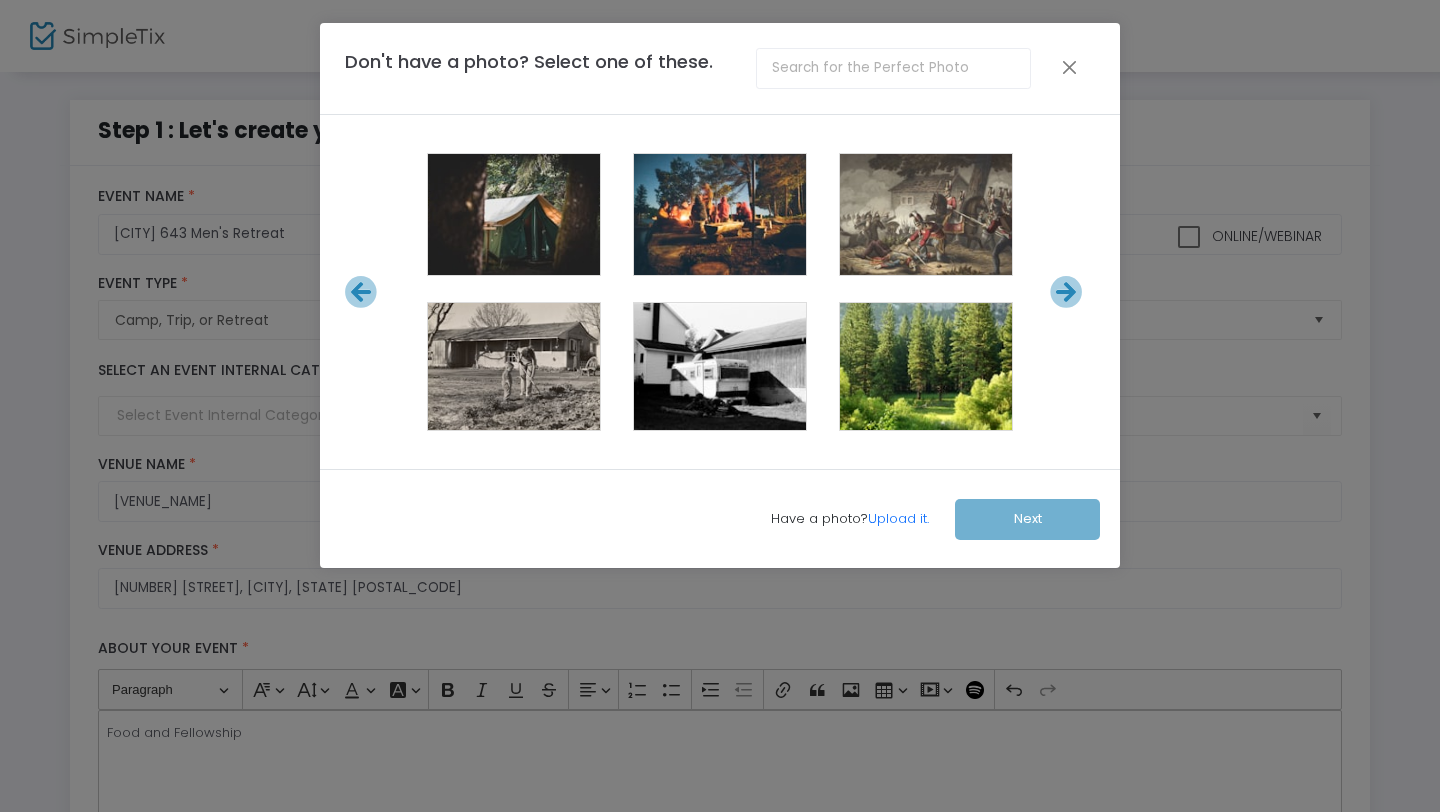 click 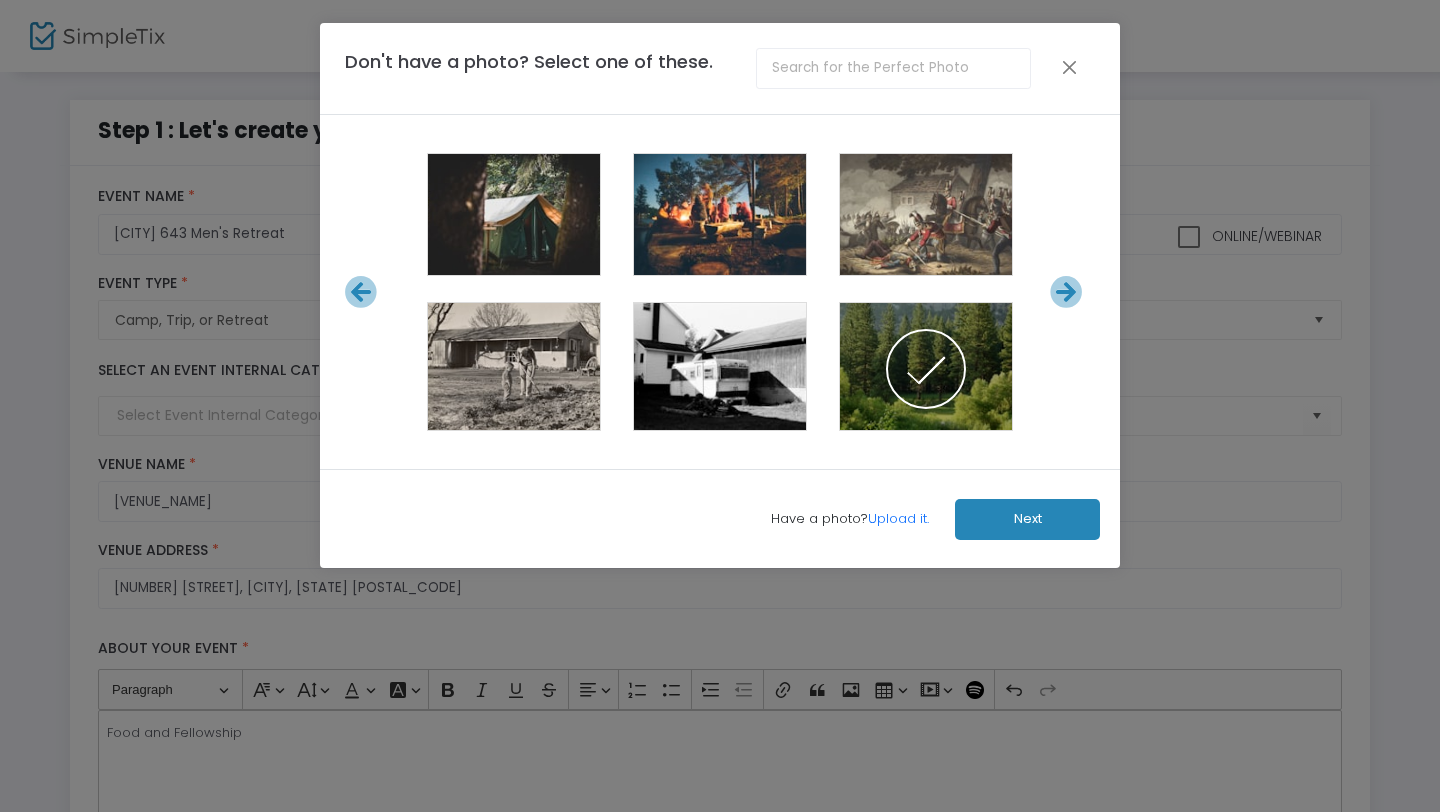click on "Next" 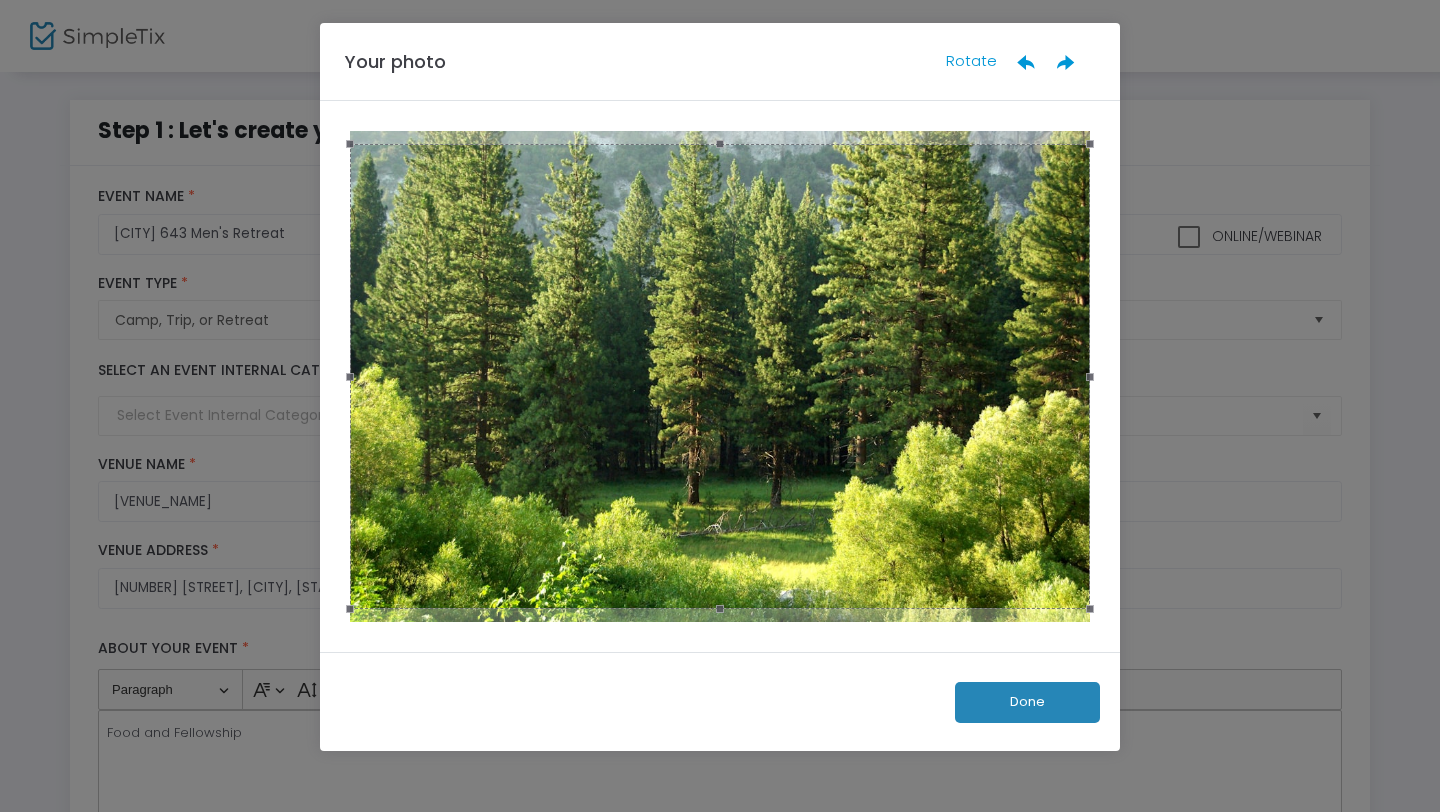 click on "Done" 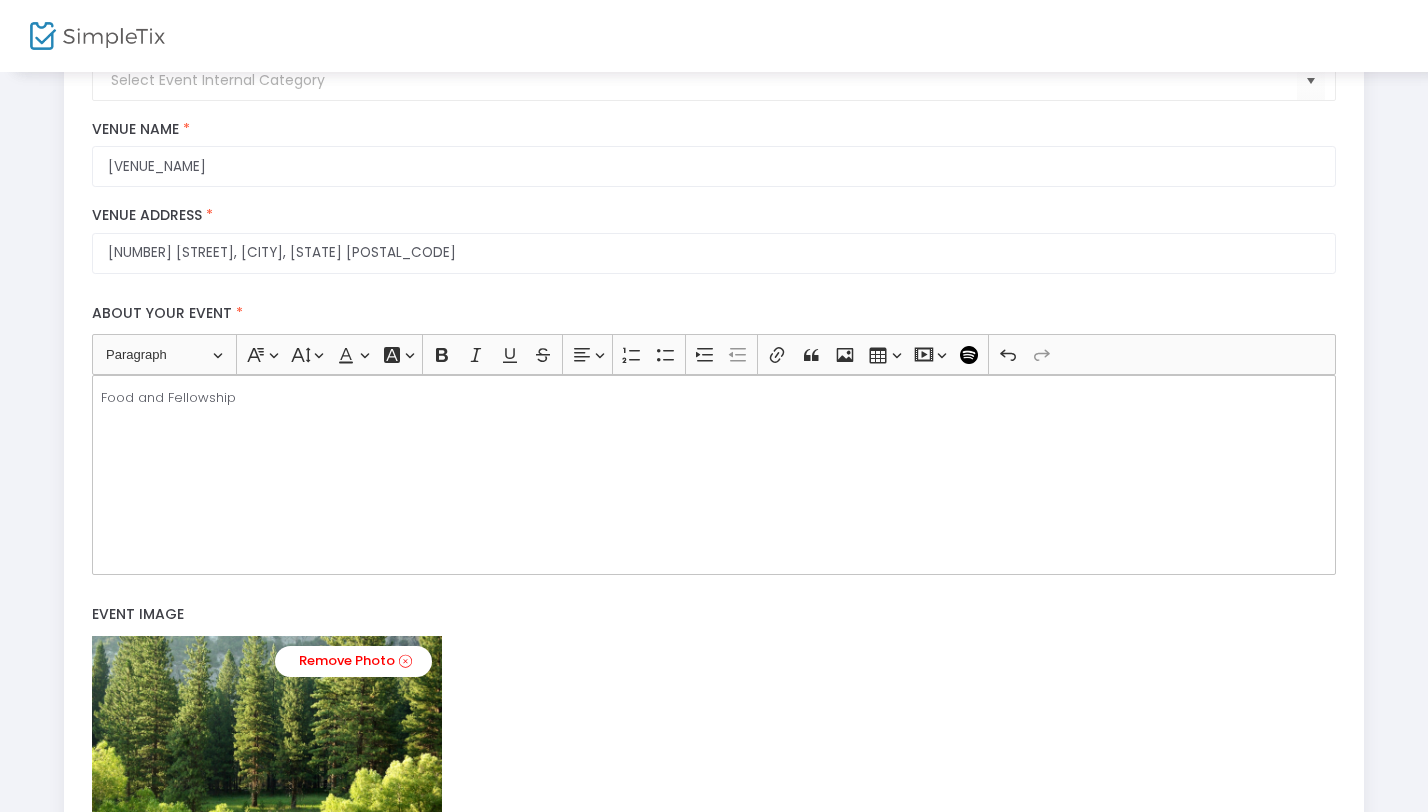 scroll, scrollTop: 638, scrollLeft: 0, axis: vertical 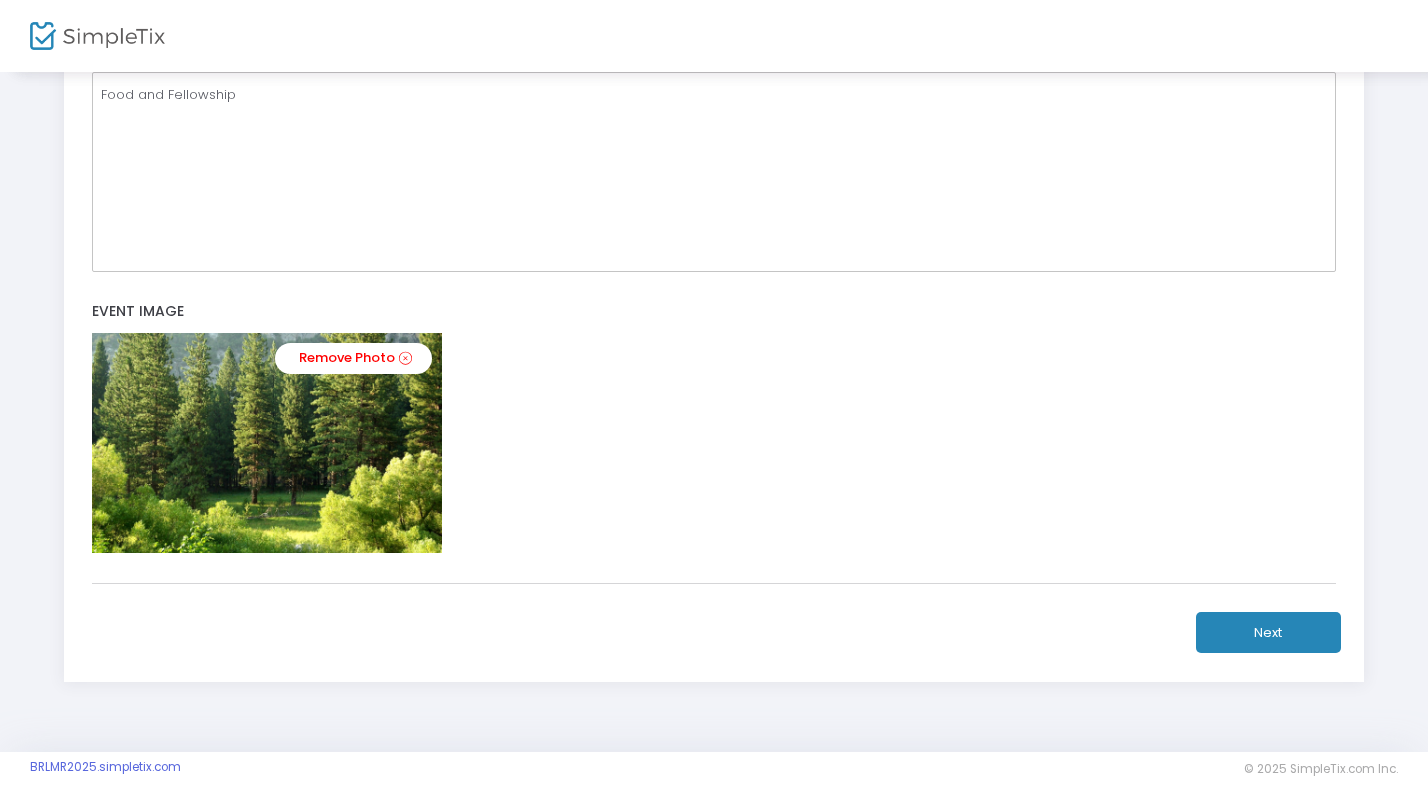 click on "Next" 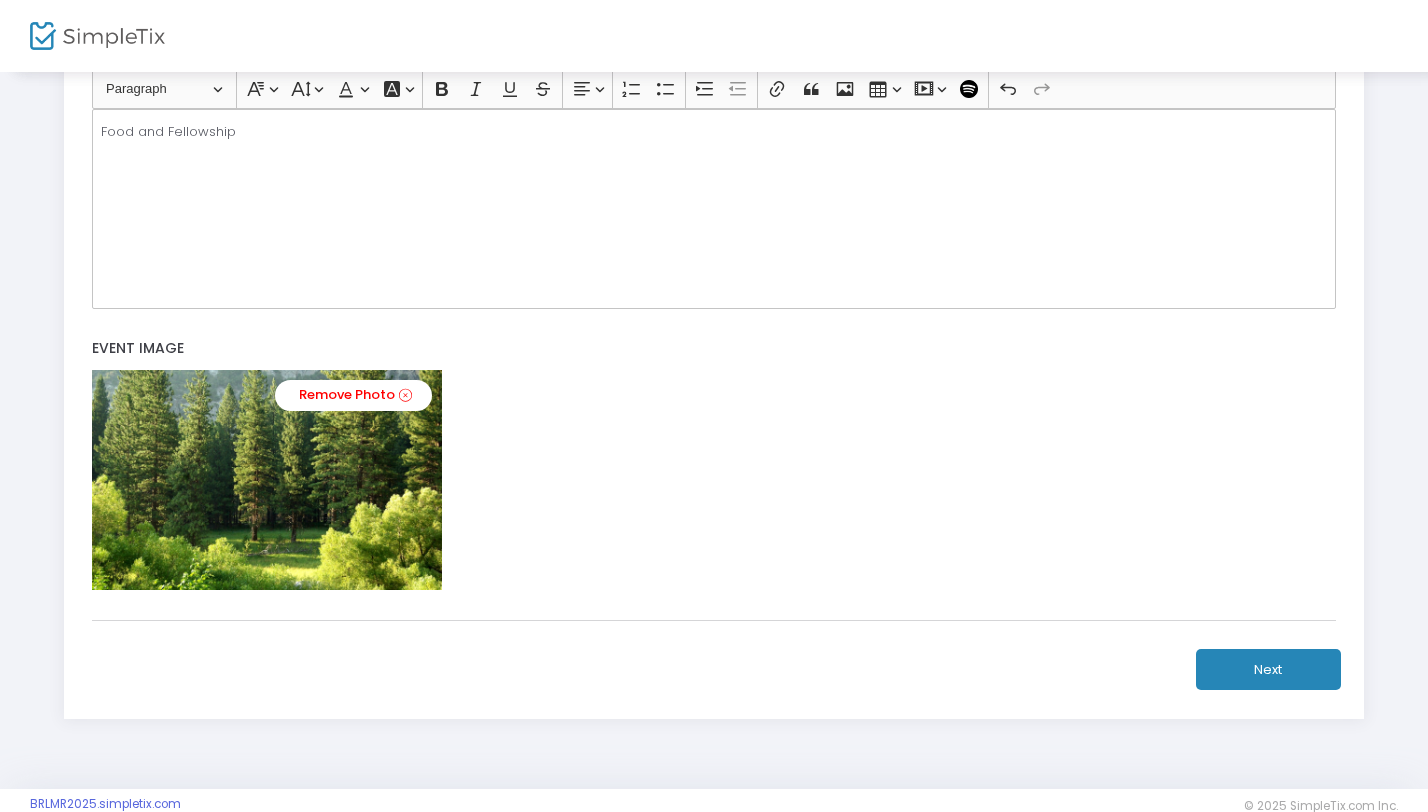 scroll, scrollTop: 607, scrollLeft: 0, axis: vertical 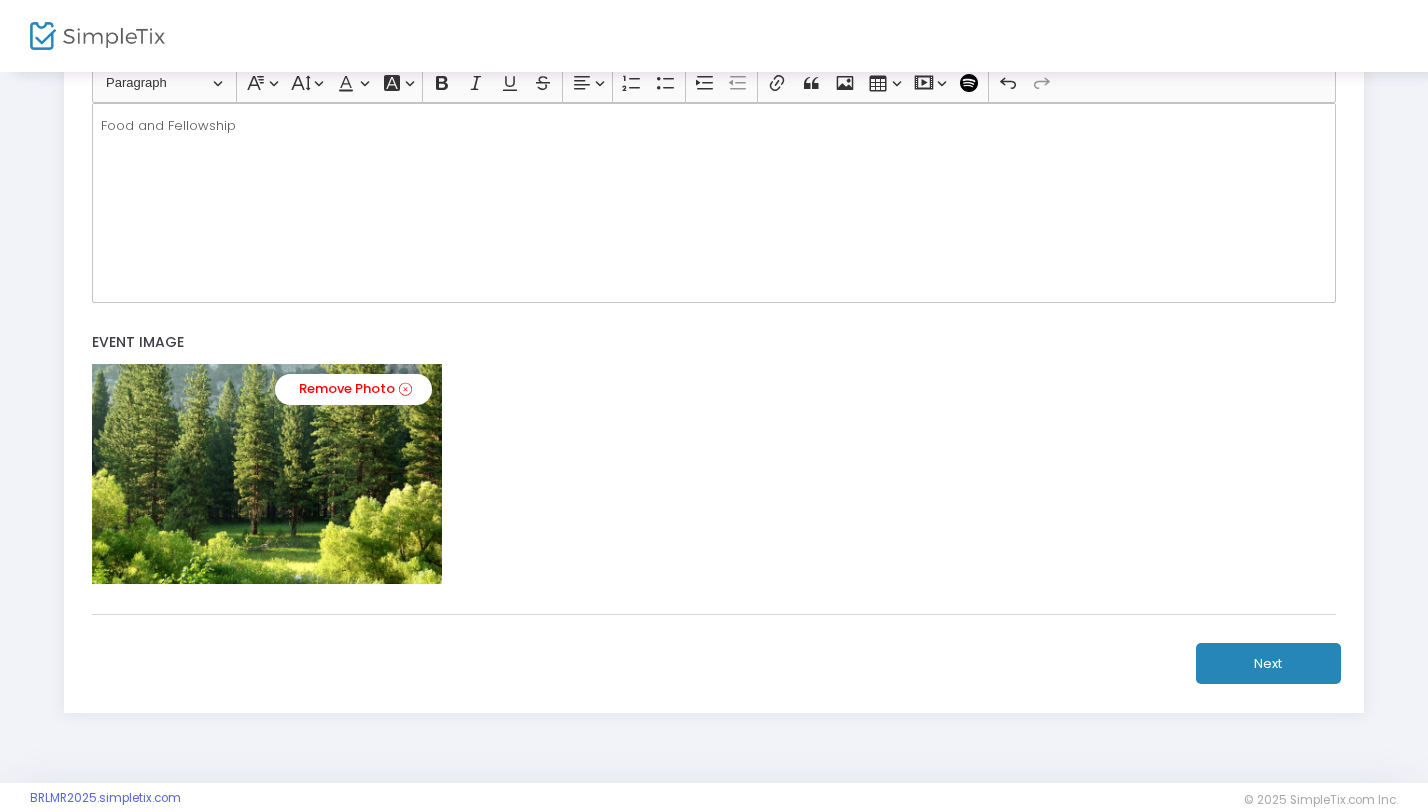 click on "Next" 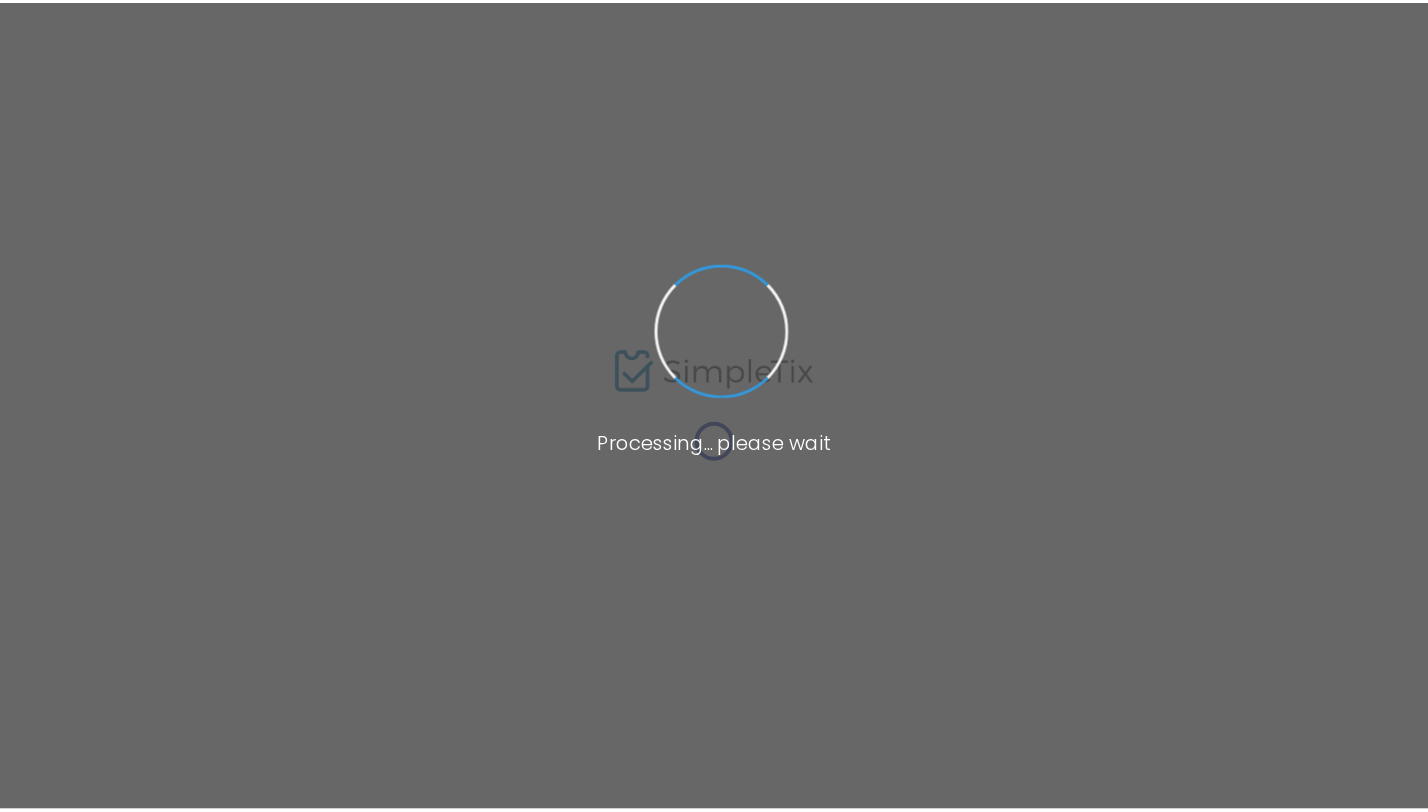 scroll, scrollTop: 0, scrollLeft: 0, axis: both 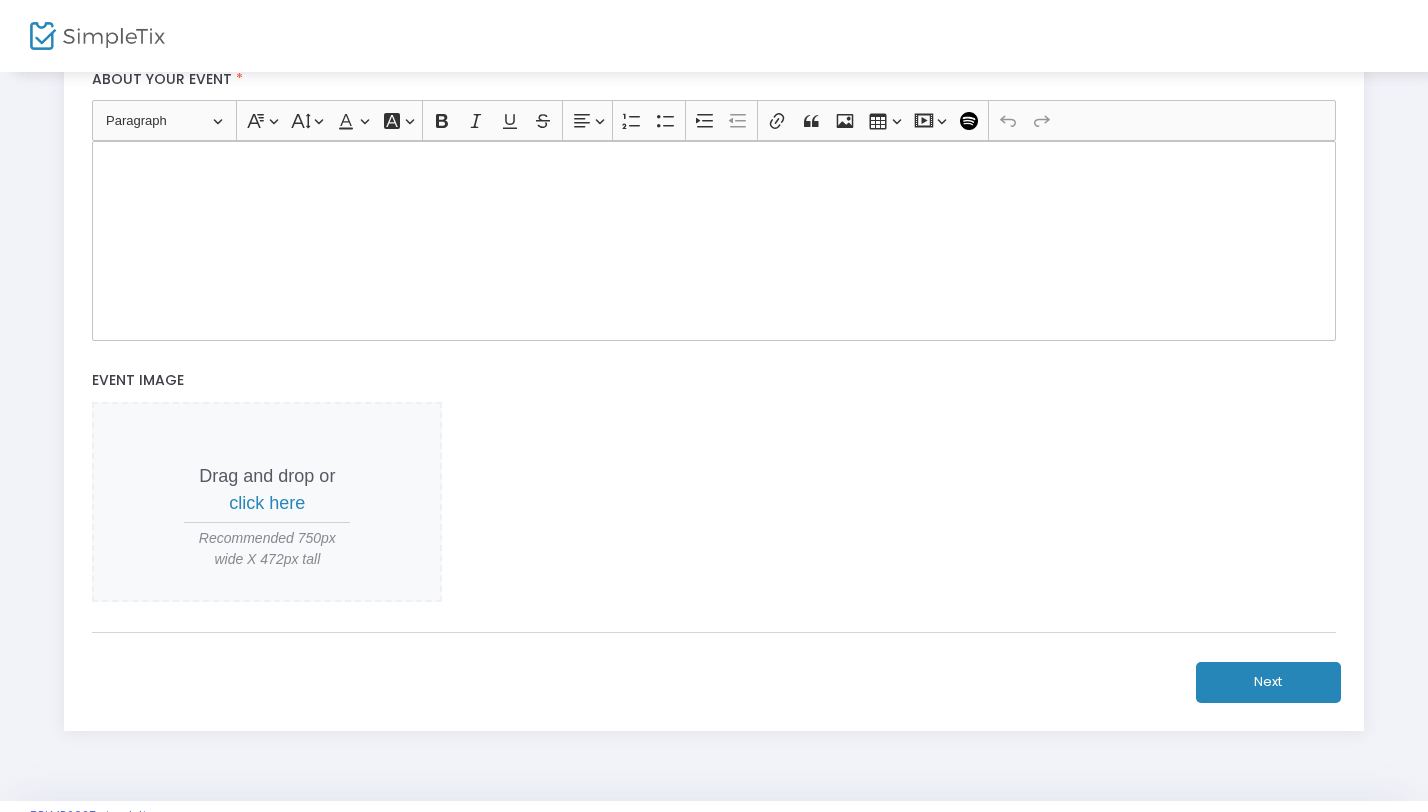 click on "Next" 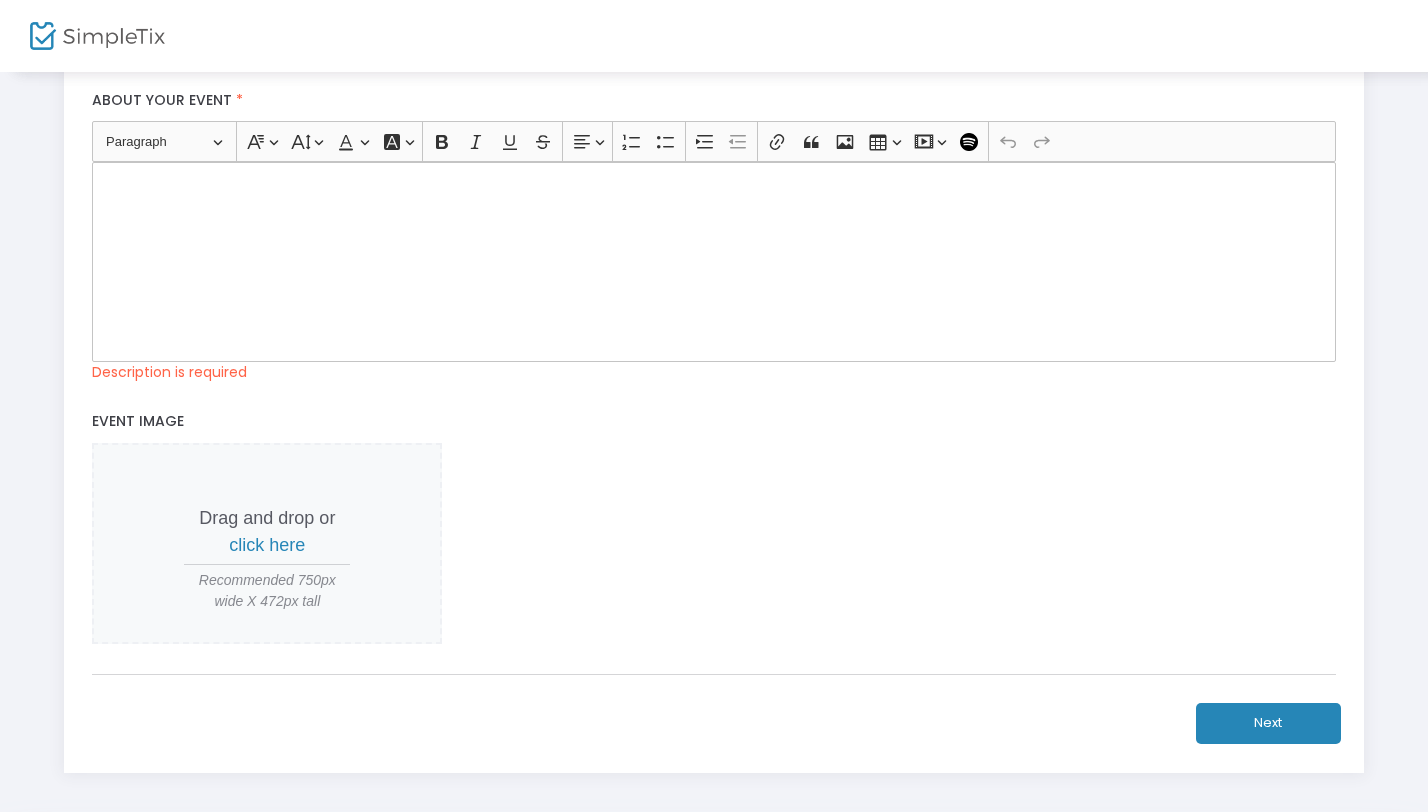 click 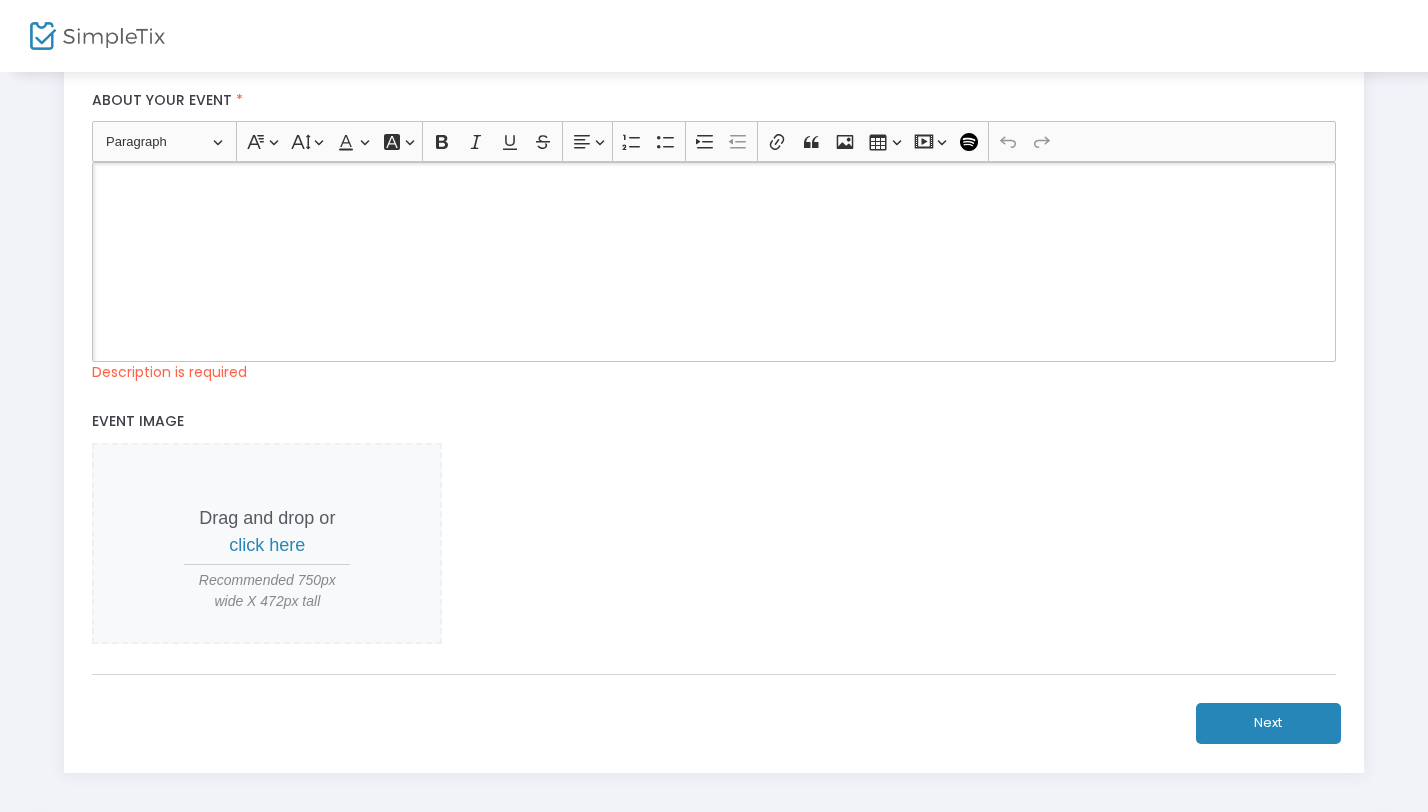 type 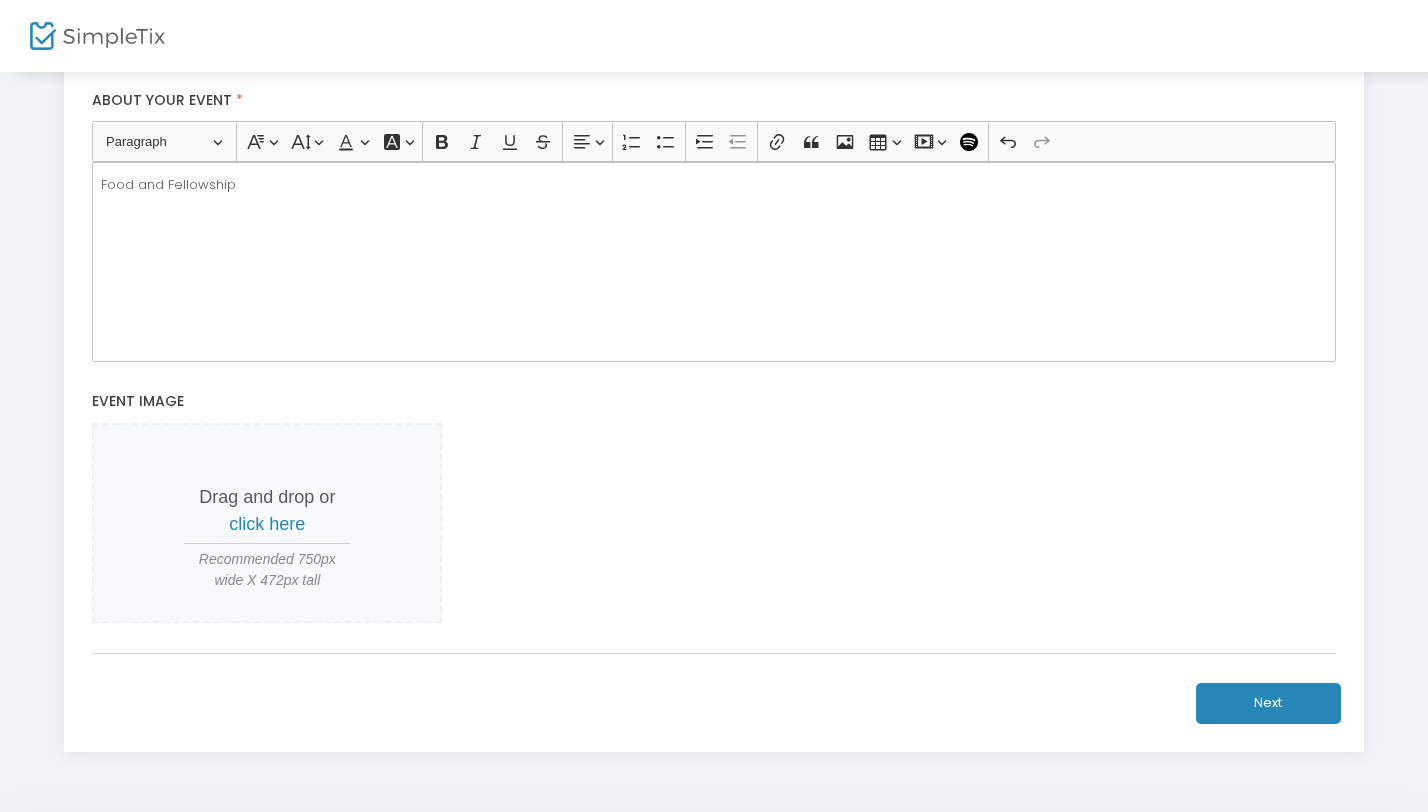click on "Next" 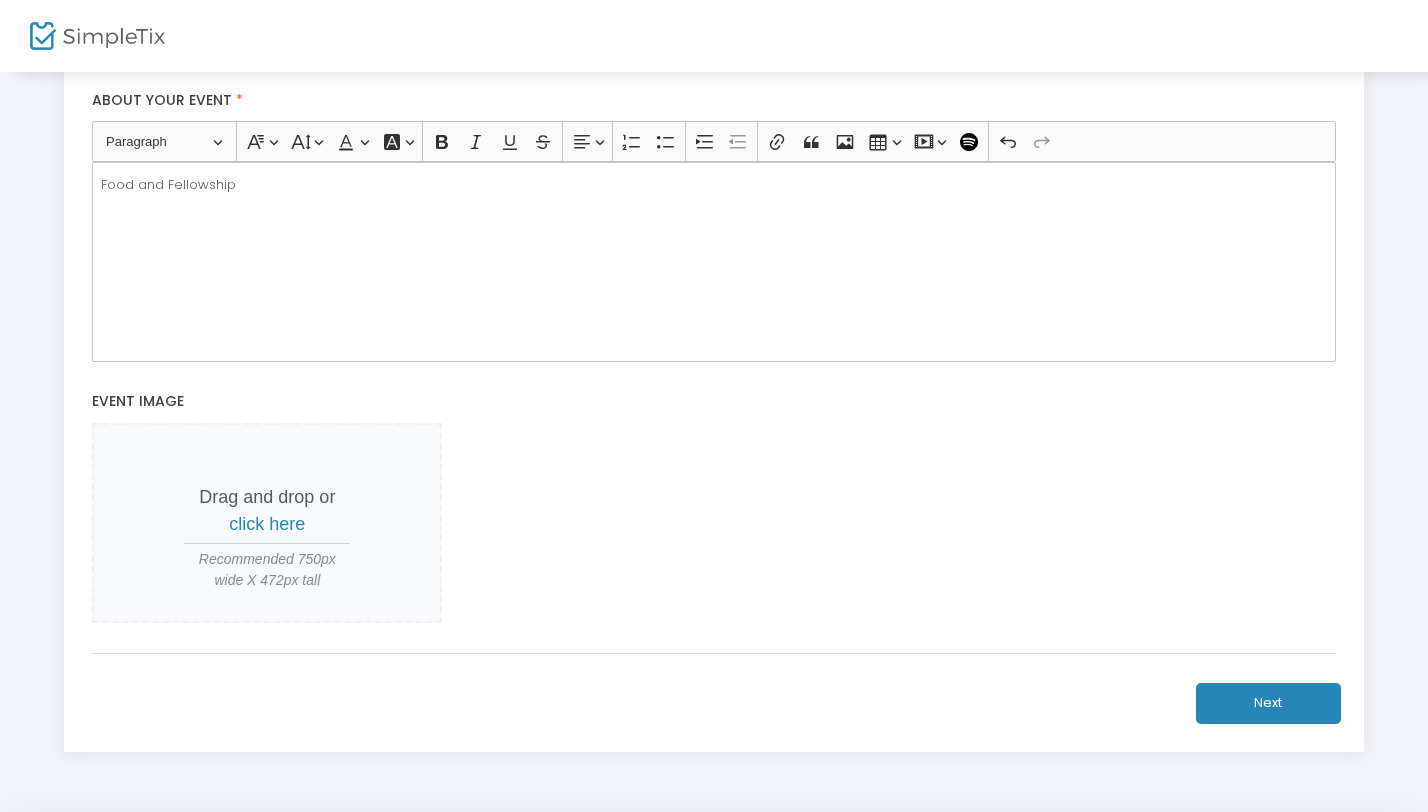 click on "Next" 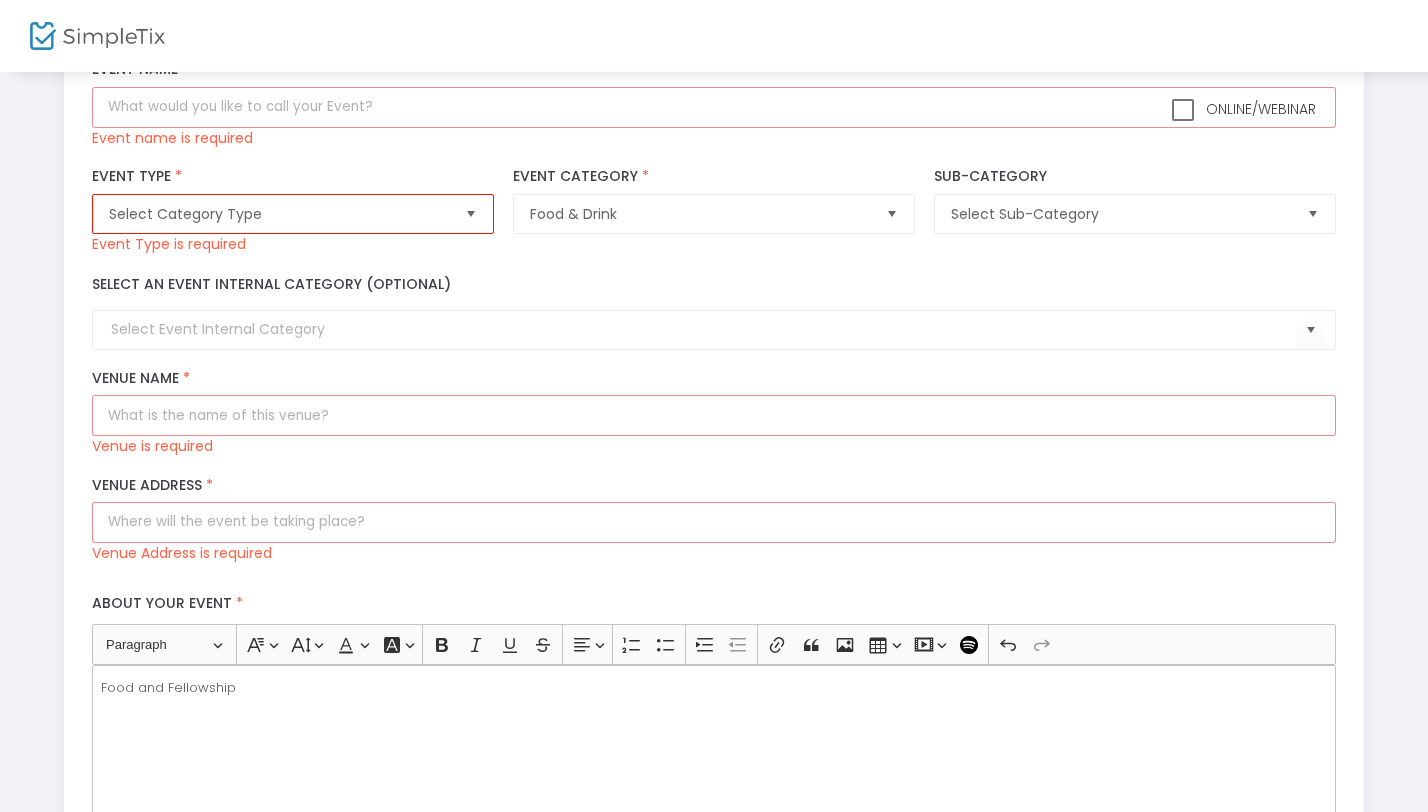 scroll, scrollTop: 0, scrollLeft: 0, axis: both 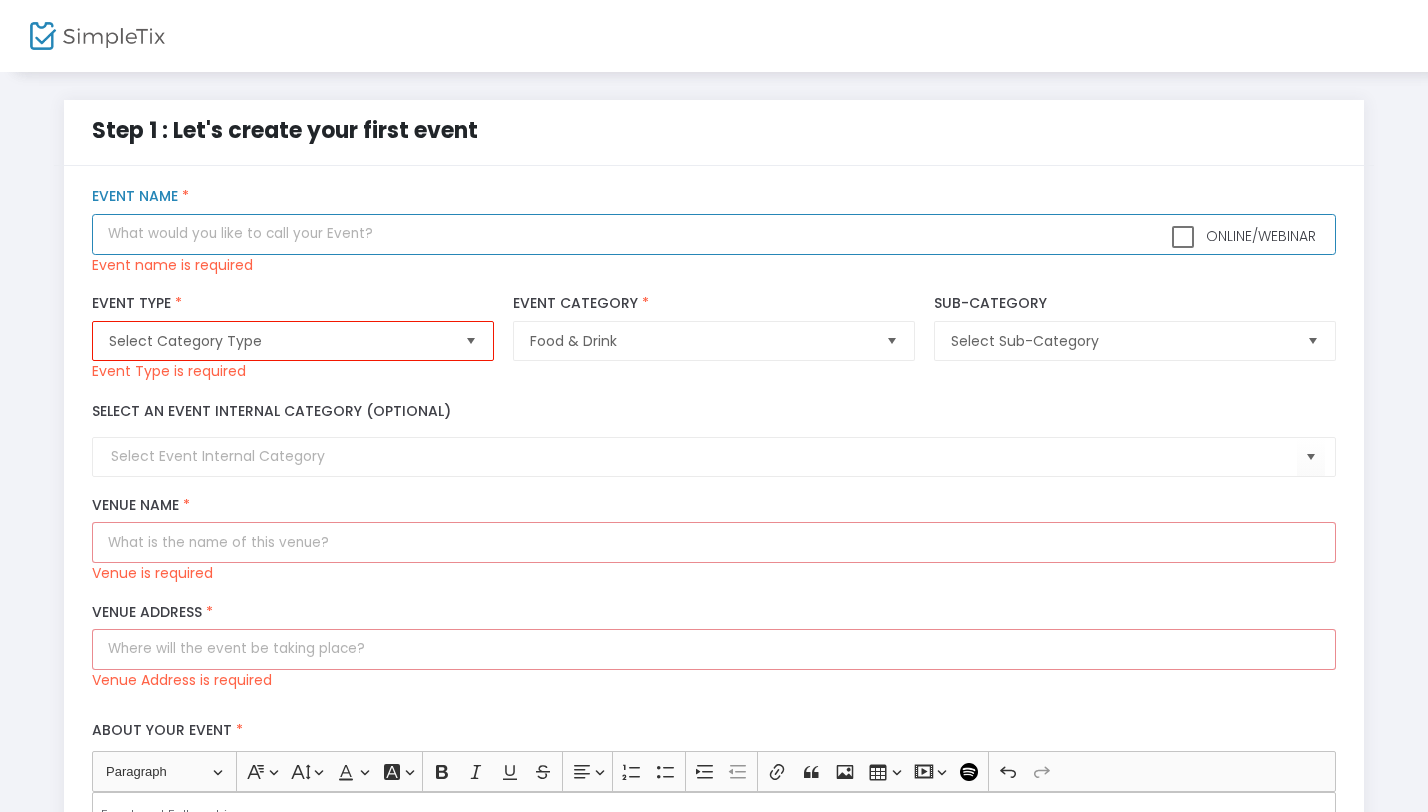 click 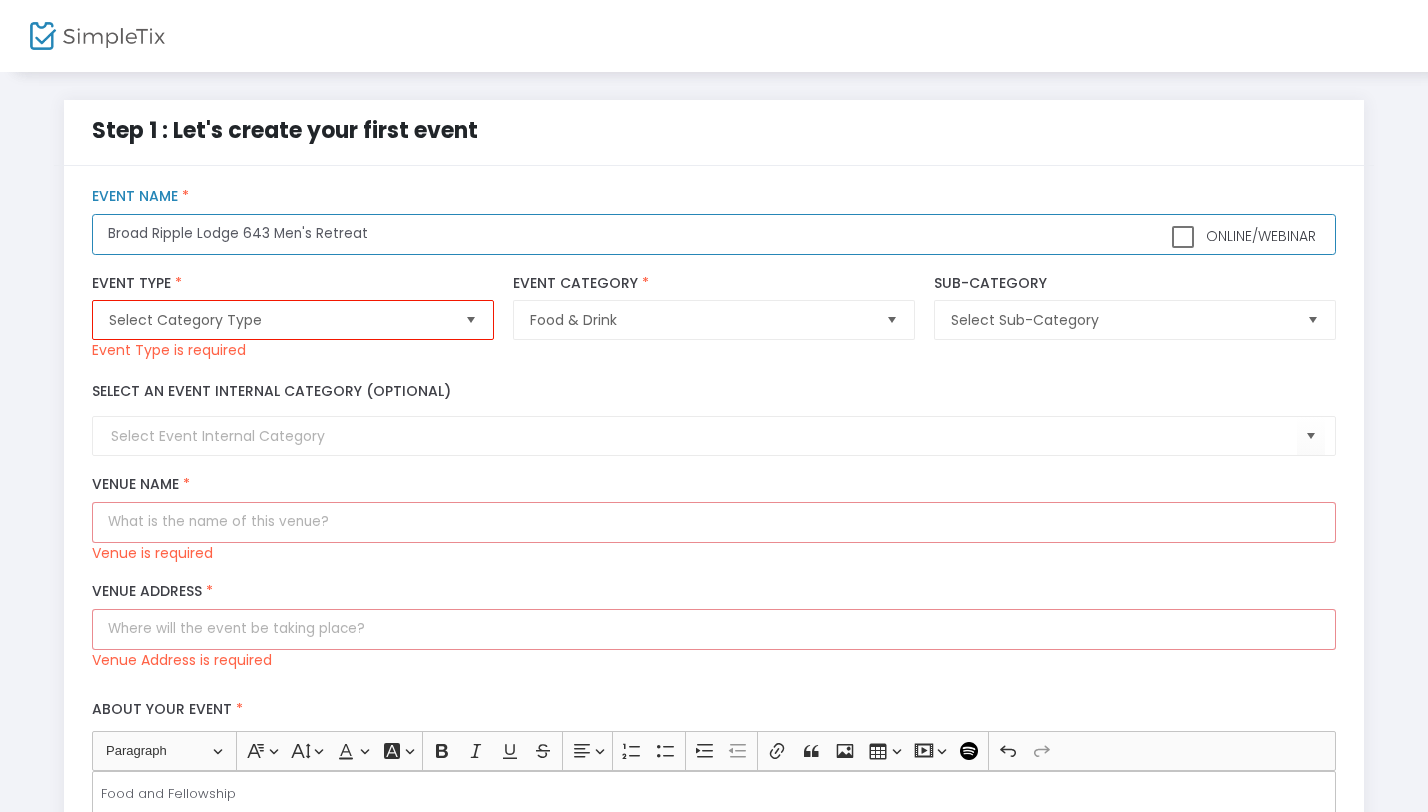 type on "Broad Ripple Lodge 643 Men's Retreat" 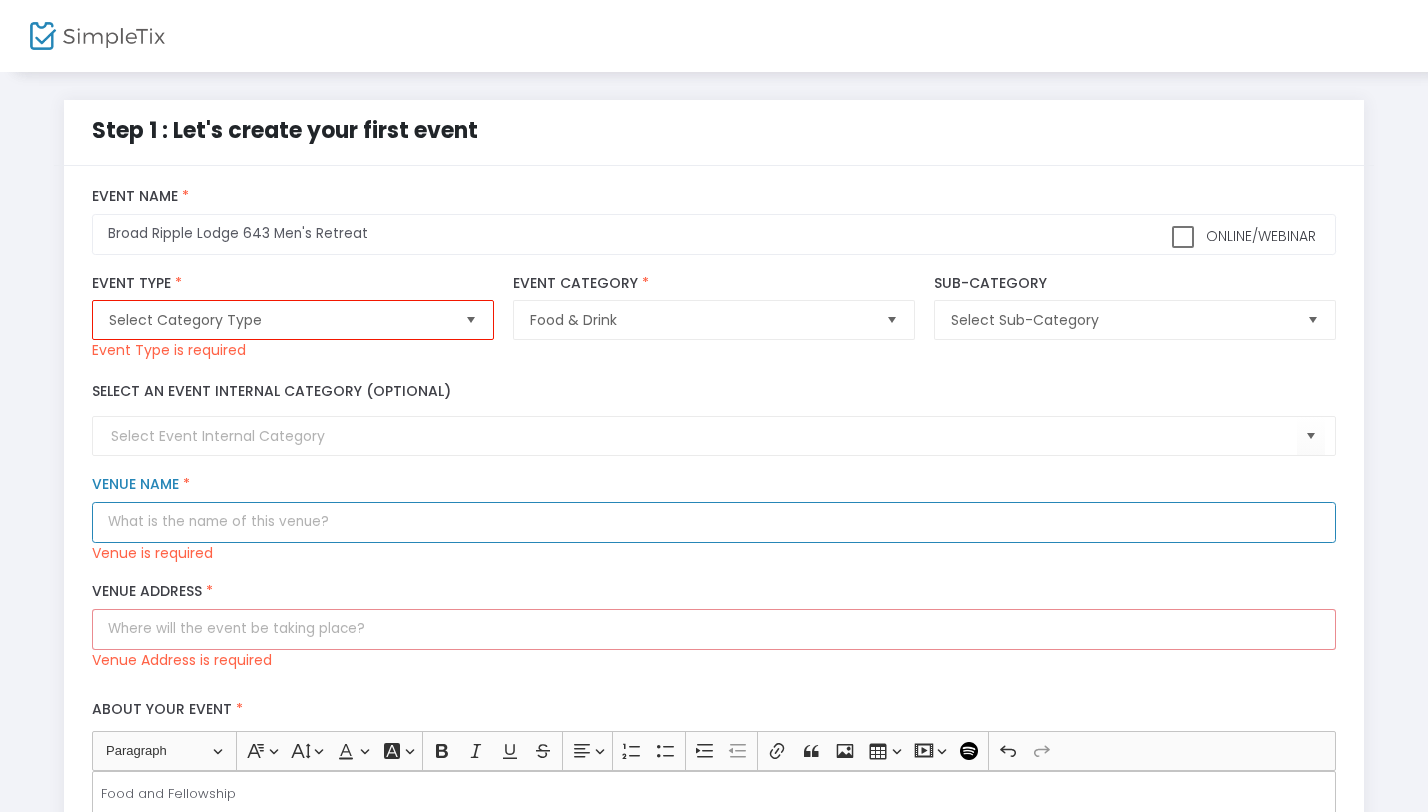 click on "Venue Name *" at bounding box center (713, 522) 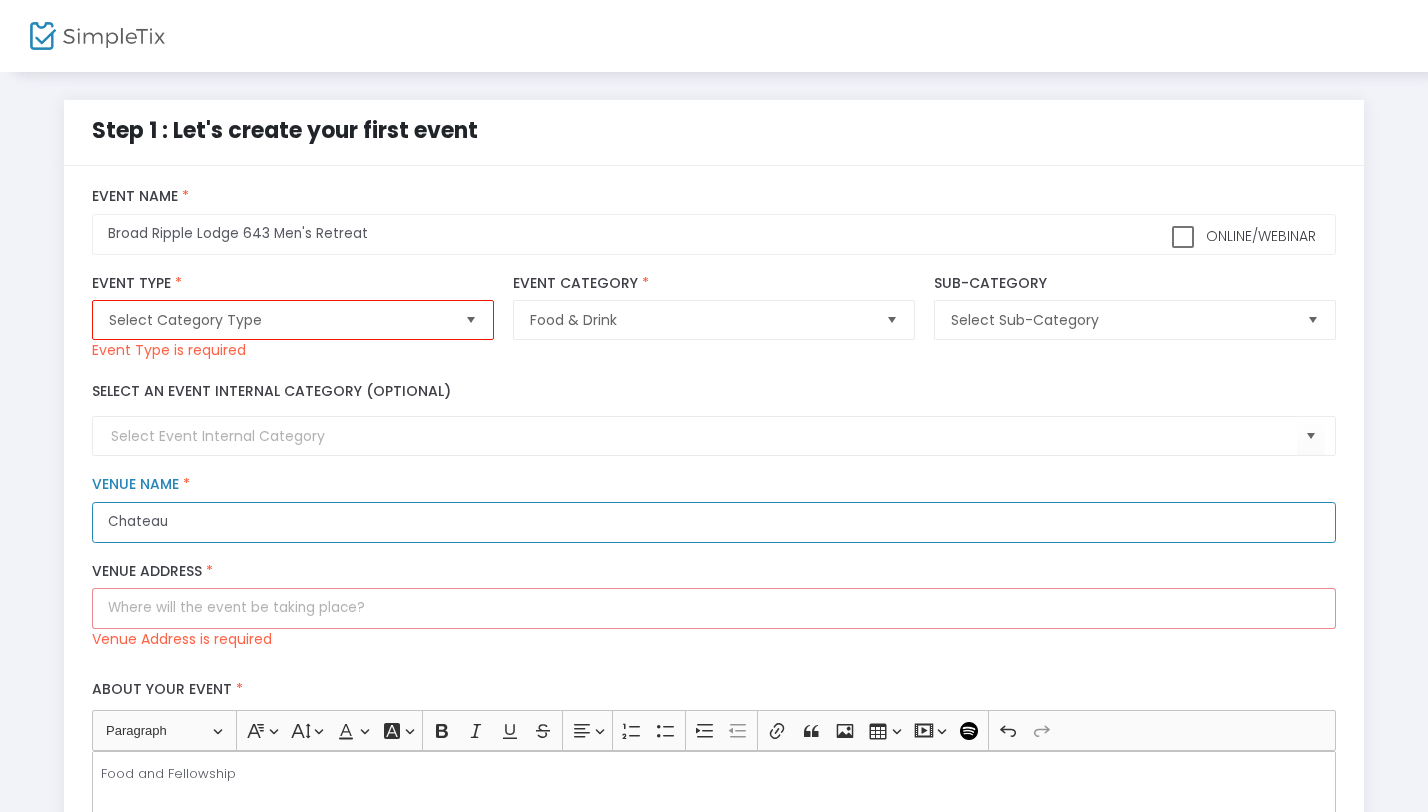 type on "Chateau" 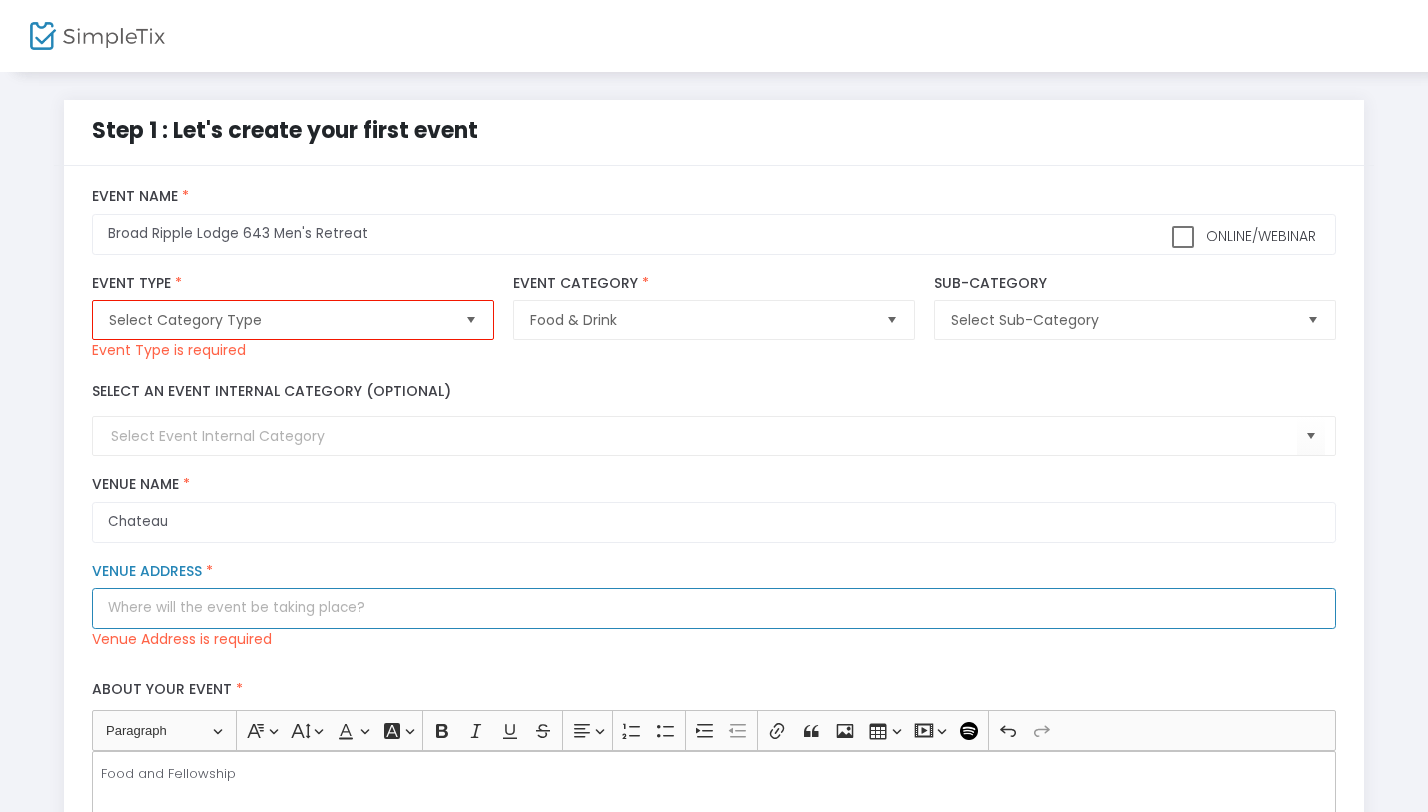 click on "Venue Address *" at bounding box center [713, 608] 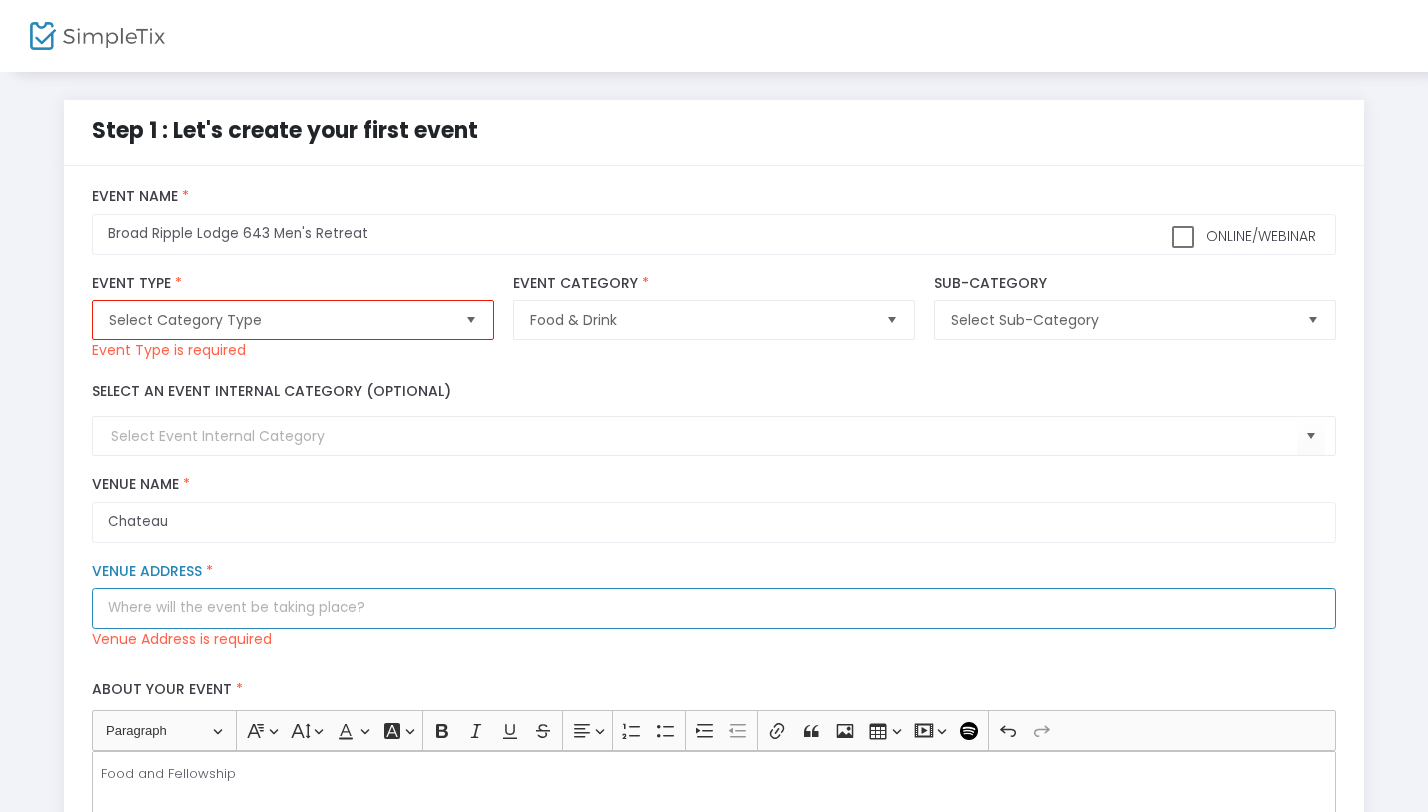 paste on "[NUMBER] [STREET], [CITY] [POSTAL_CODE]" 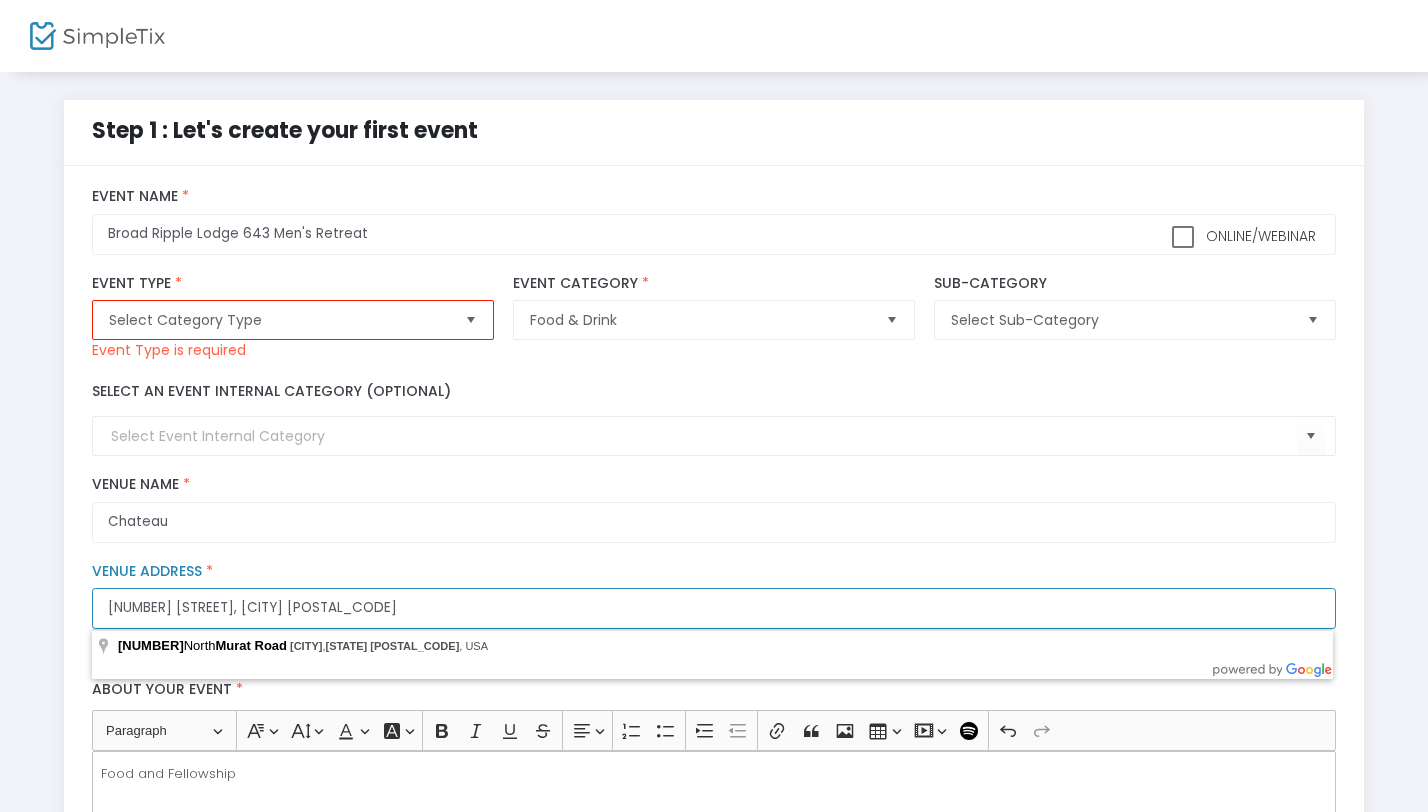 scroll, scrollTop: 8, scrollLeft: 0, axis: vertical 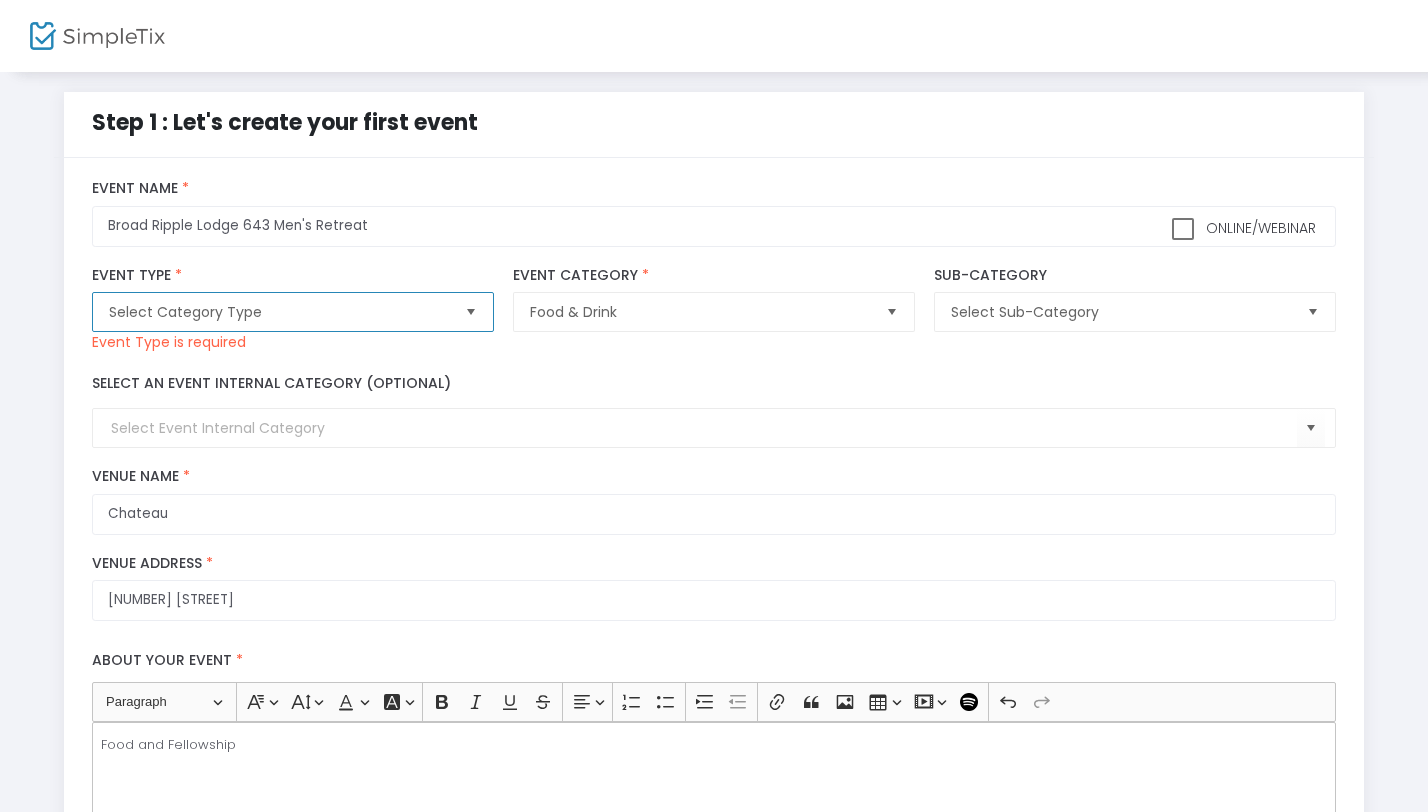 click on "Select Category Type" at bounding box center [278, 312] 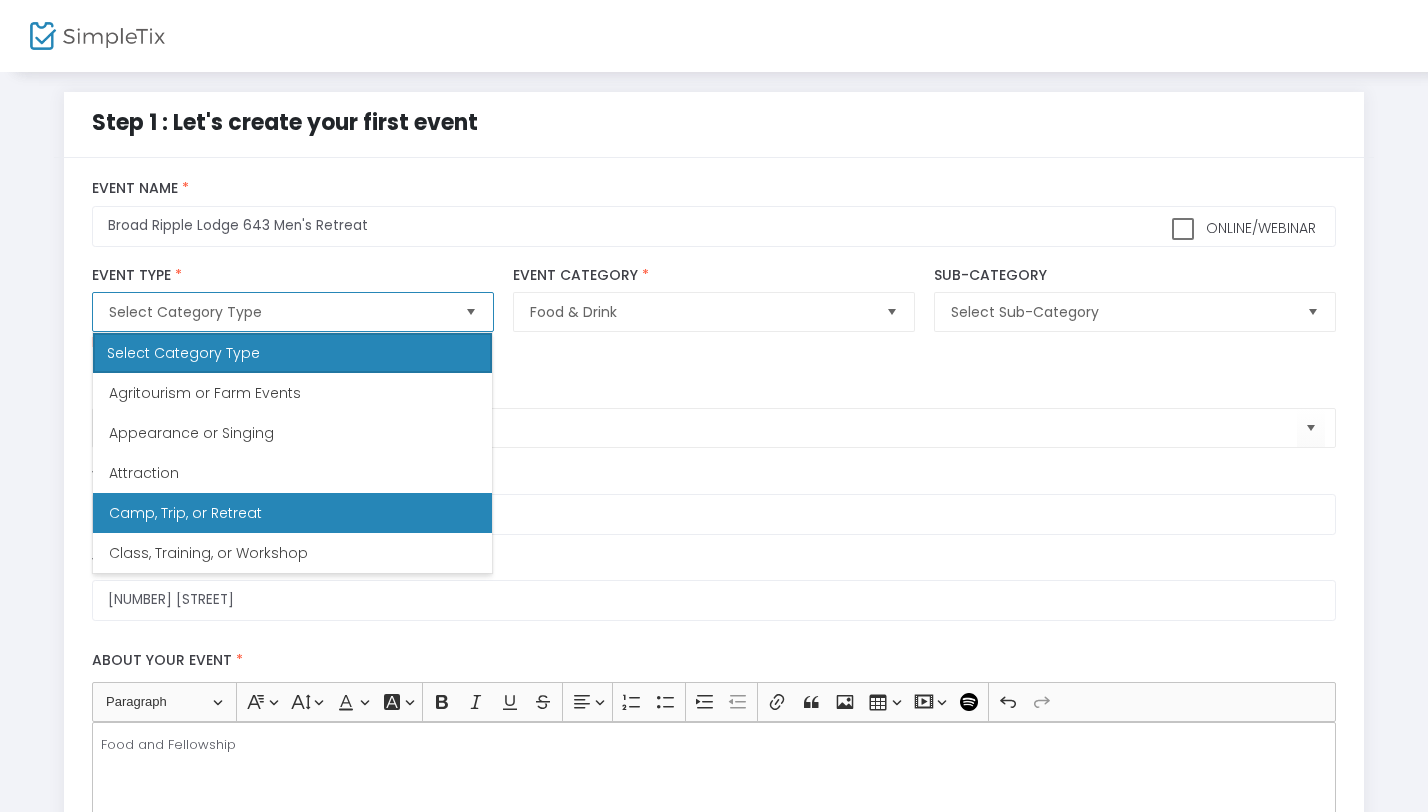 click on "Camp, Trip, or Retreat" at bounding box center [185, 513] 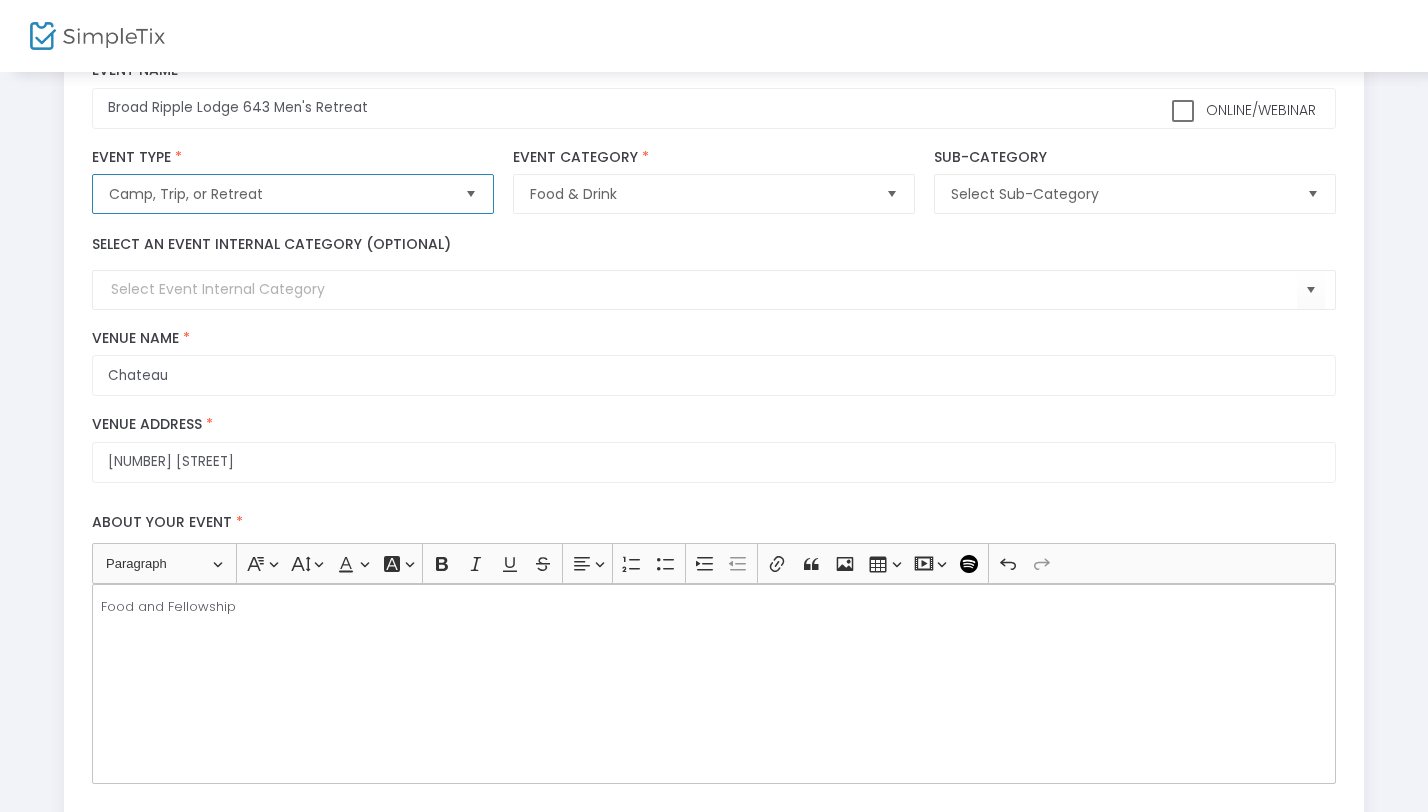 scroll, scrollTop: 140, scrollLeft: 0, axis: vertical 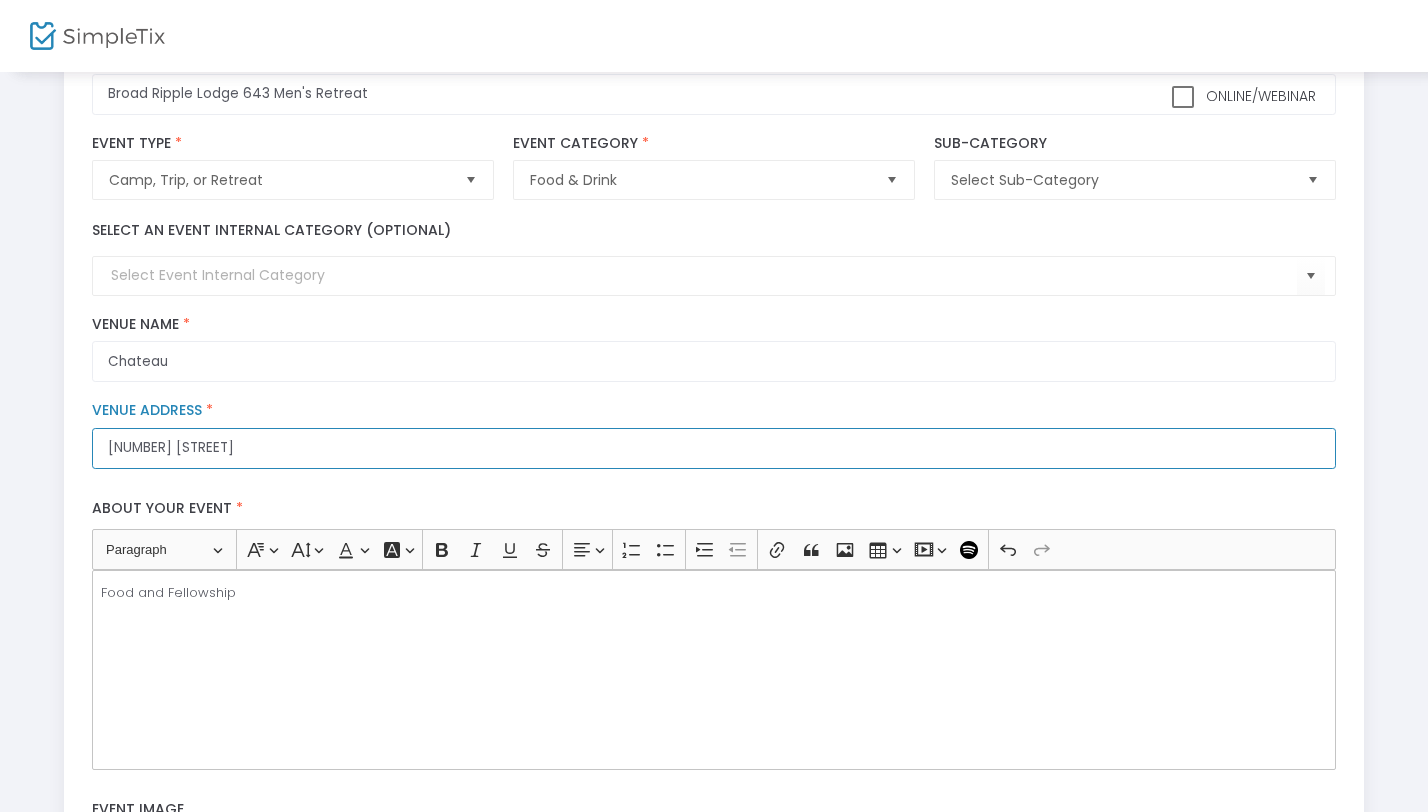 click on "[NUMBER] [STREET]" at bounding box center (713, 448) 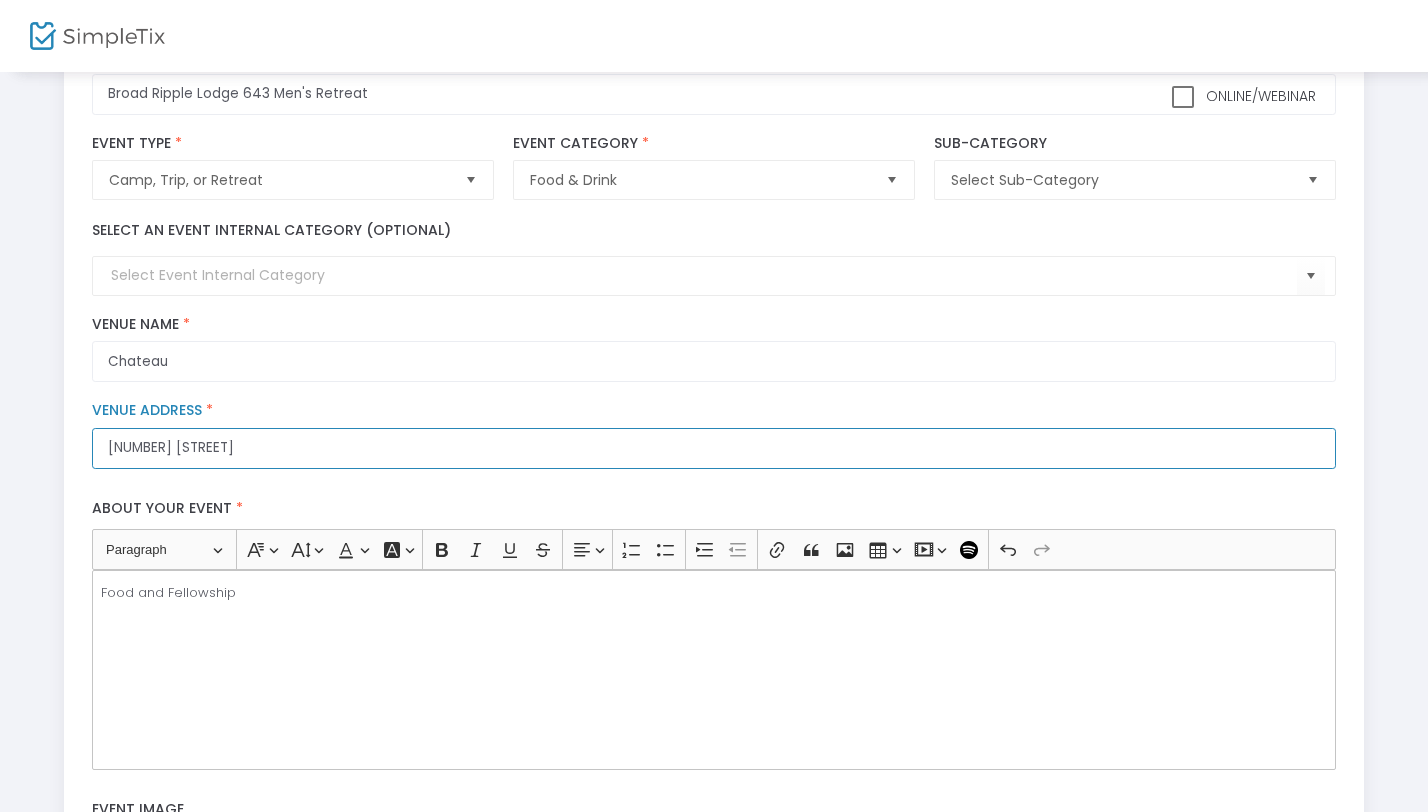 click on "[NUMBER] [STREET]" at bounding box center [713, 448] 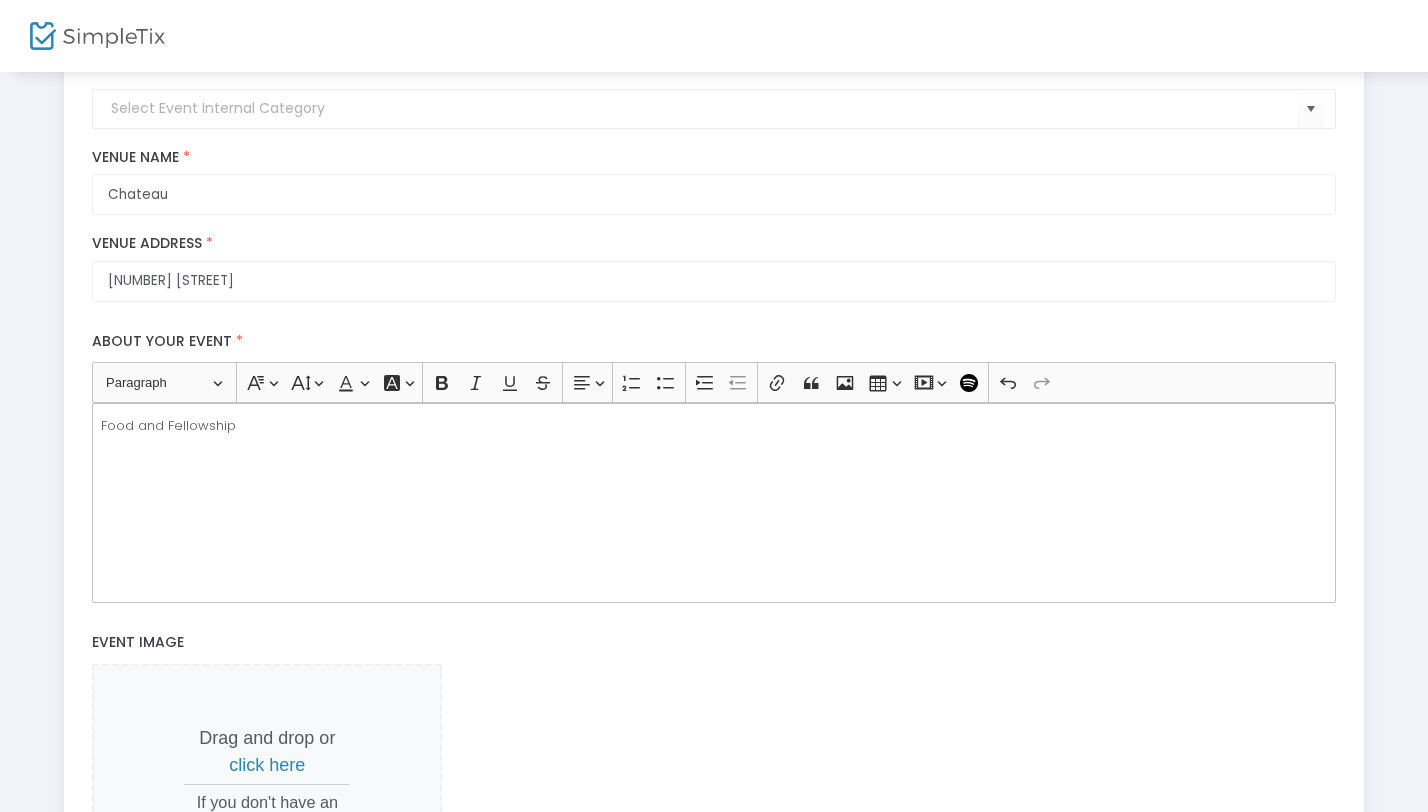 scroll, scrollTop: 311, scrollLeft: 0, axis: vertical 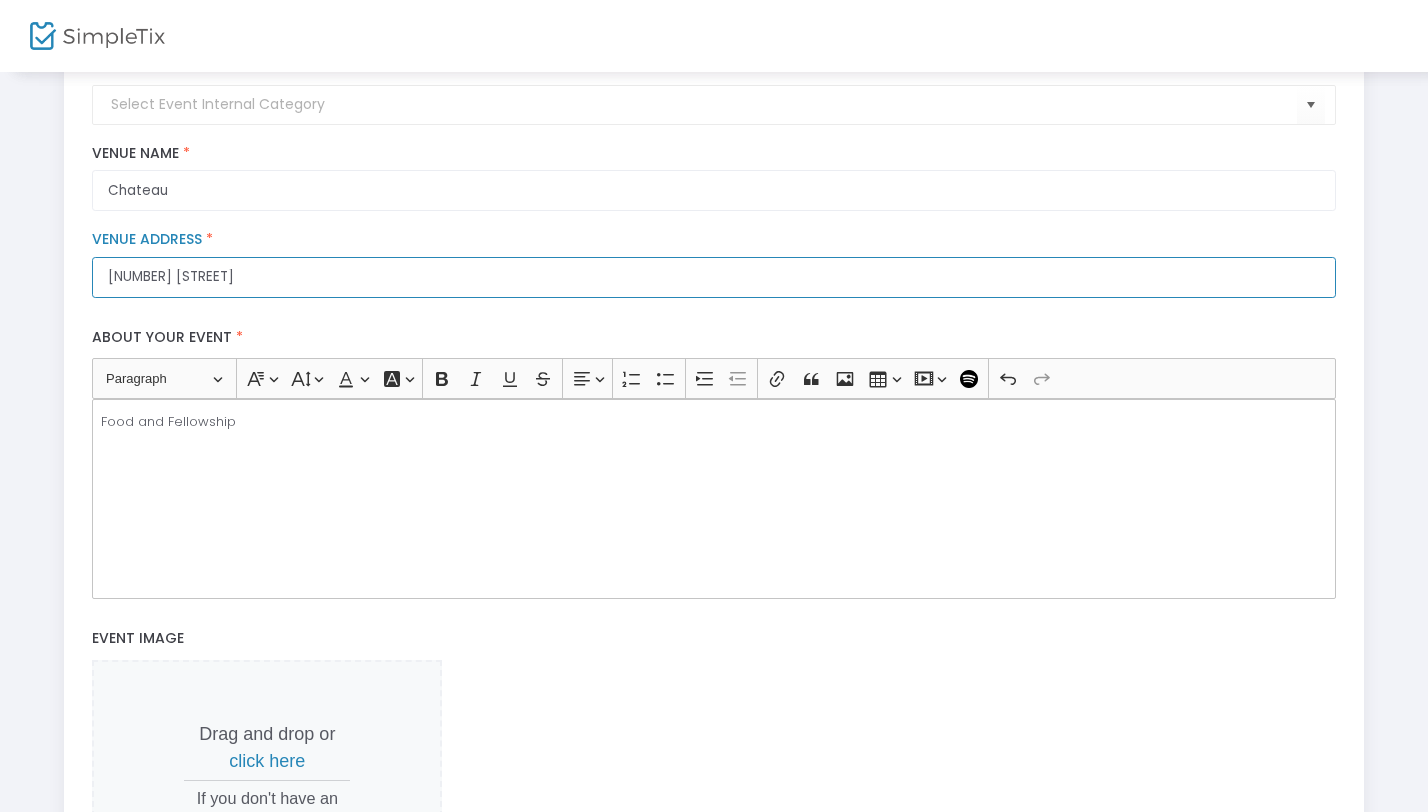 click on "[NUMBER] [STREET]" at bounding box center (713, 277) 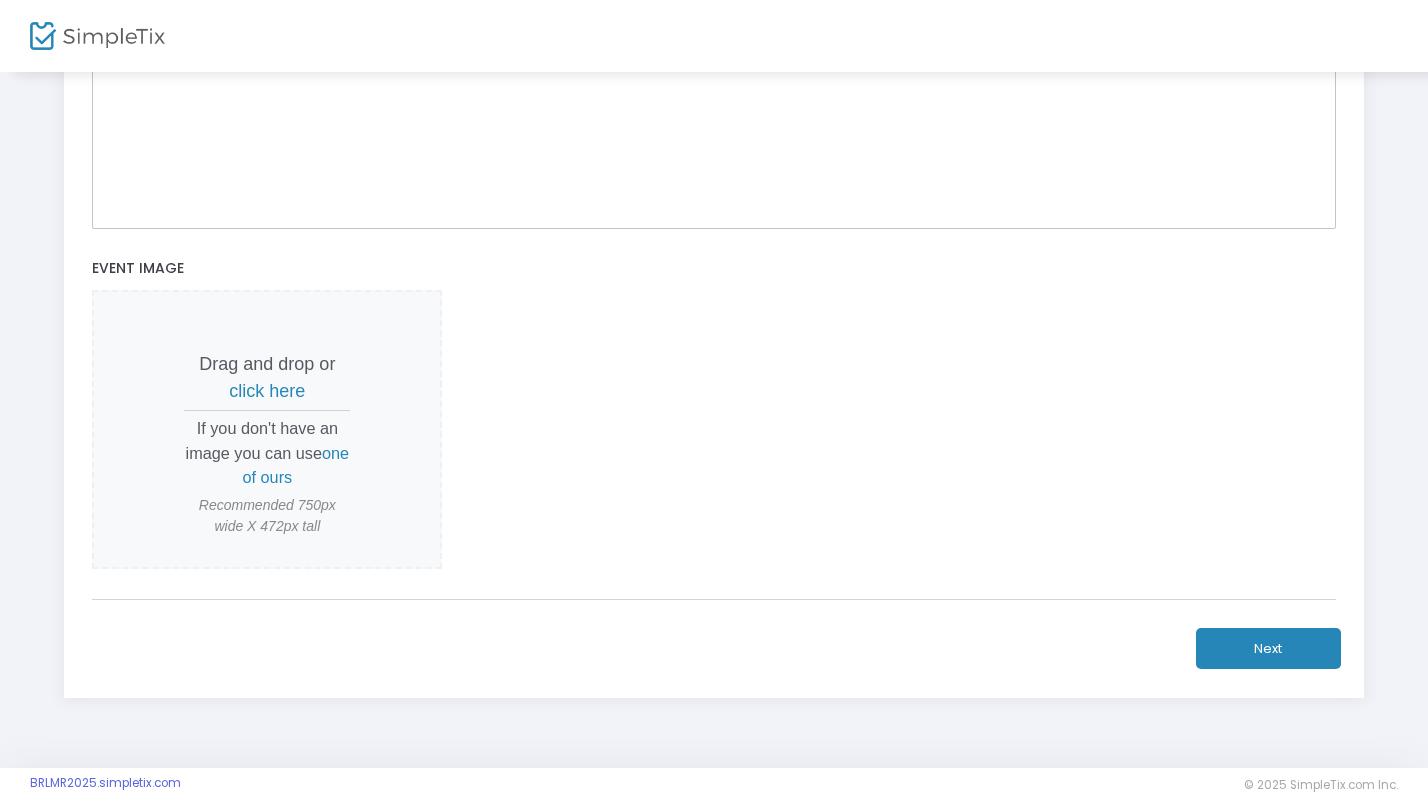scroll, scrollTop: 793, scrollLeft: 0, axis: vertical 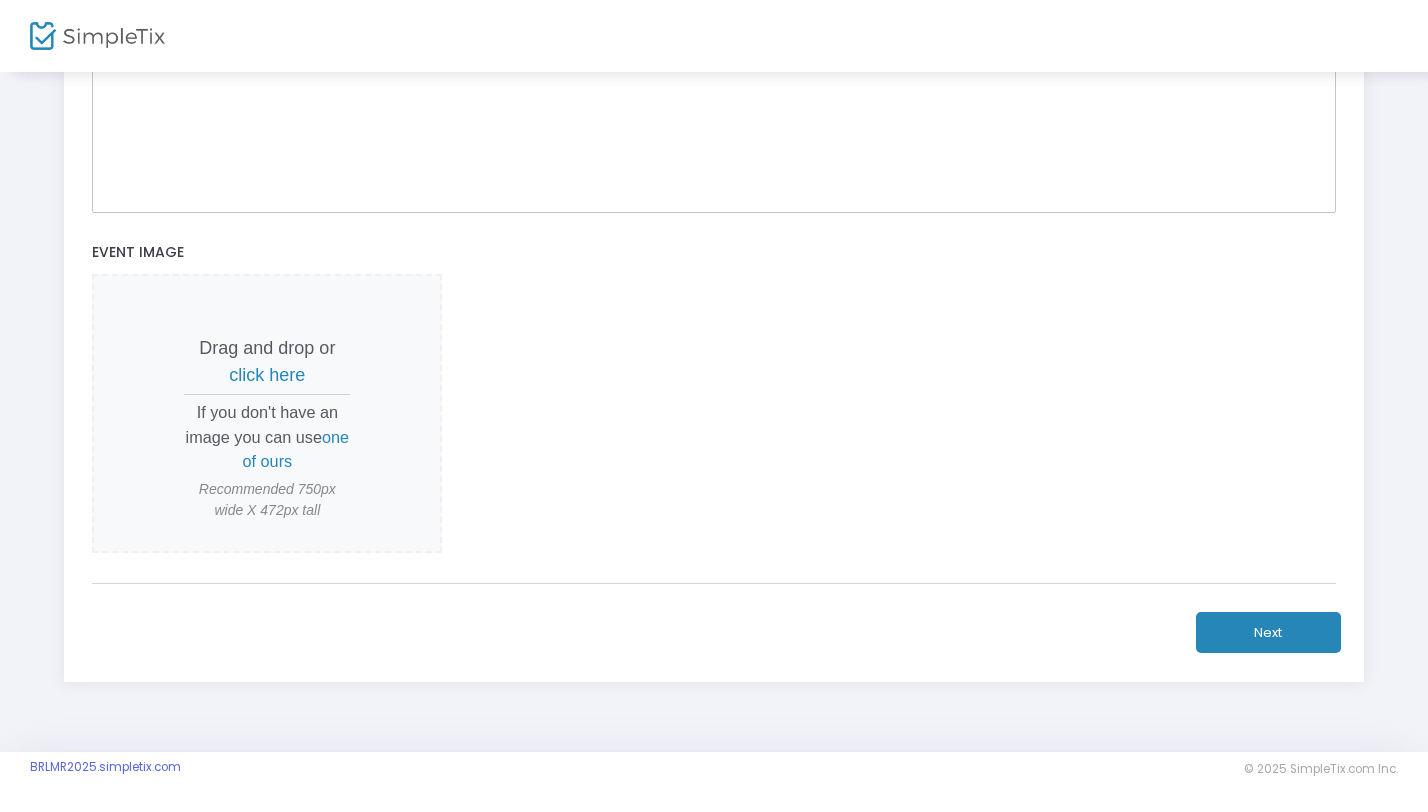 type on "[NUMBER] [STREET], [CITY], [STATE]" 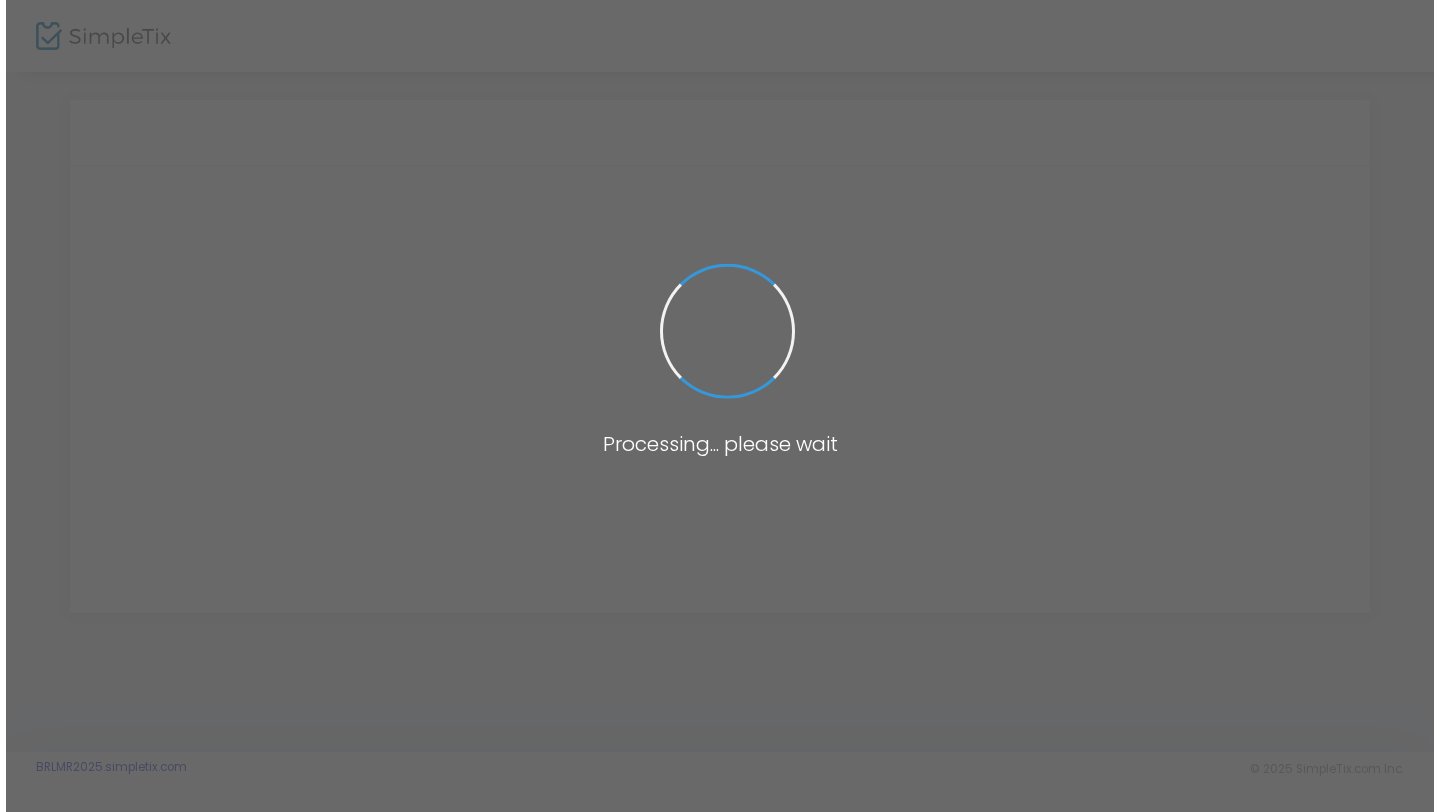 scroll, scrollTop: 0, scrollLeft: 0, axis: both 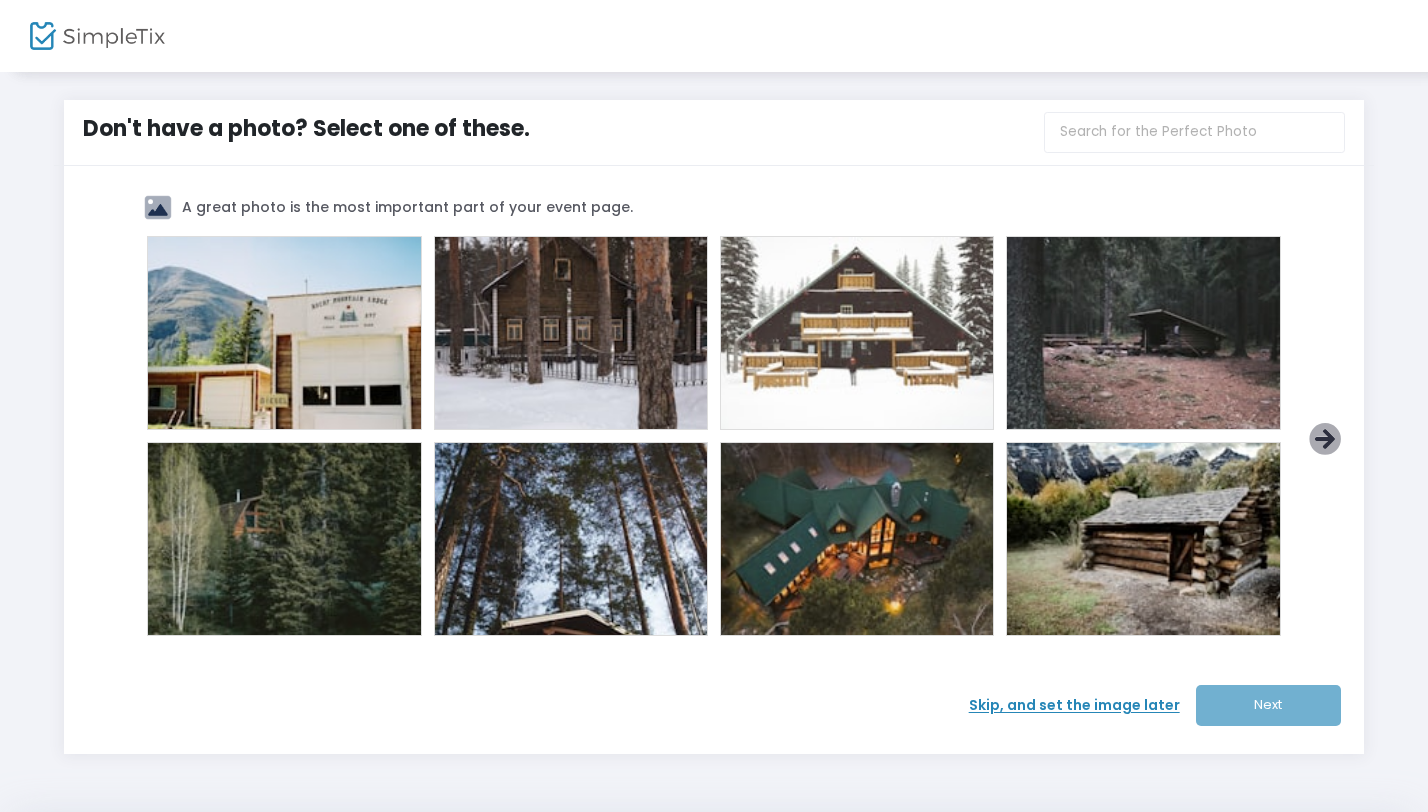 click 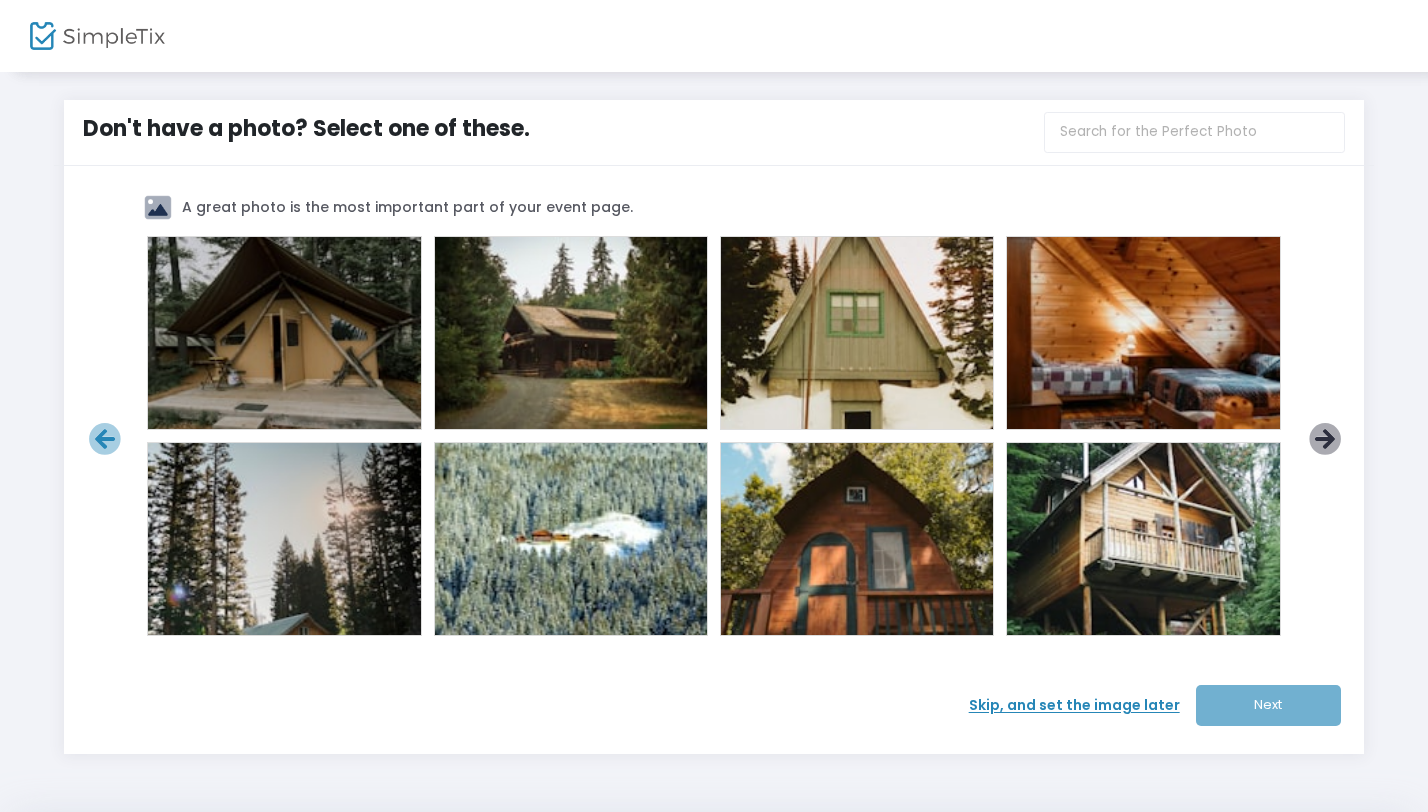 click 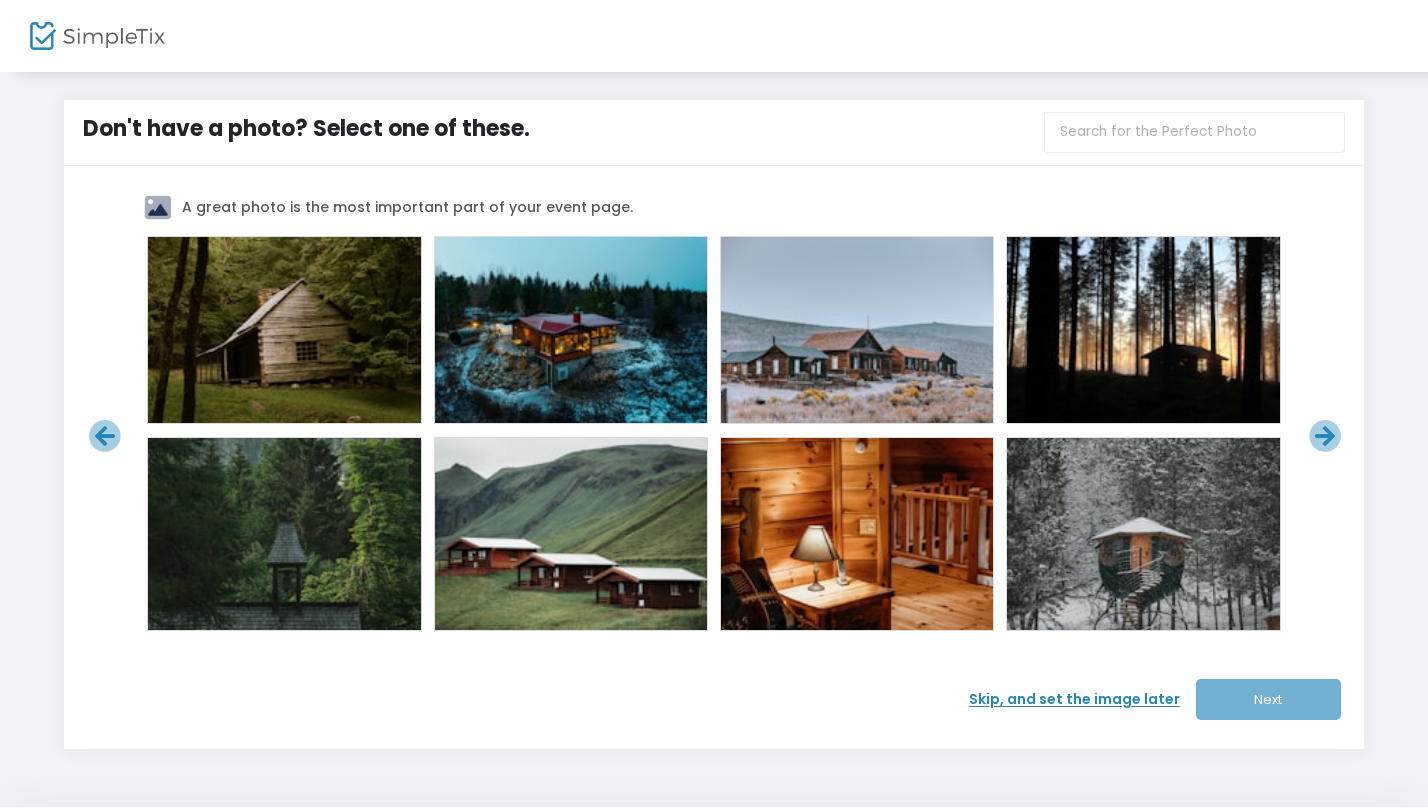 click 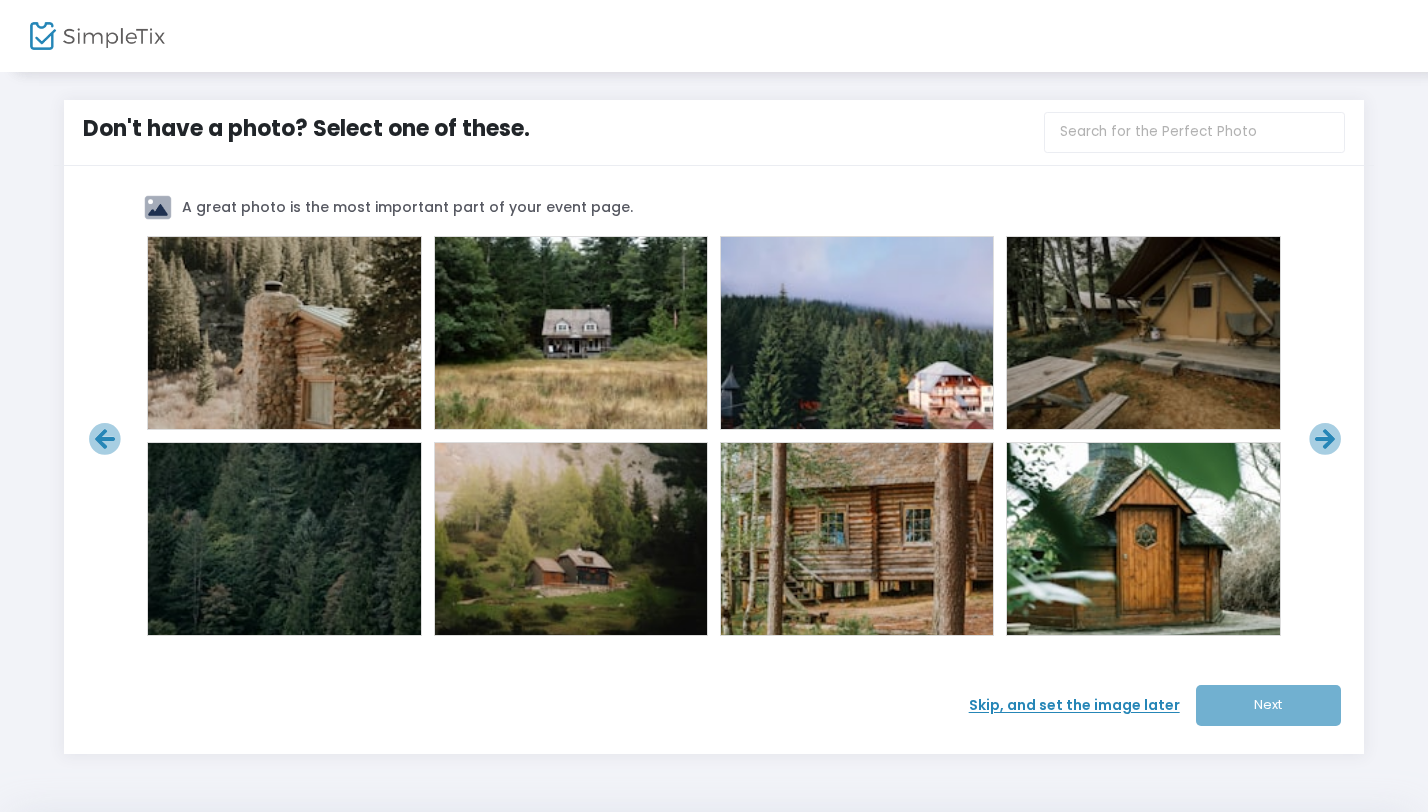 click 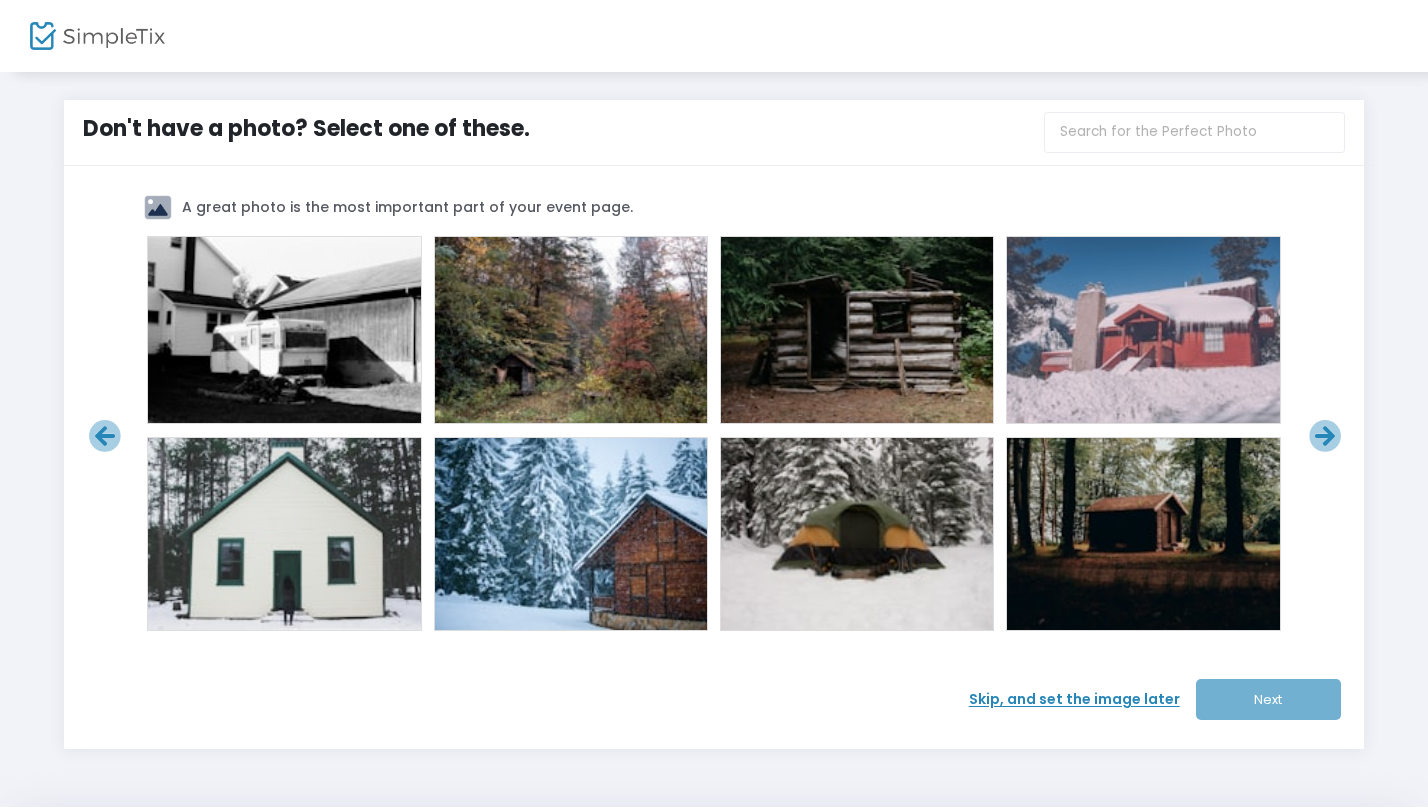 click 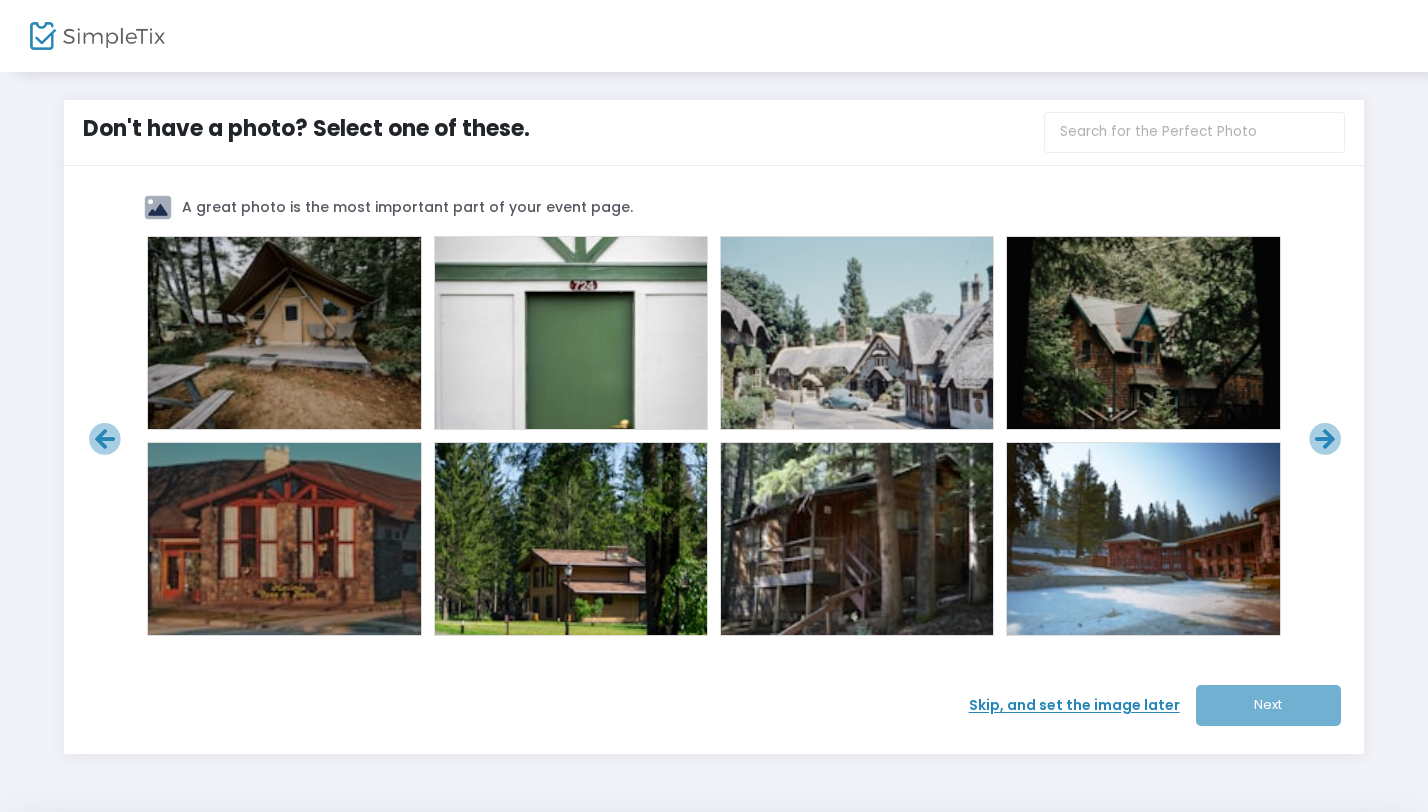 click 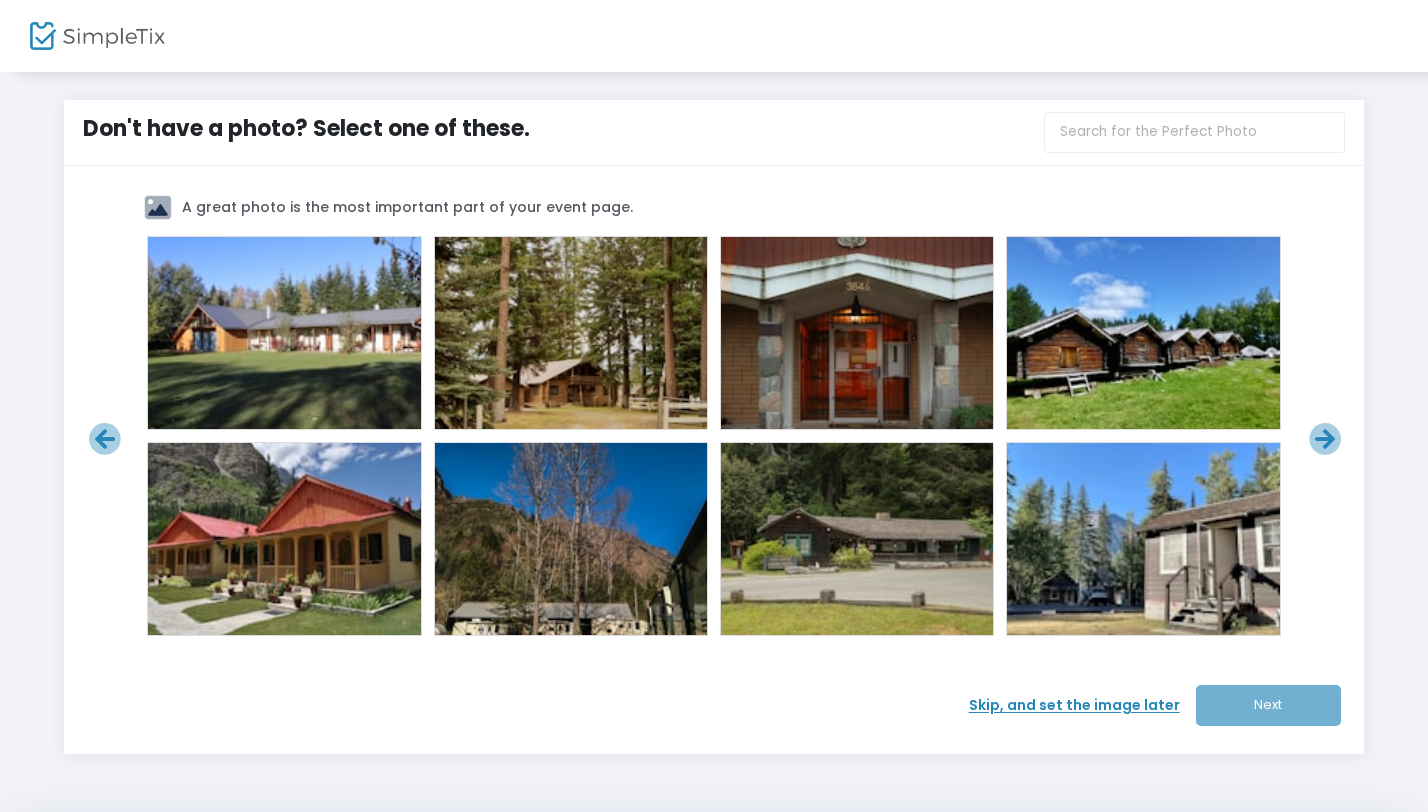 click 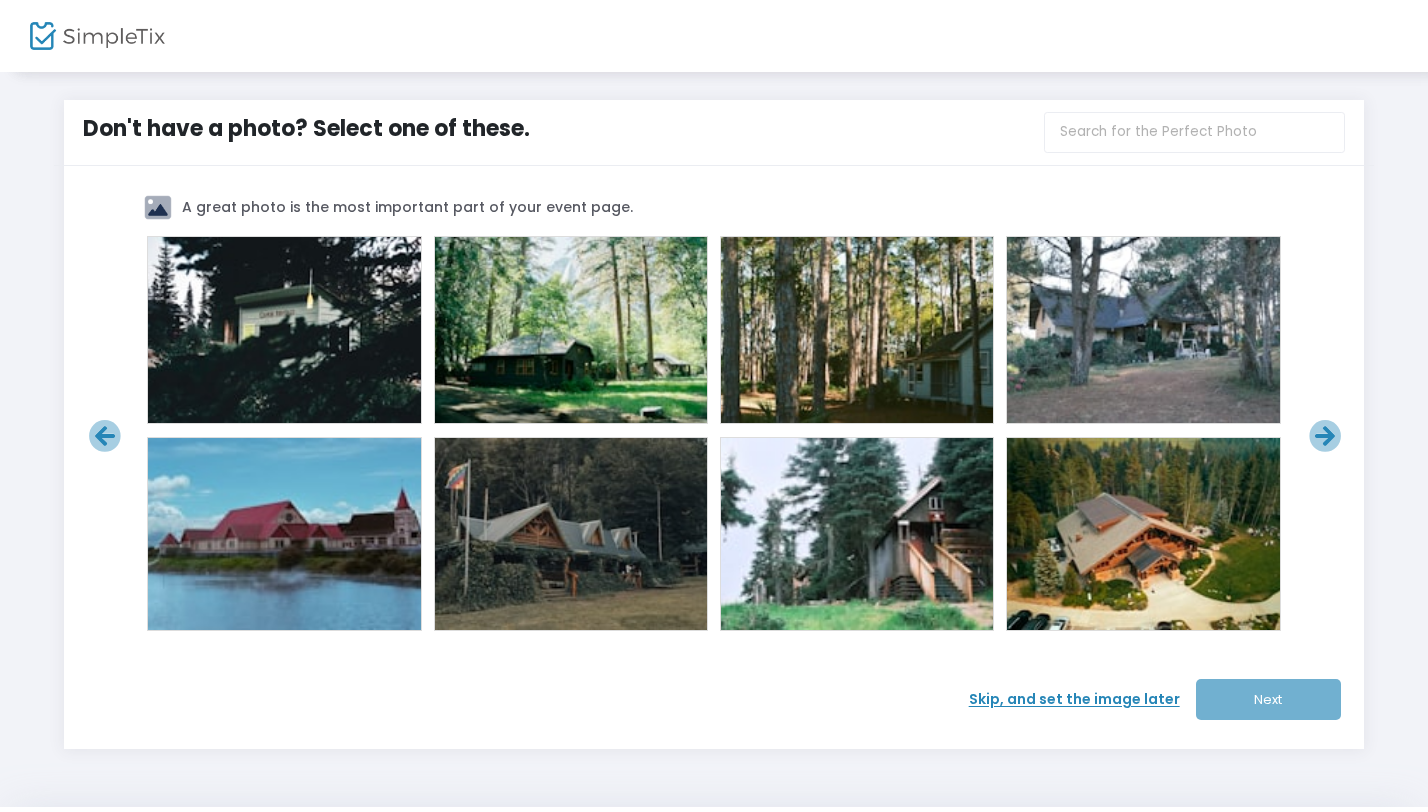 click 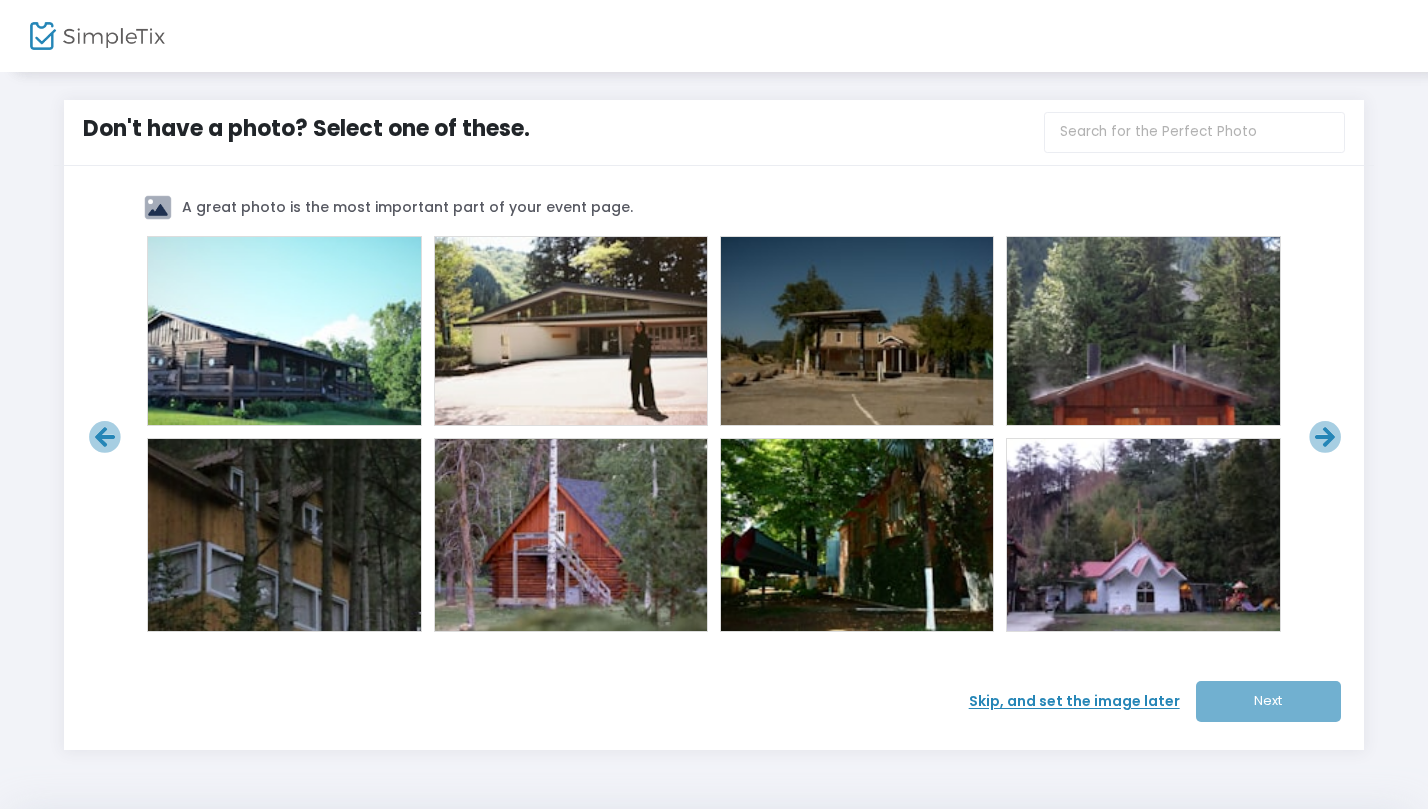 click 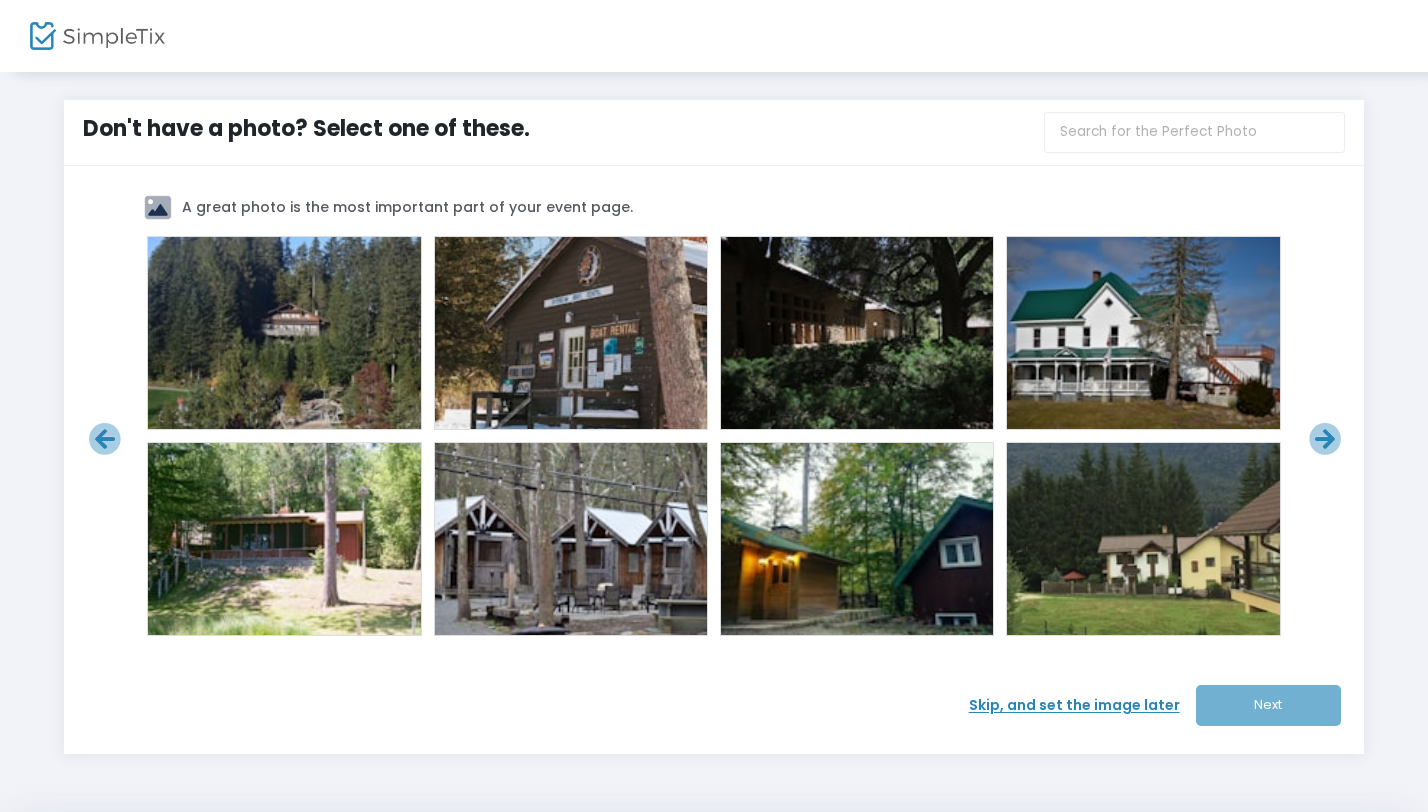 click 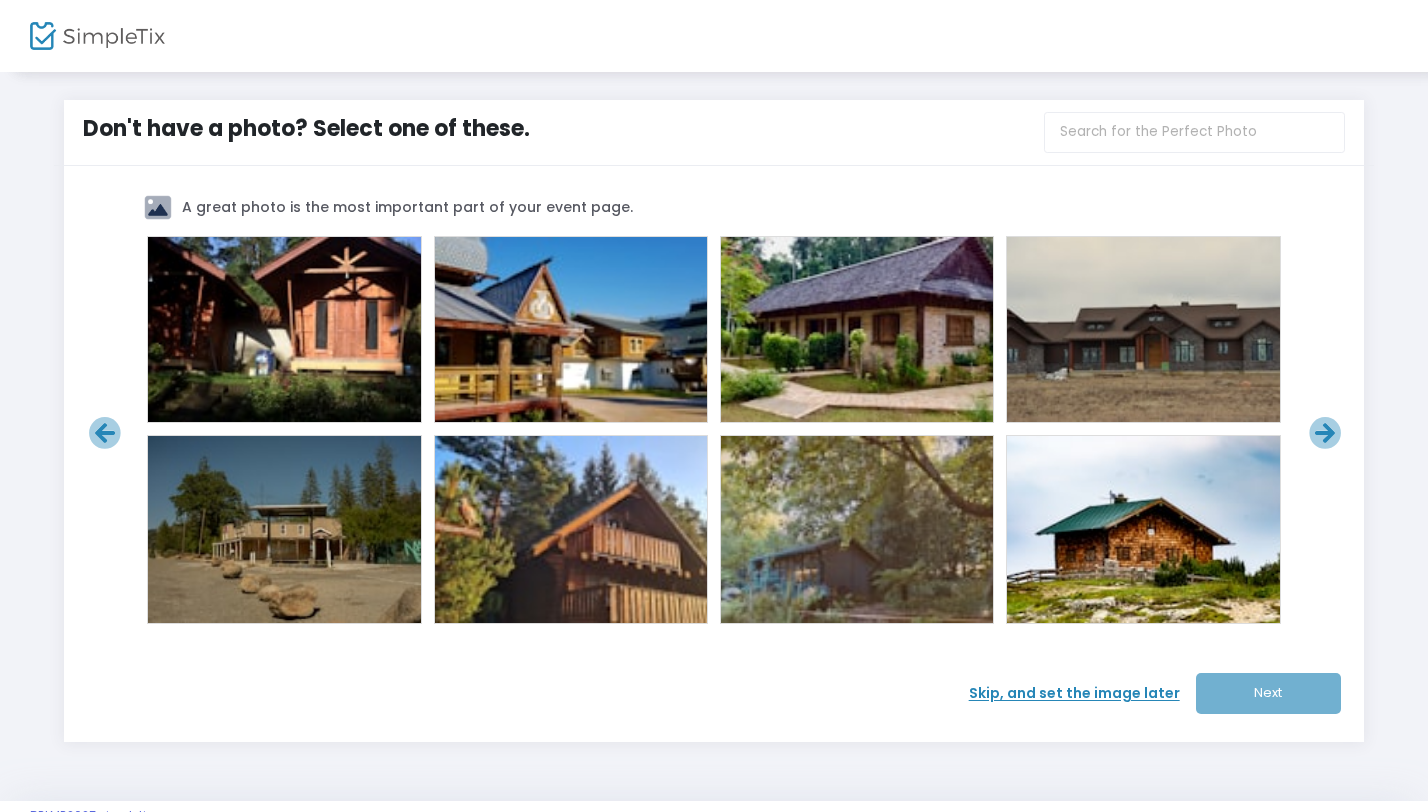 click 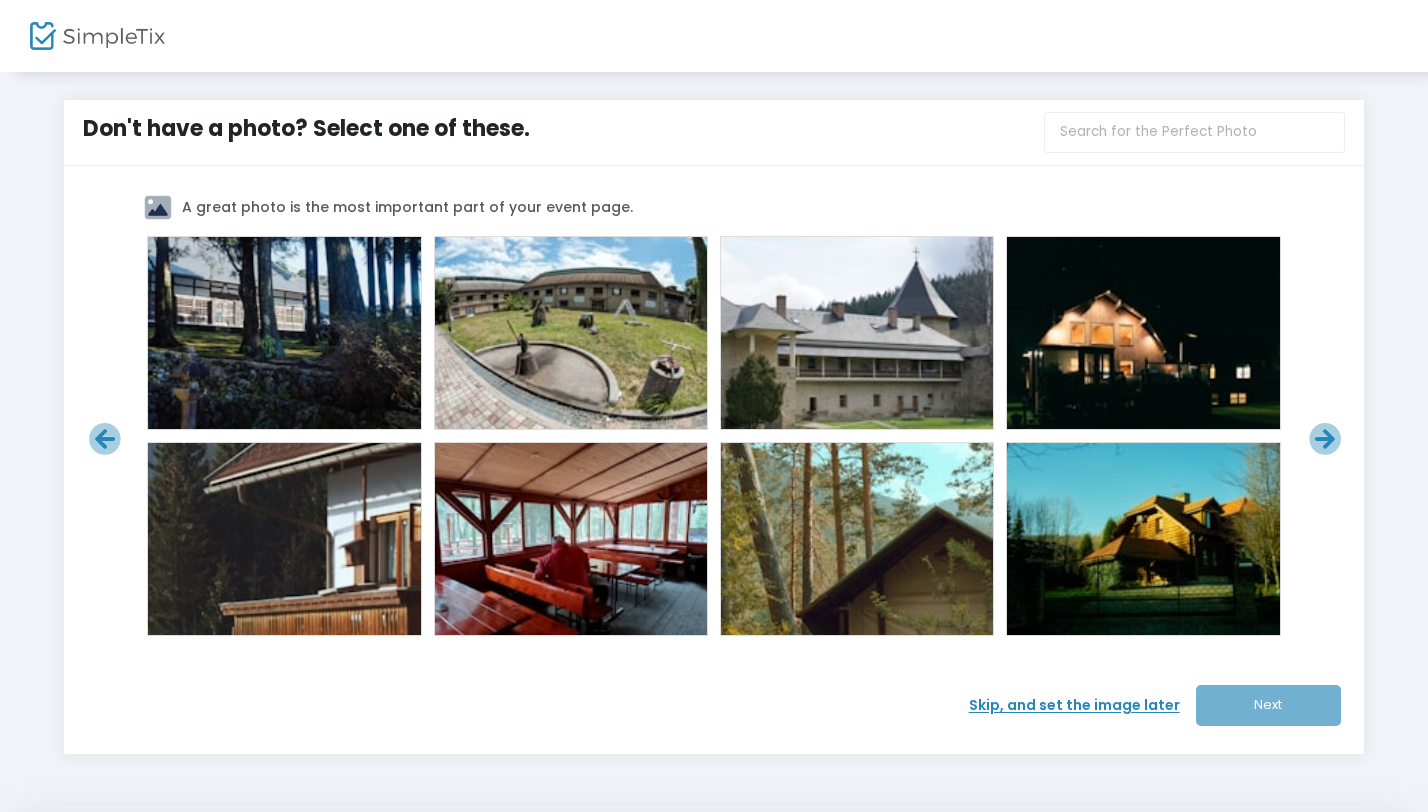 click 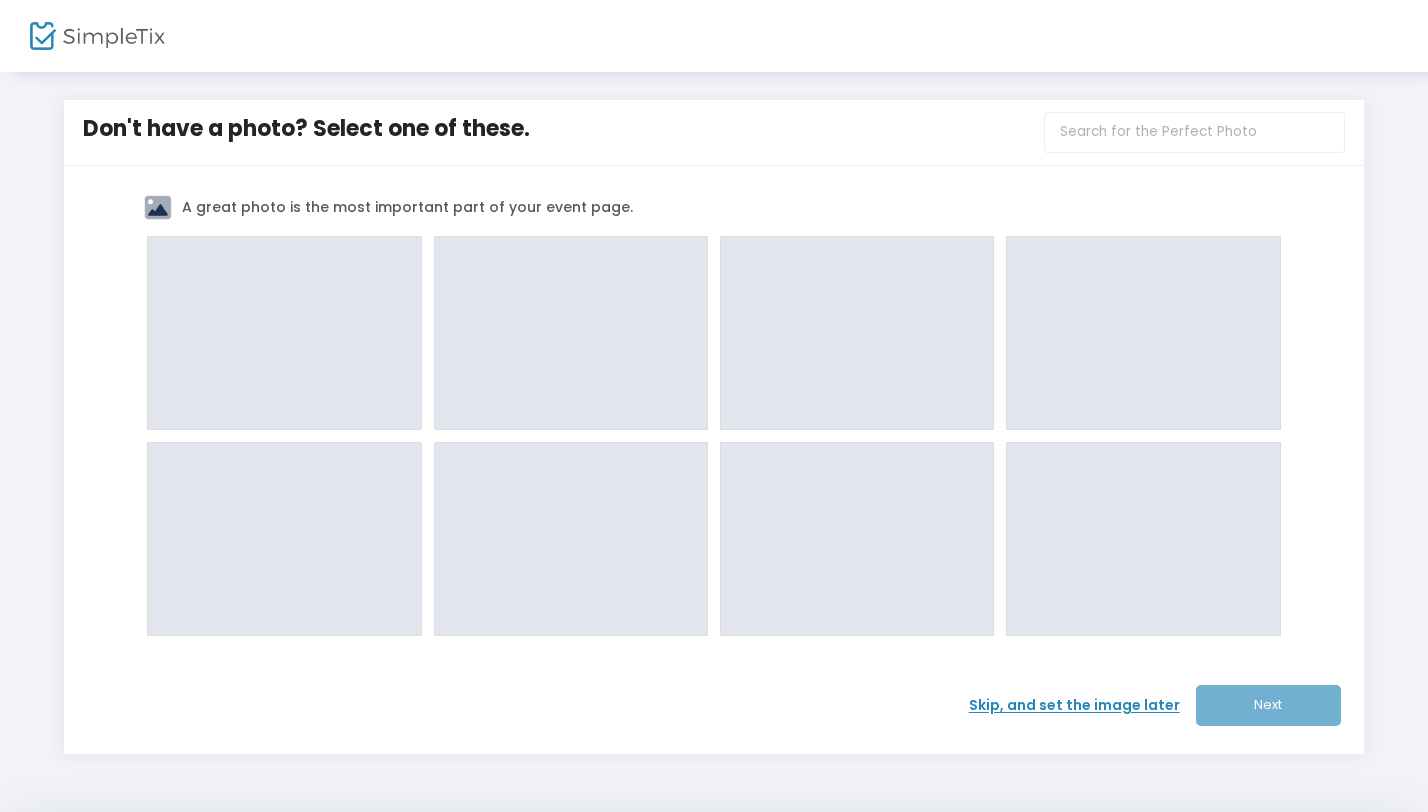 click on "Skip, and set the image later" 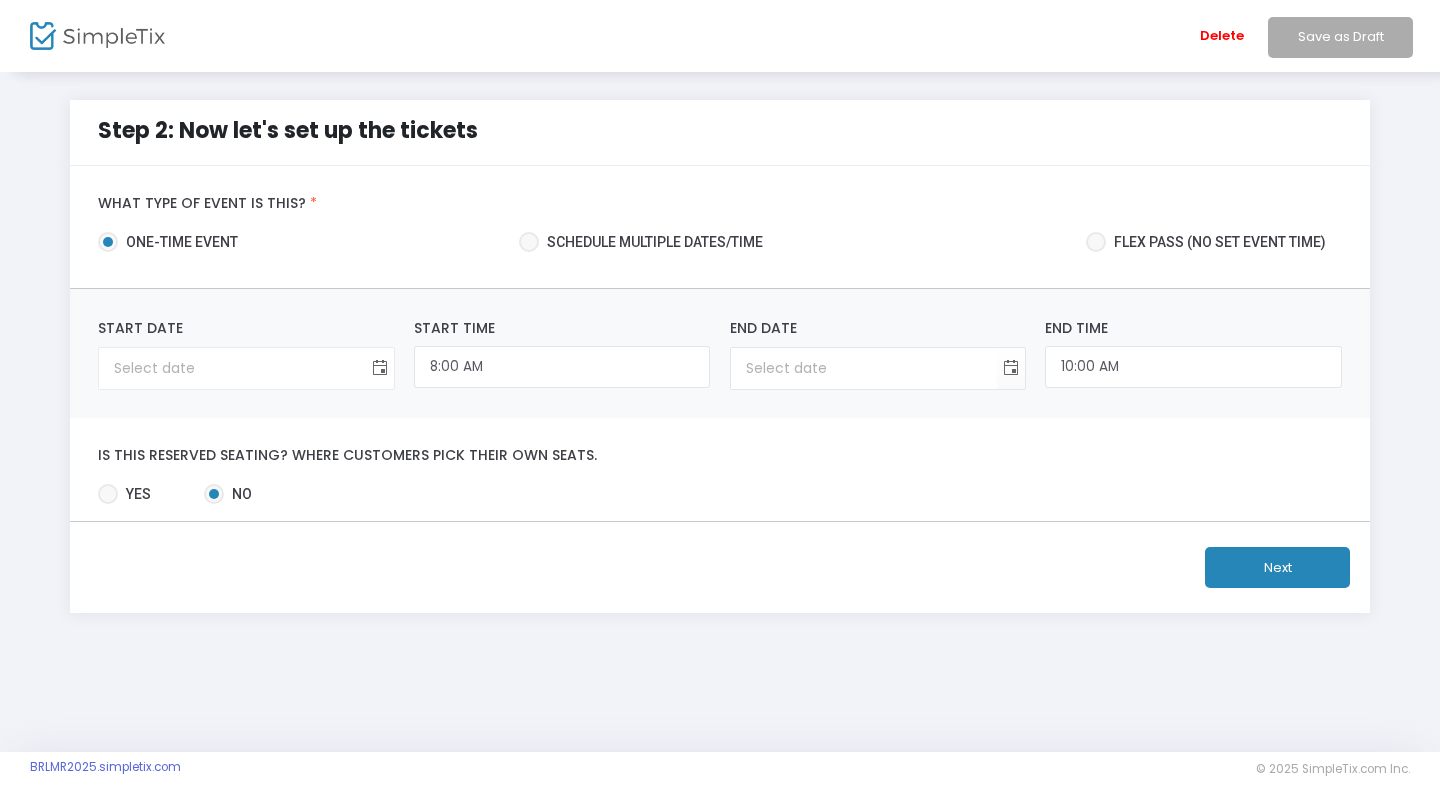 click 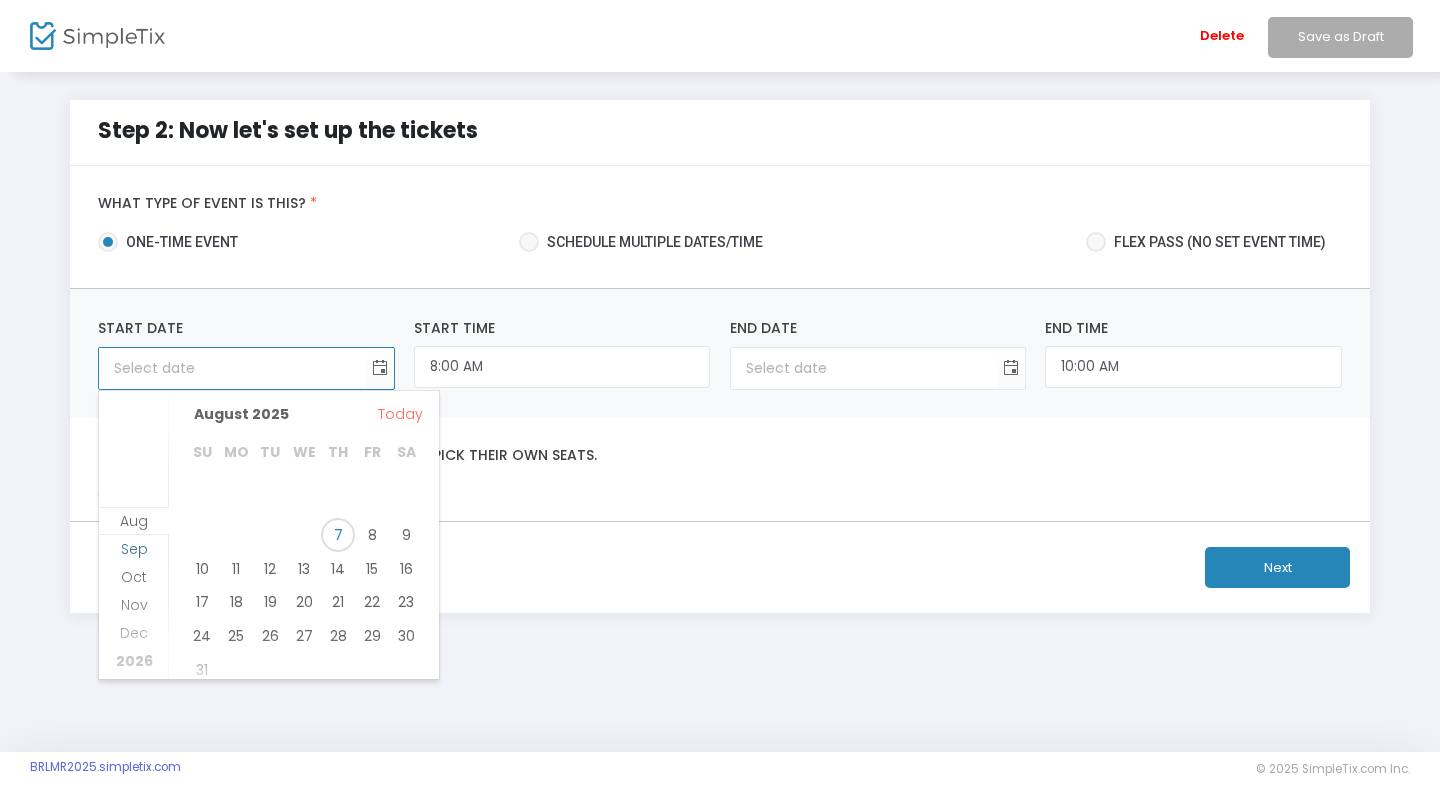 click on "Sep" at bounding box center (134, 549) 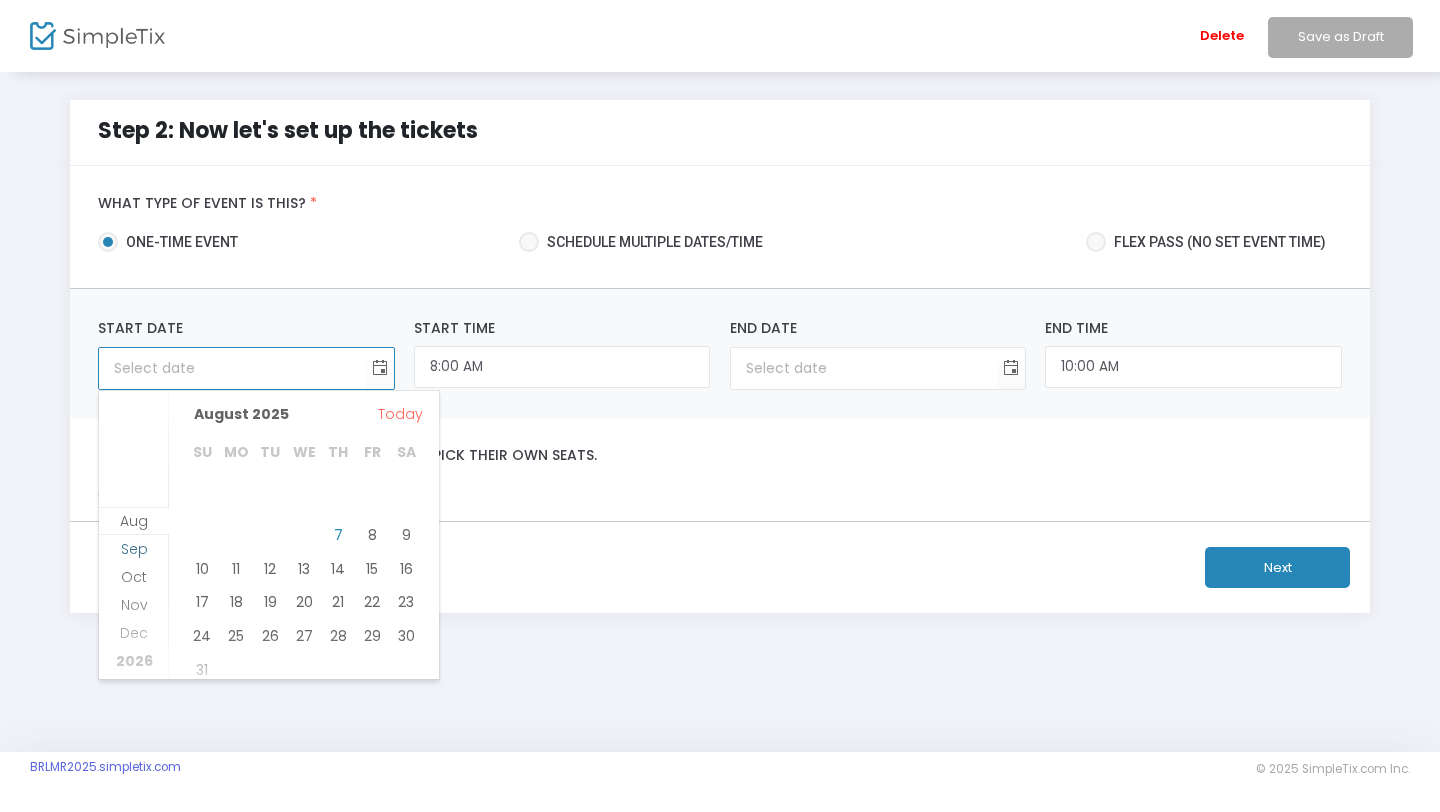scroll, scrollTop: 28, scrollLeft: 0, axis: vertical 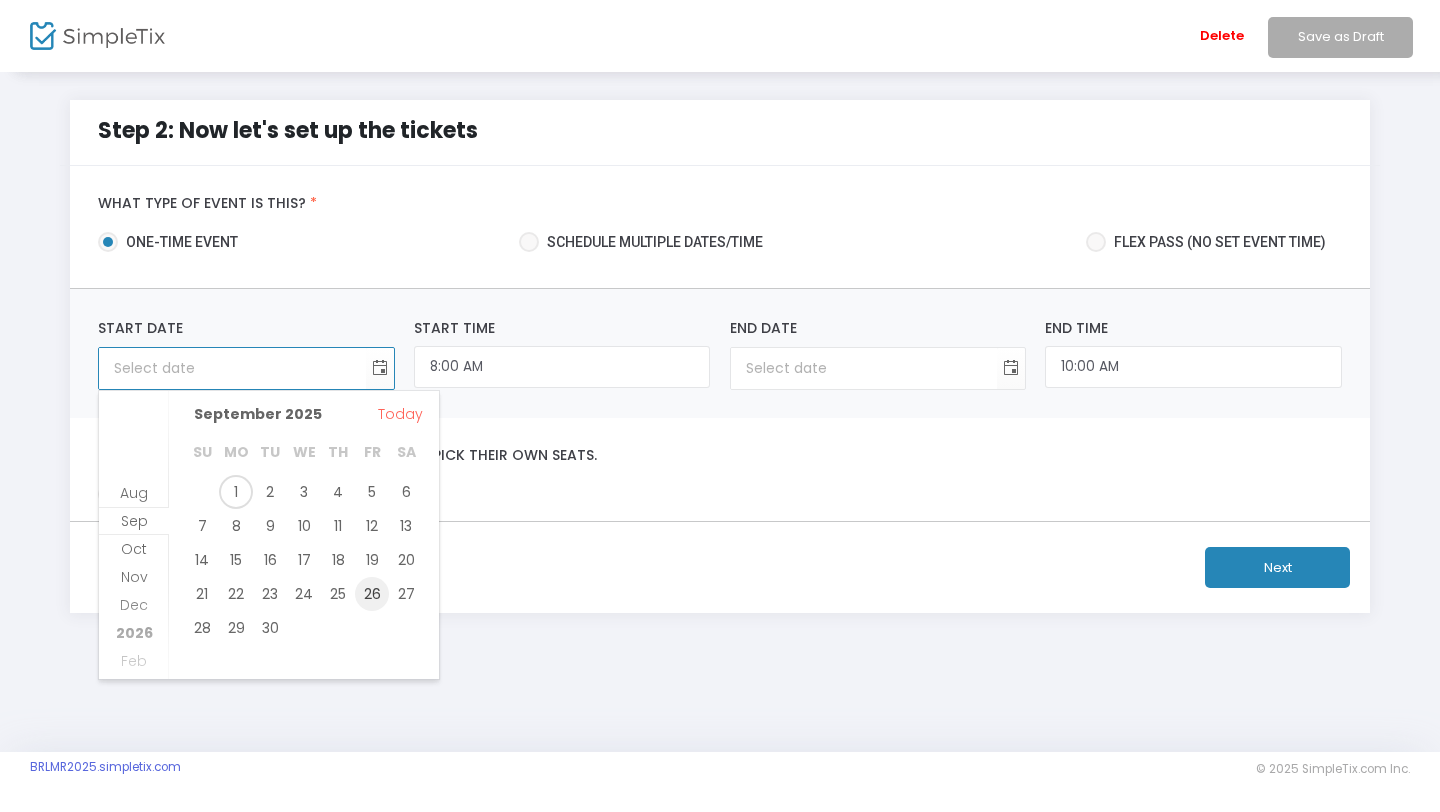click on "26" at bounding box center [372, 594] 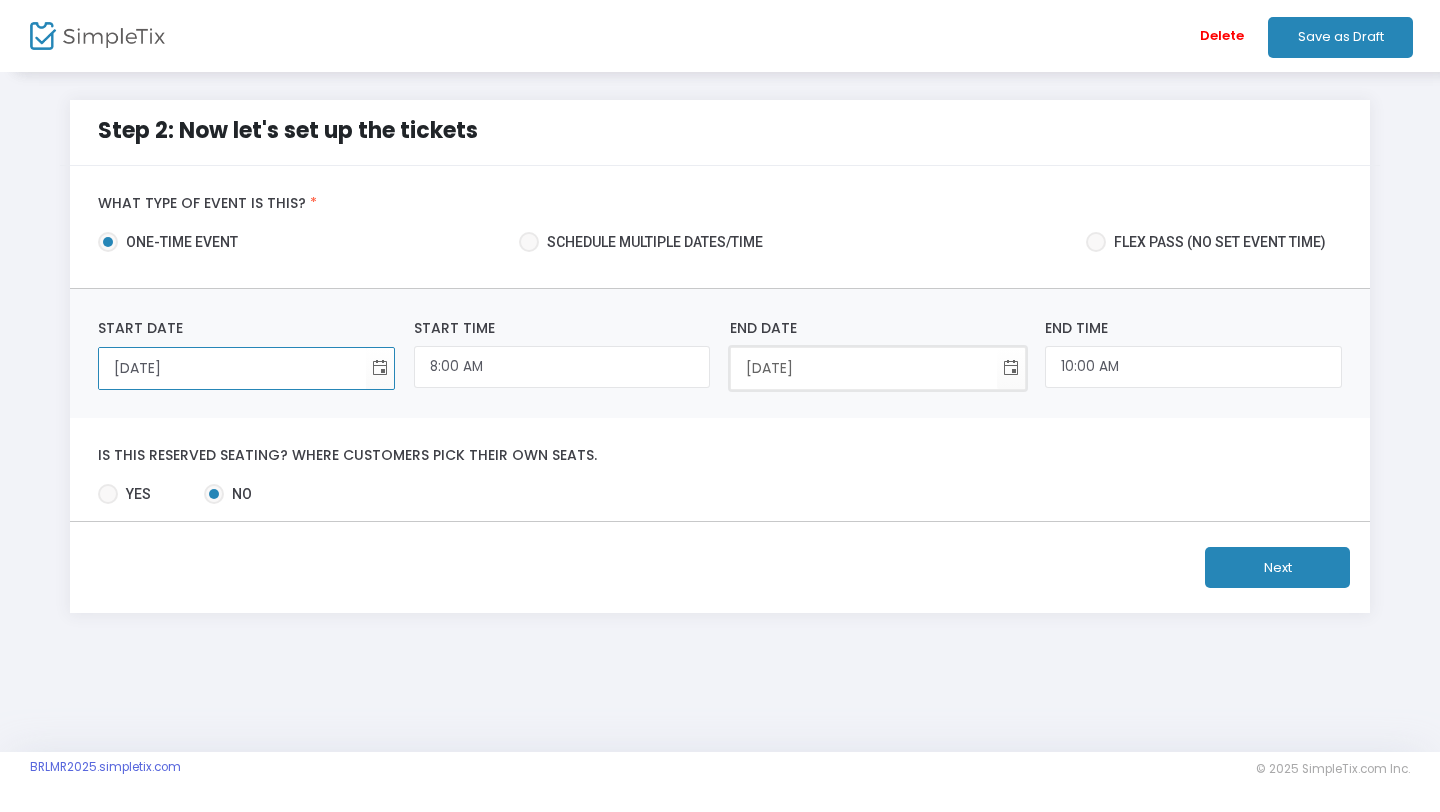 click on "[DATE]" at bounding box center [864, 368] 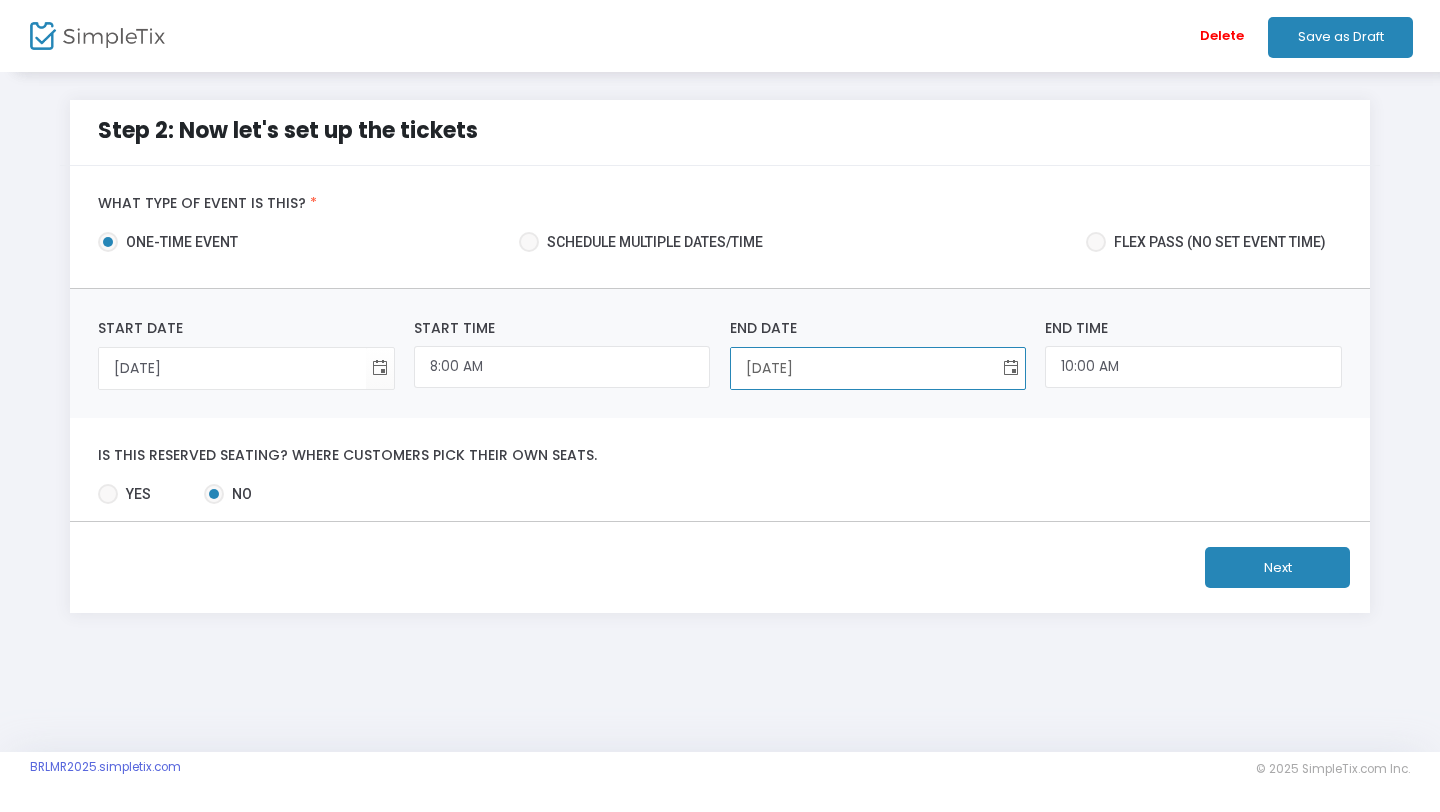 click 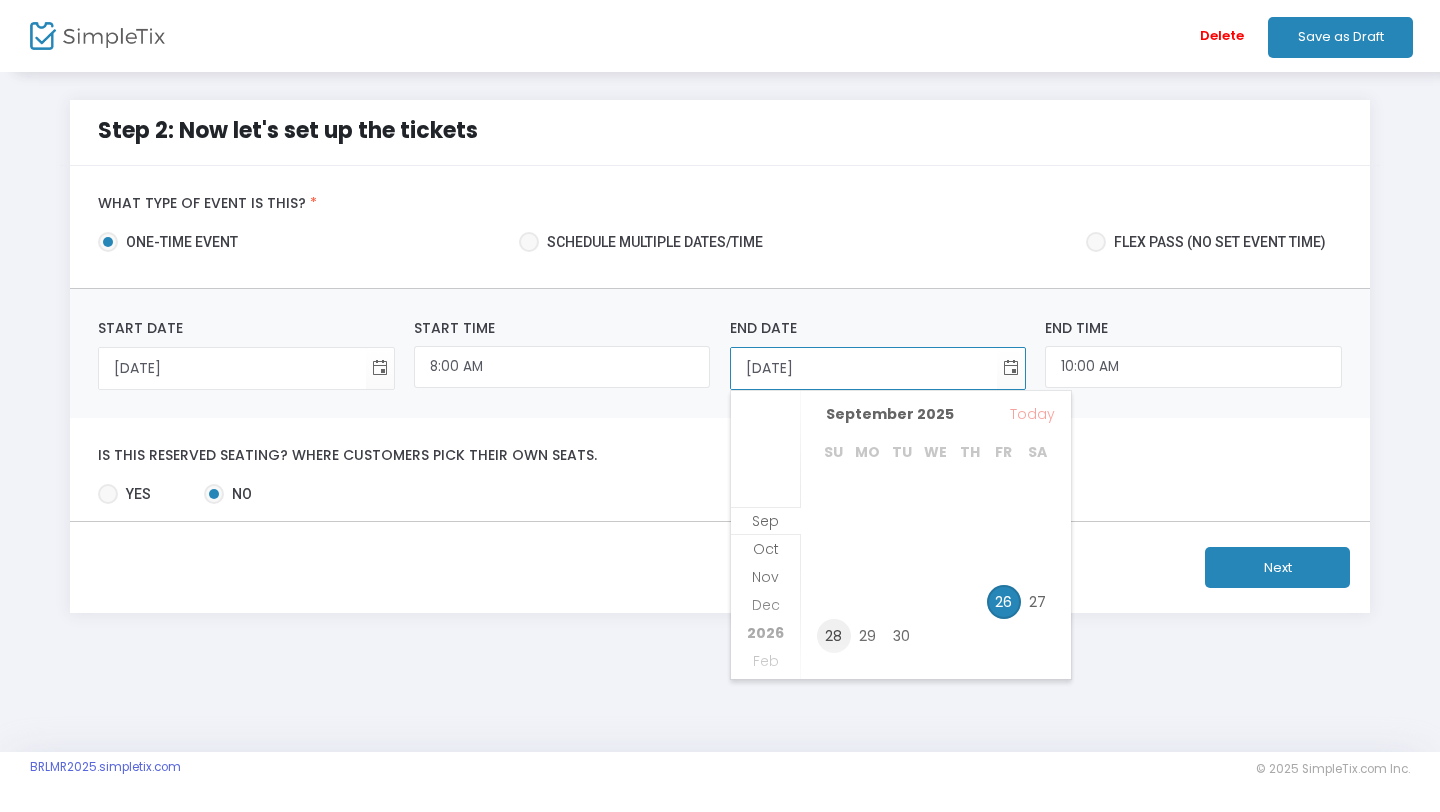 click on "28" at bounding box center (834, 636) 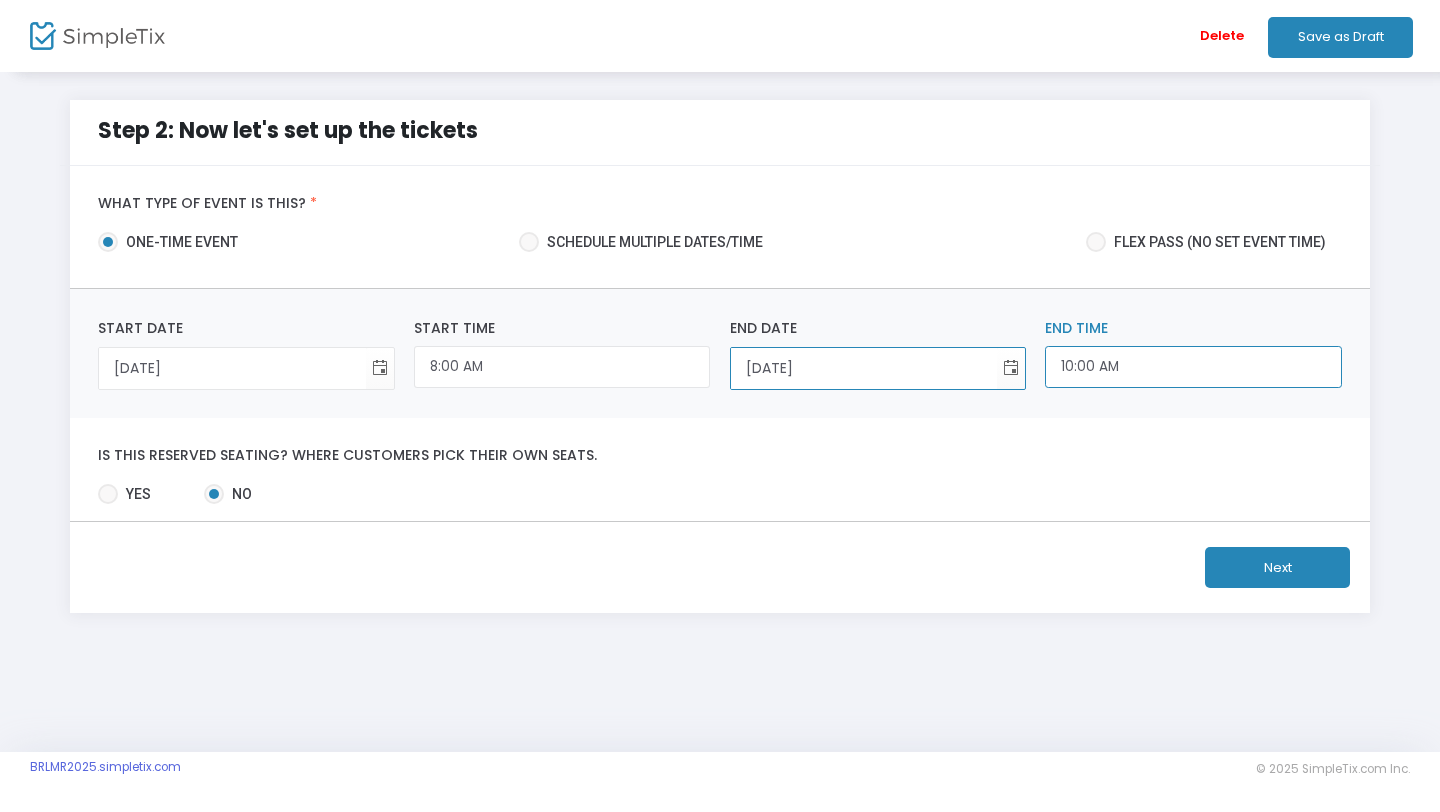 click on "10:00 AM" 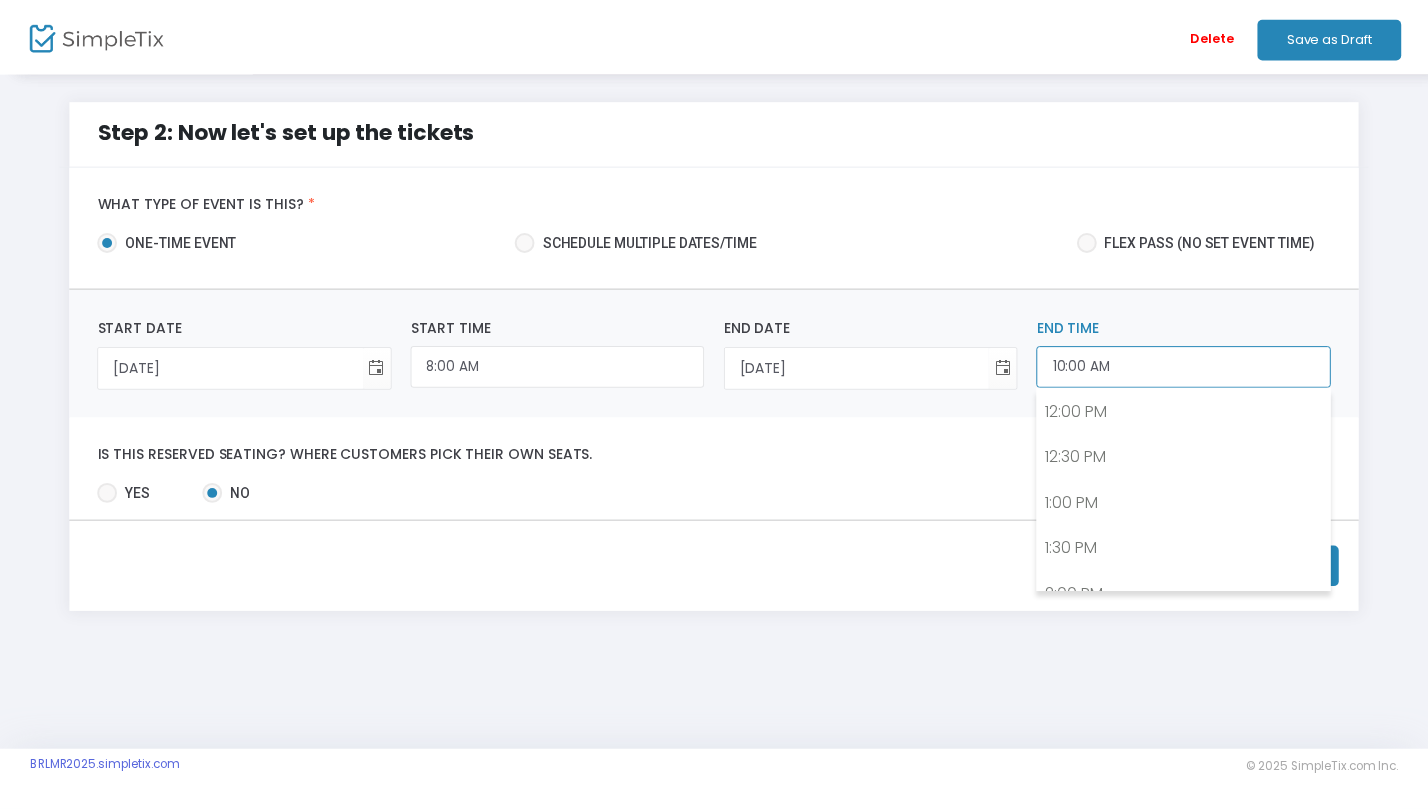 scroll, scrollTop: 1110, scrollLeft: 0, axis: vertical 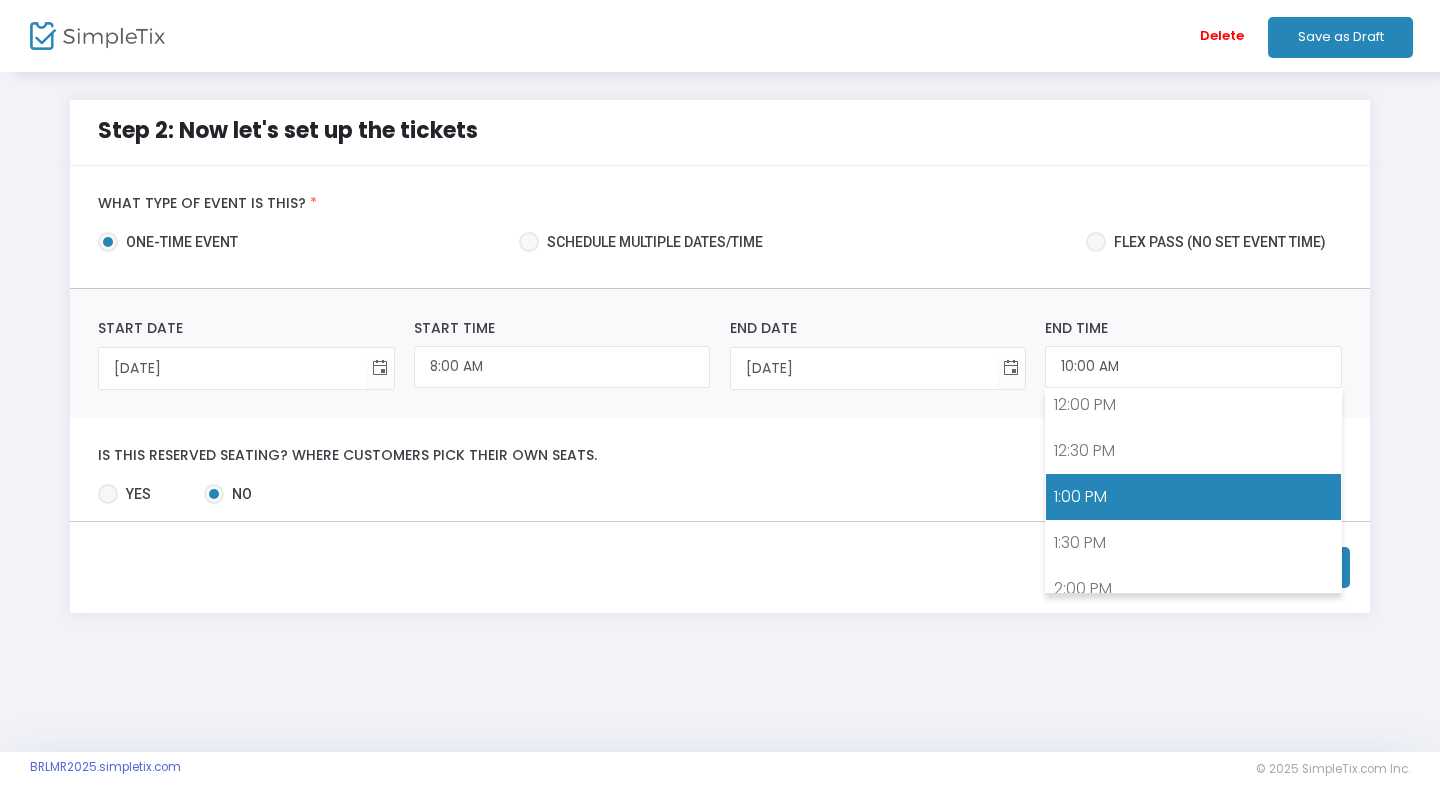 click on "1:00 PM" at bounding box center [1193, 497] 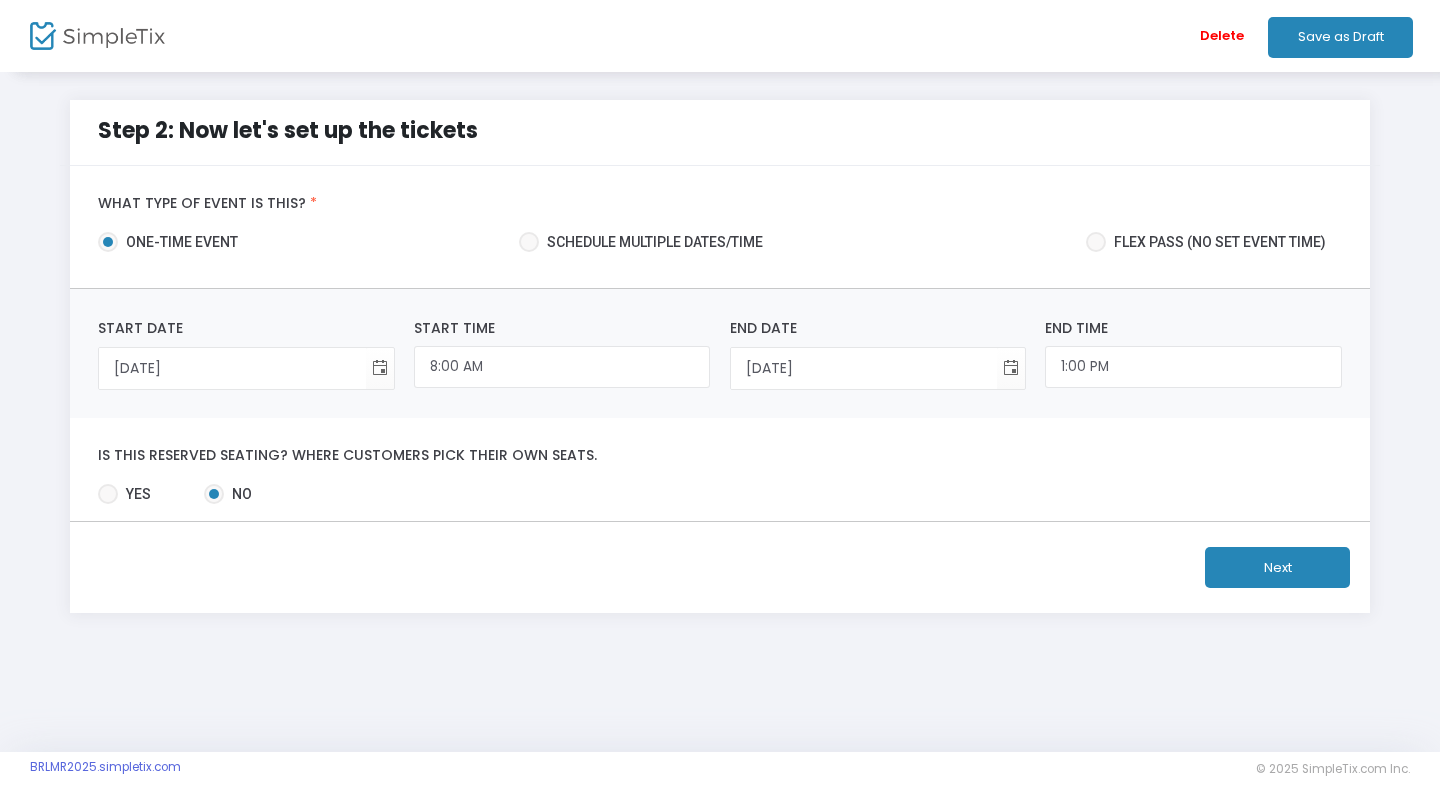 click on "Next" 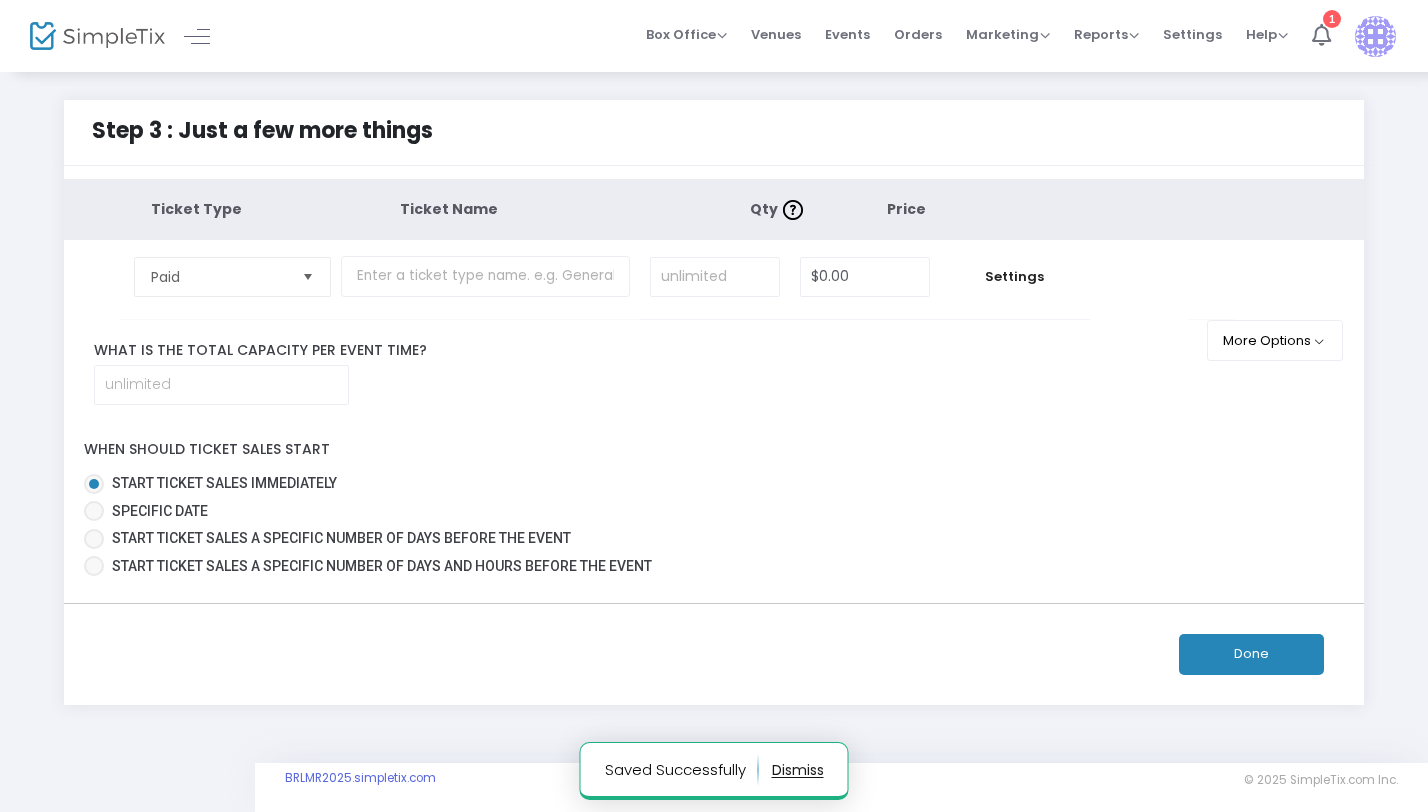 click at bounding box center [308, 276] 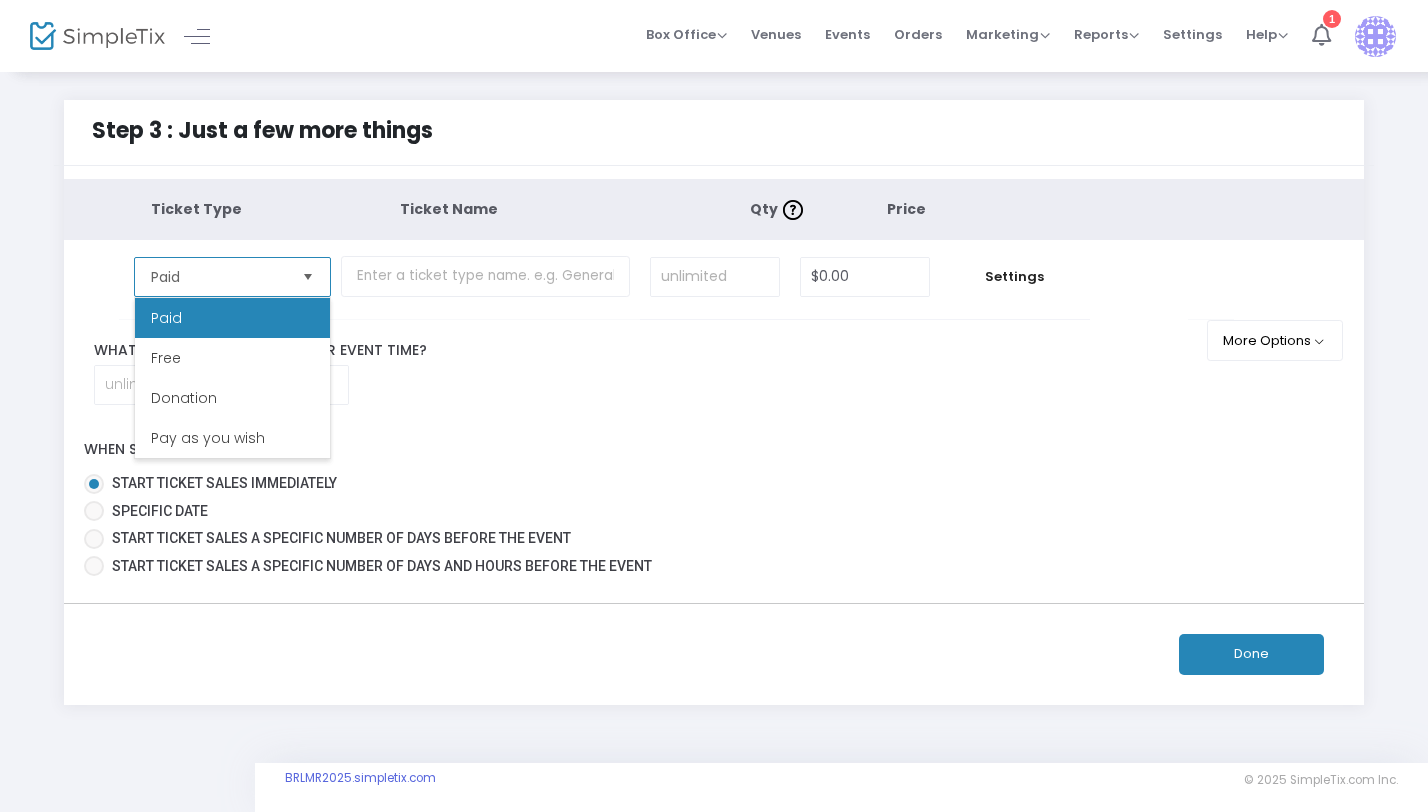 click on "Paid" at bounding box center [232, 318] 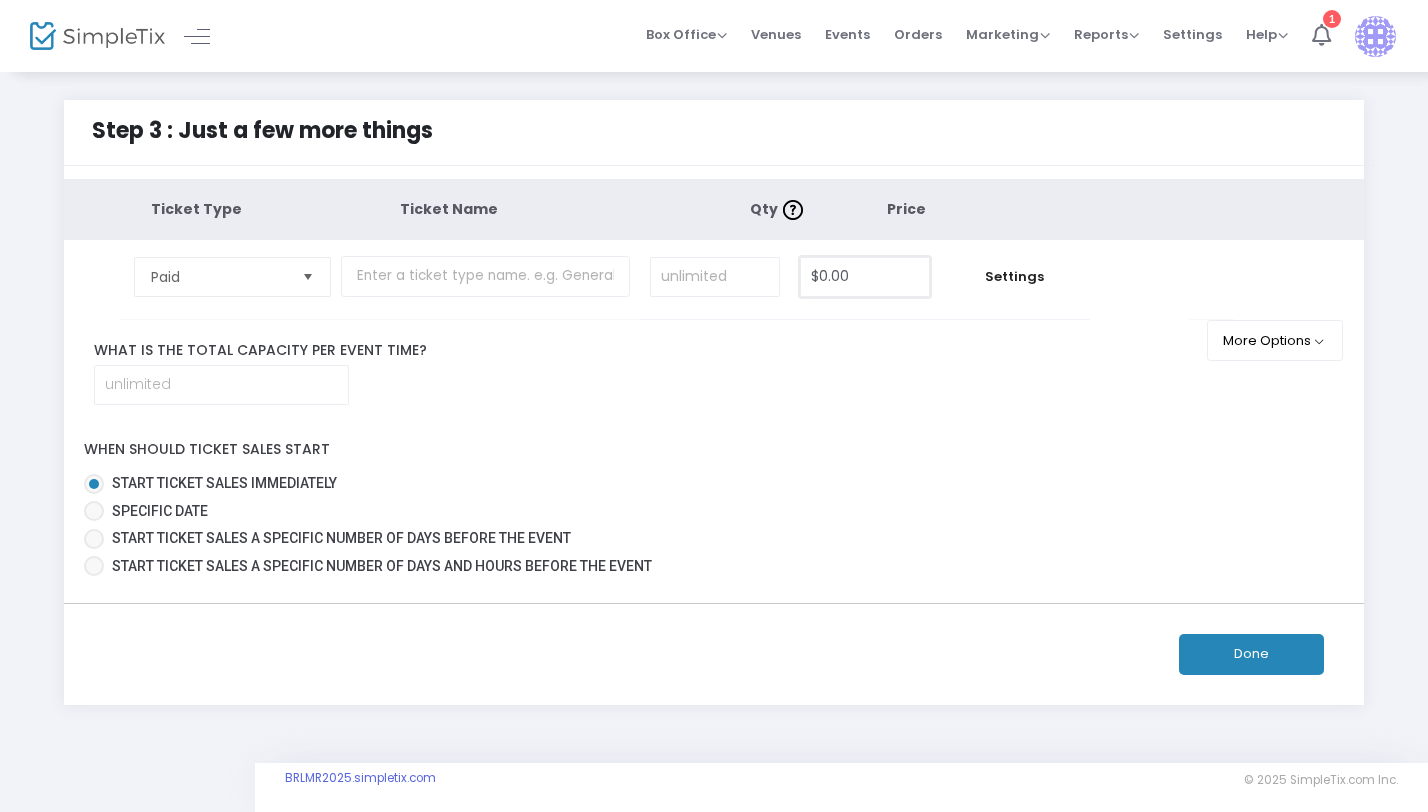 click on "$0.00" at bounding box center [865, 277] 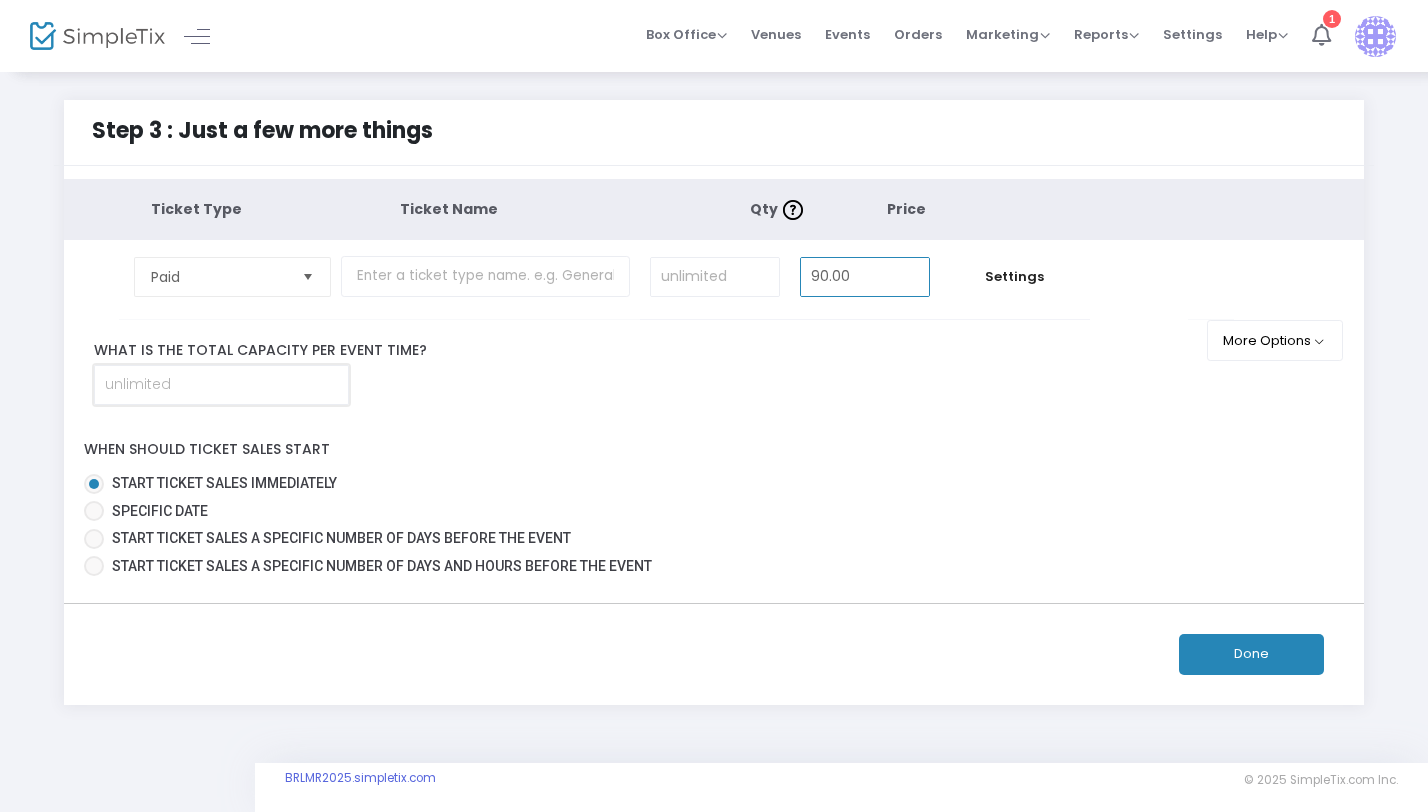 click at bounding box center [221, 385] 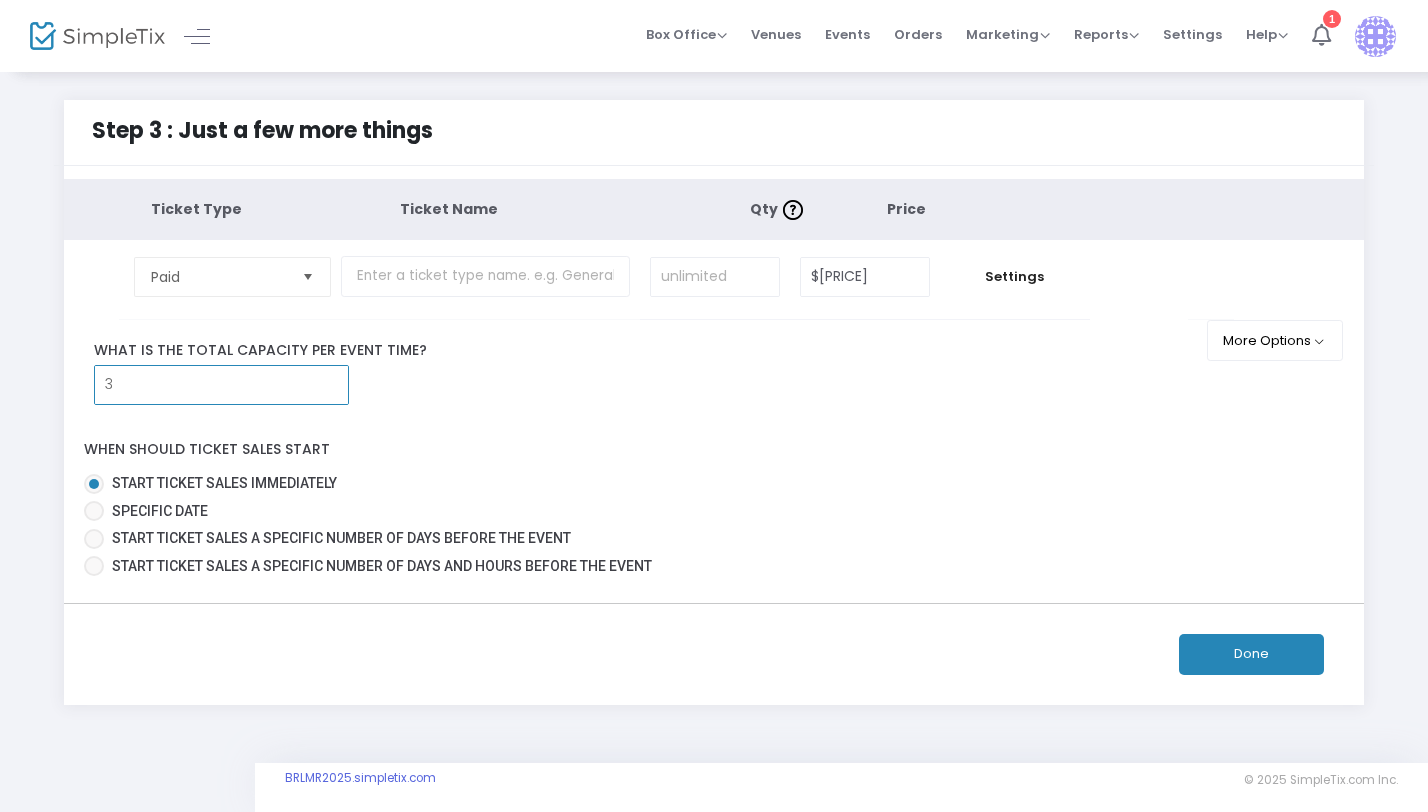 click on "Done" 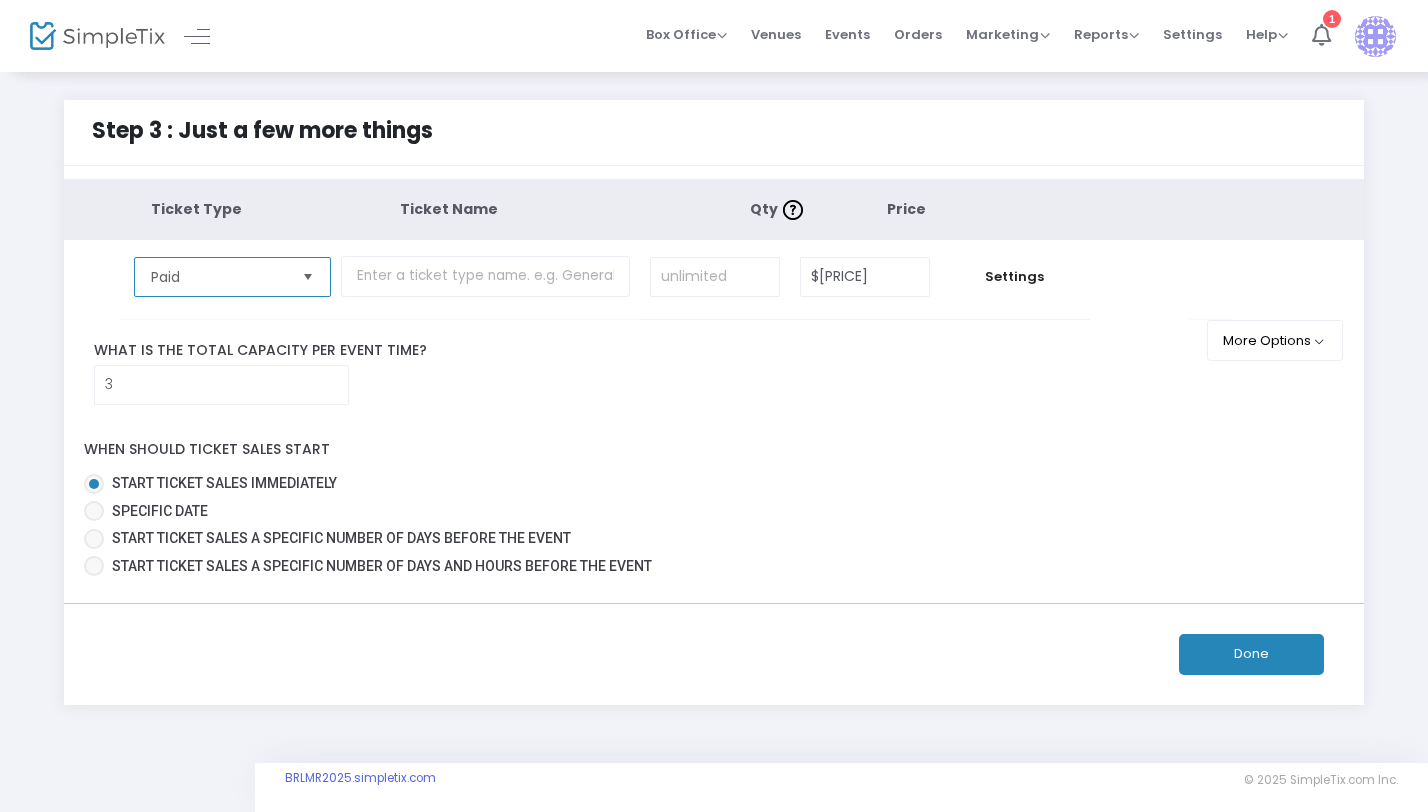 click on "Paid" at bounding box center [218, 277] 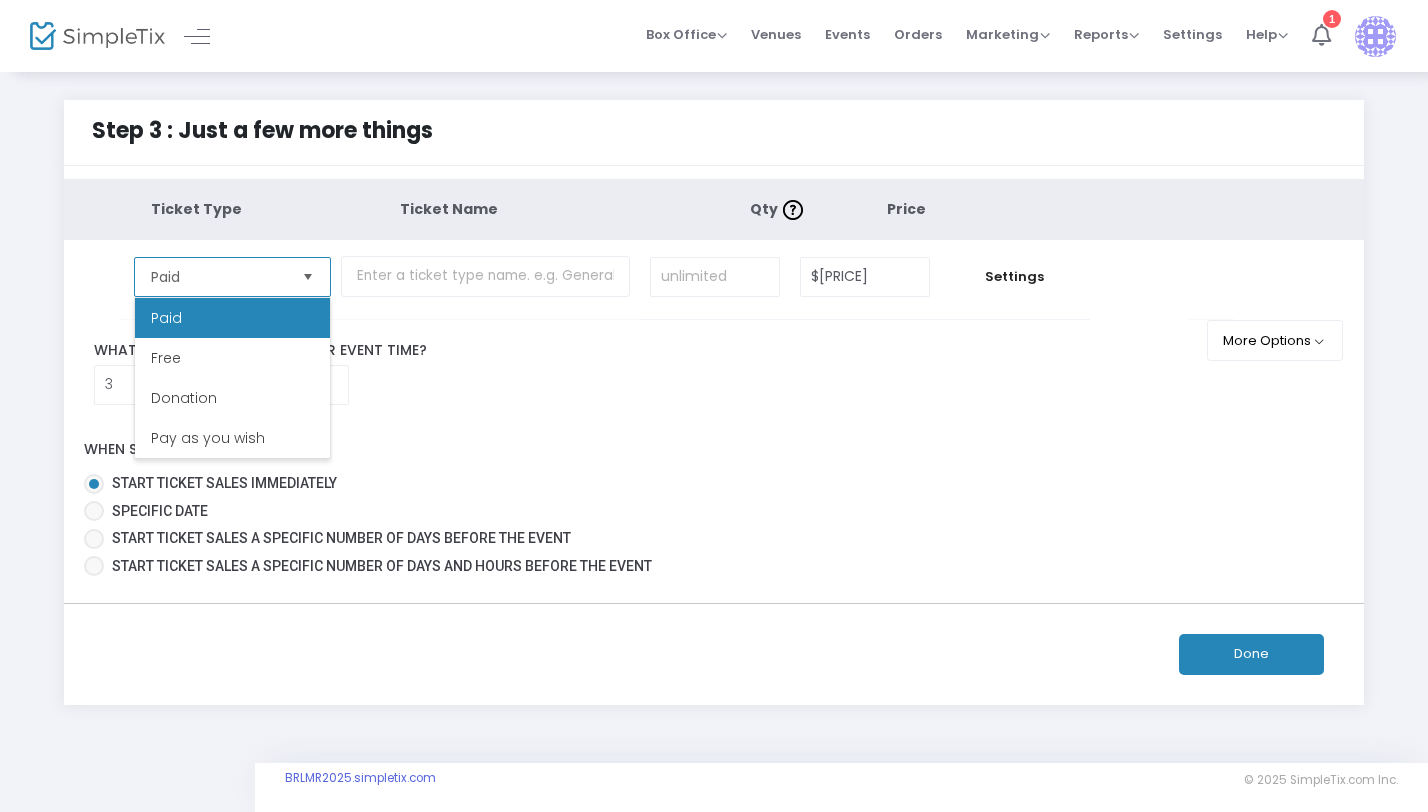click on "Paid" at bounding box center (232, 318) 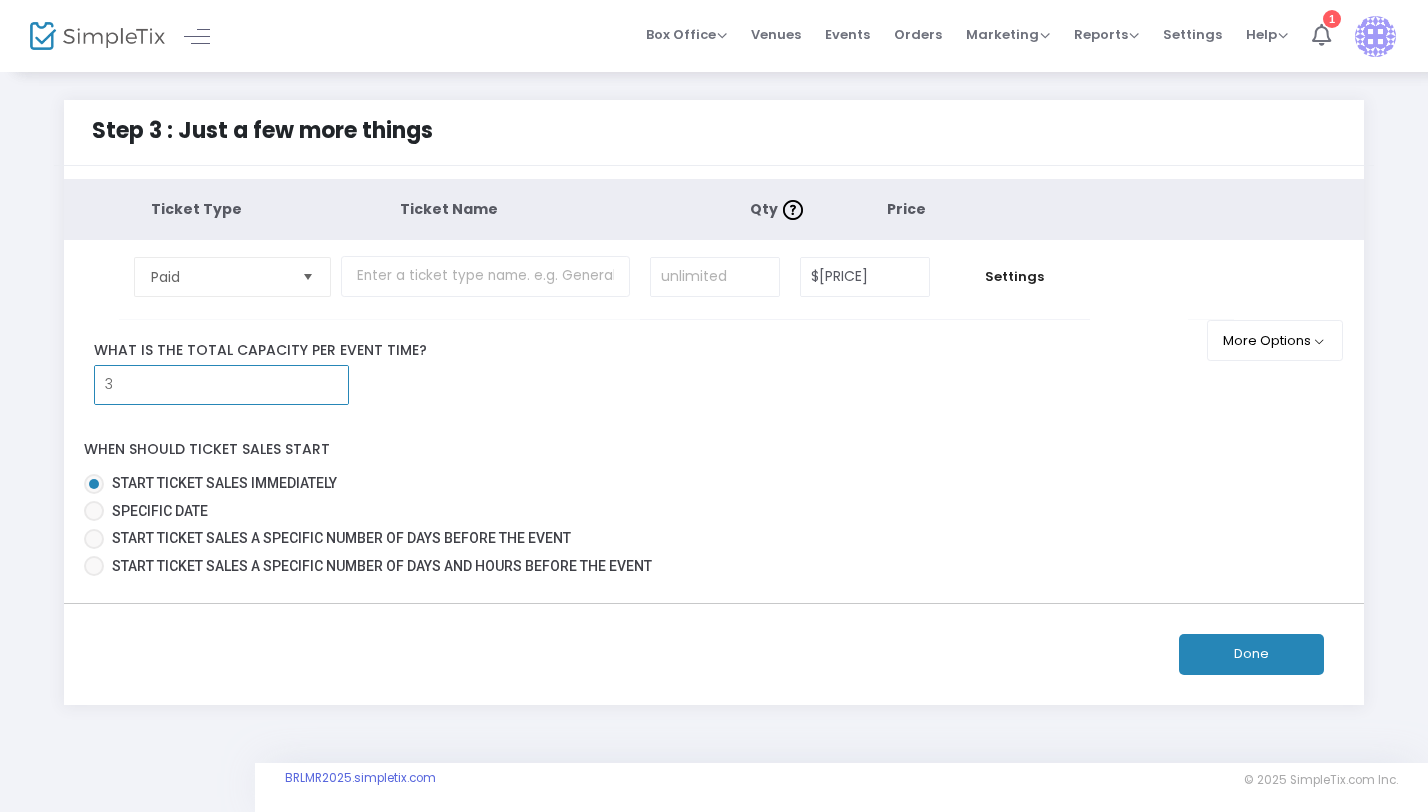 click on "3" at bounding box center [221, 385] 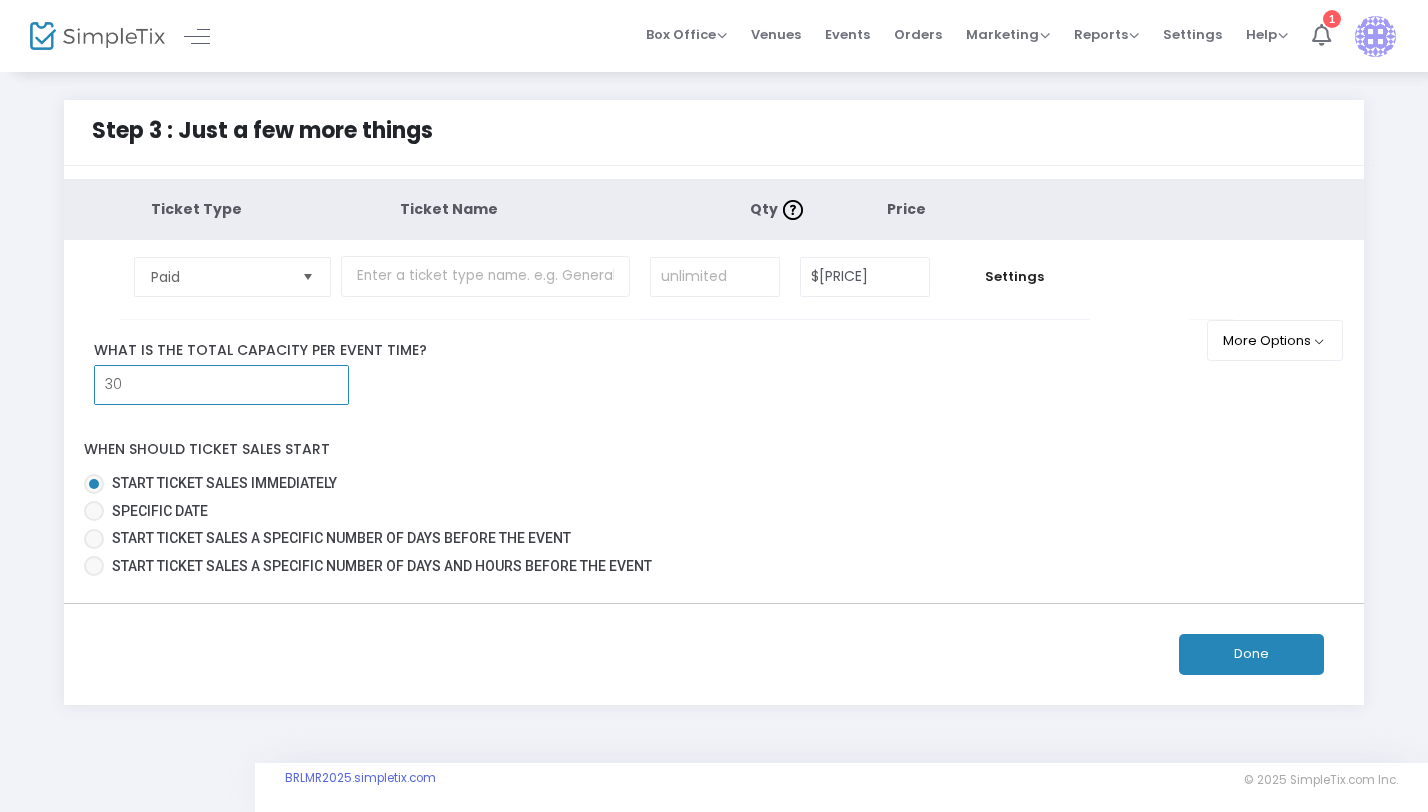type on "30" 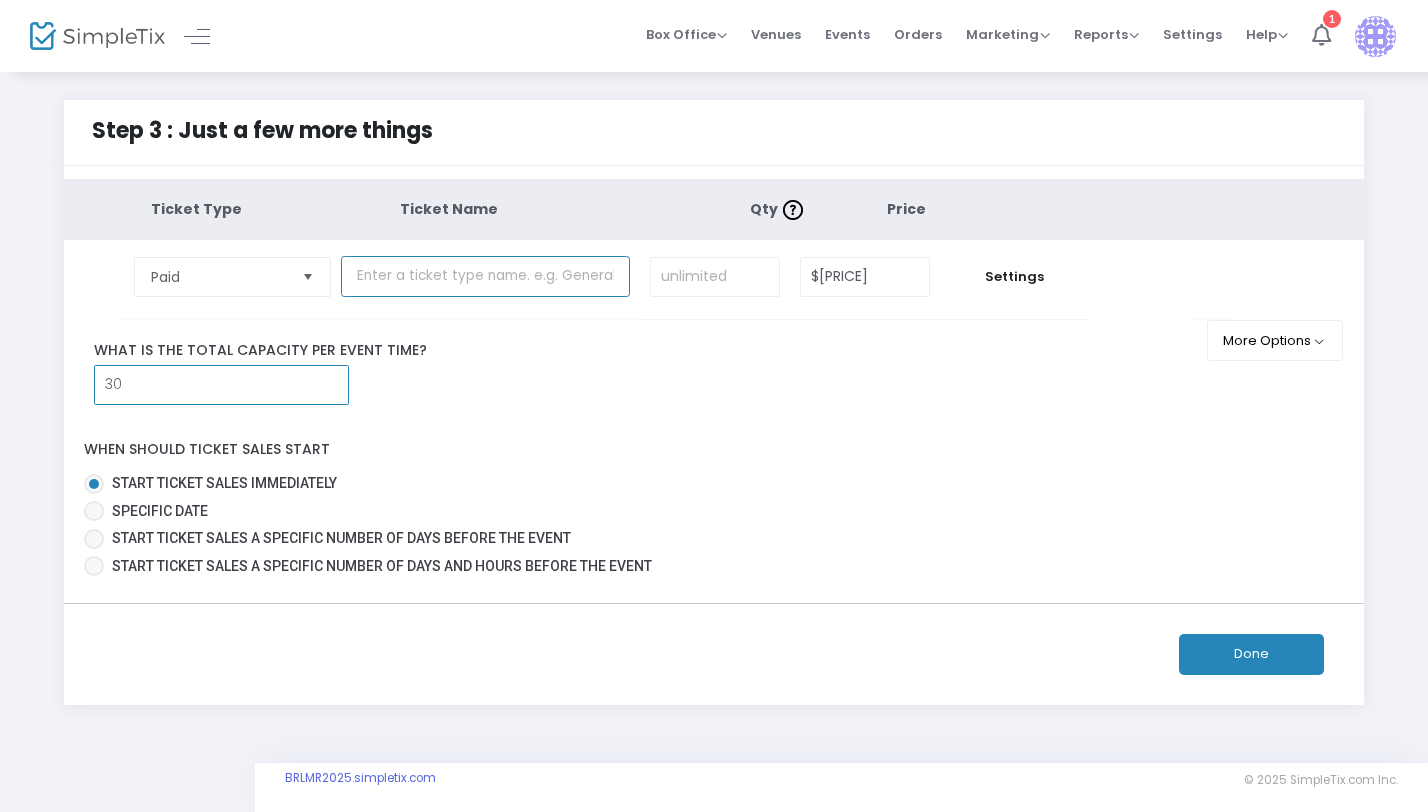 click at bounding box center (485, 276) 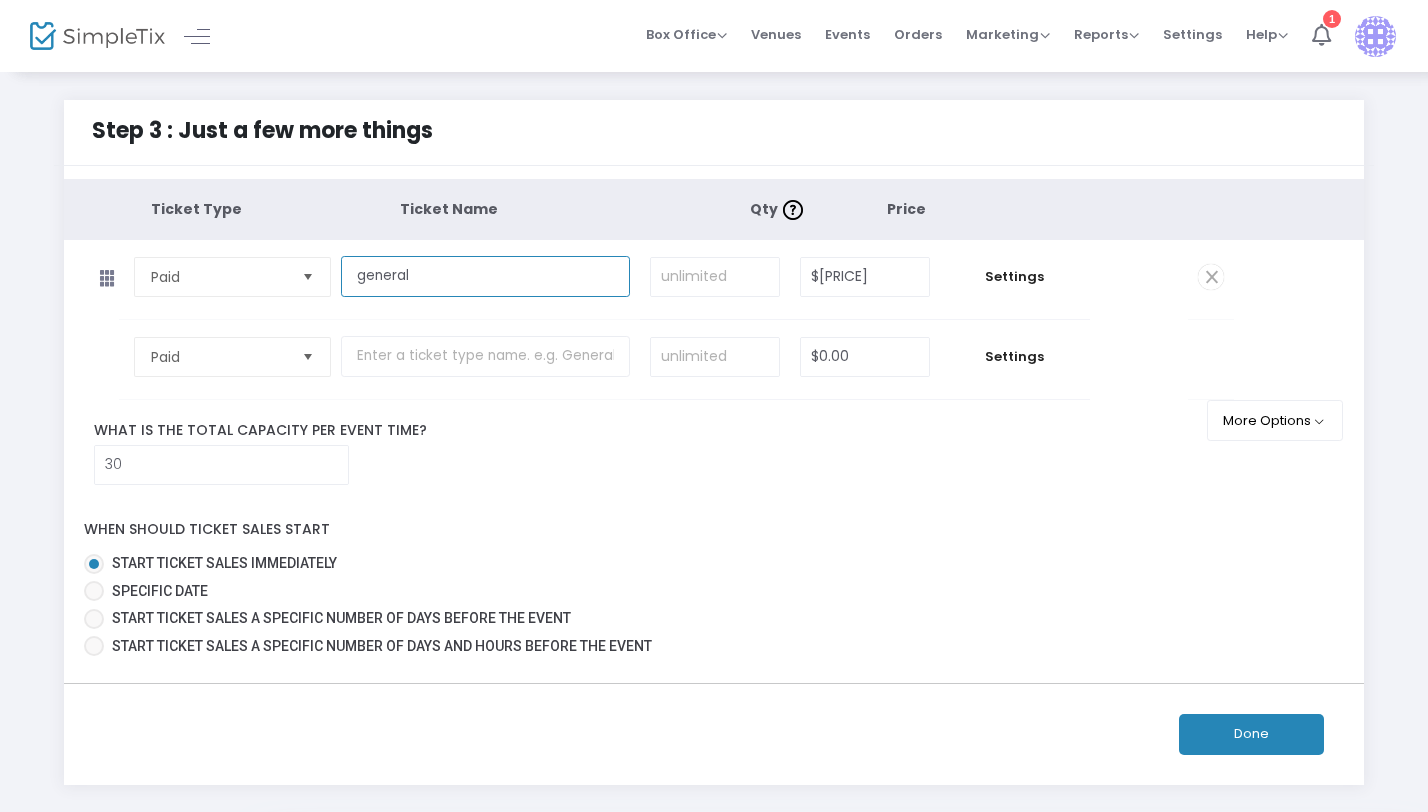 type on "general" 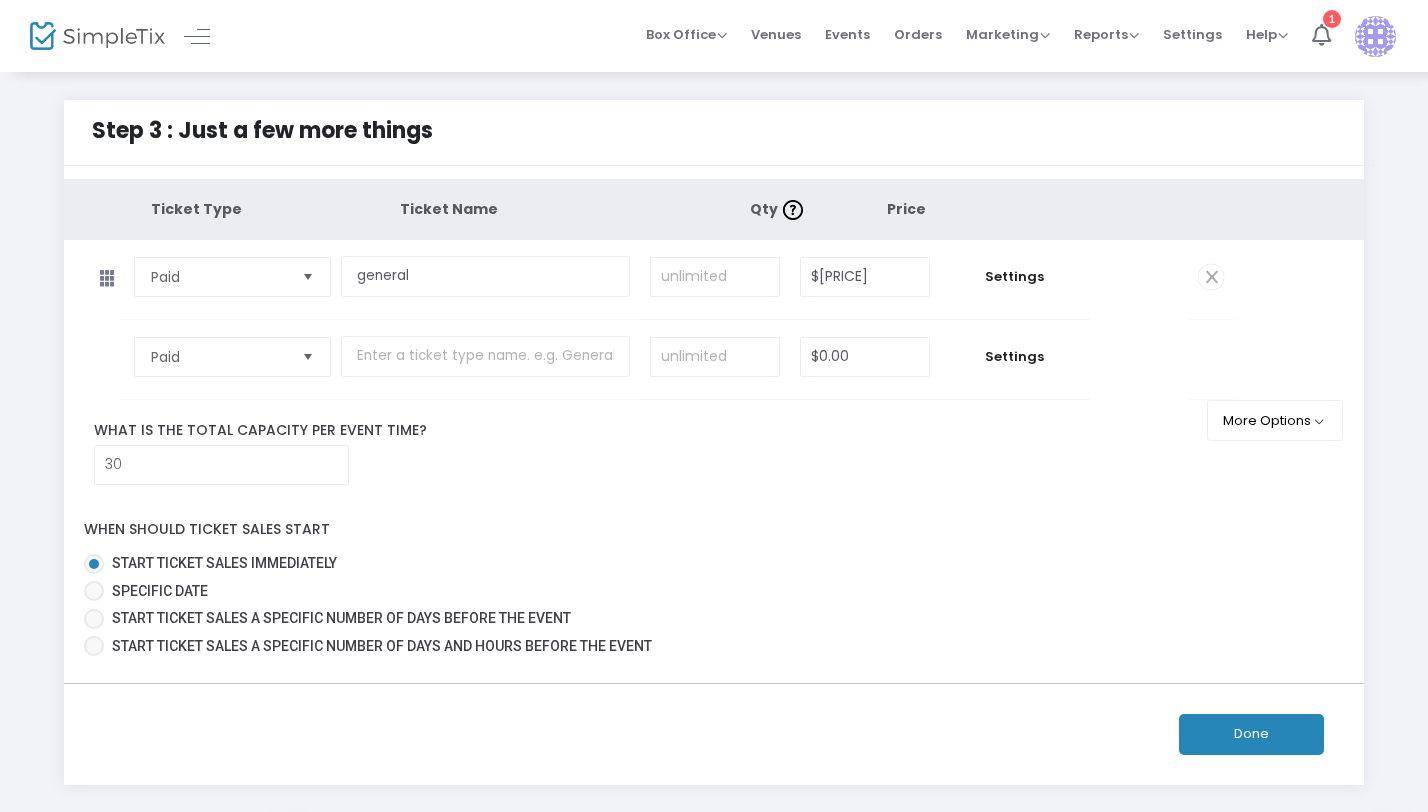 click on "Done" 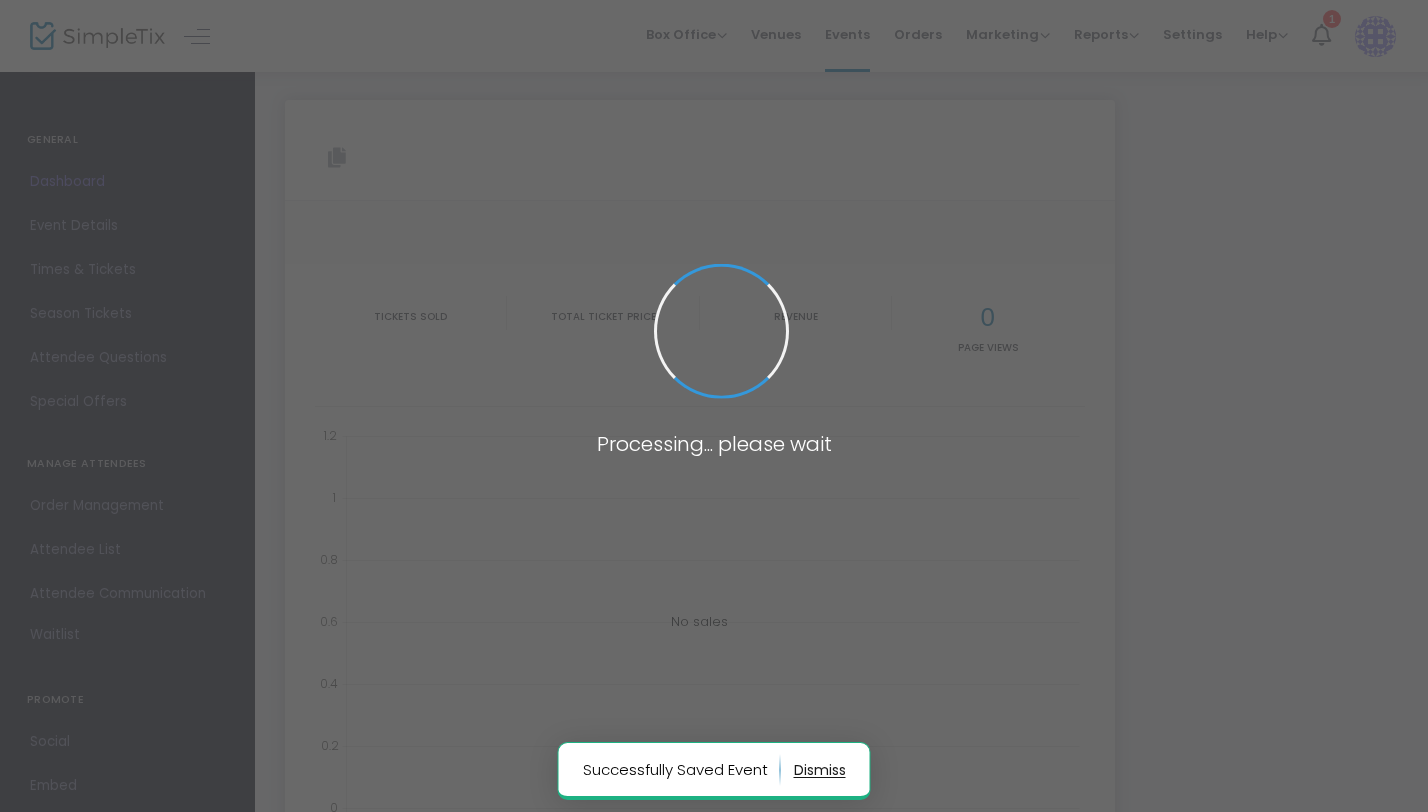 type on "https://www.simpletix.com/e/broad-ripple-lodge-643-men-s-retreat-tickets-230034" 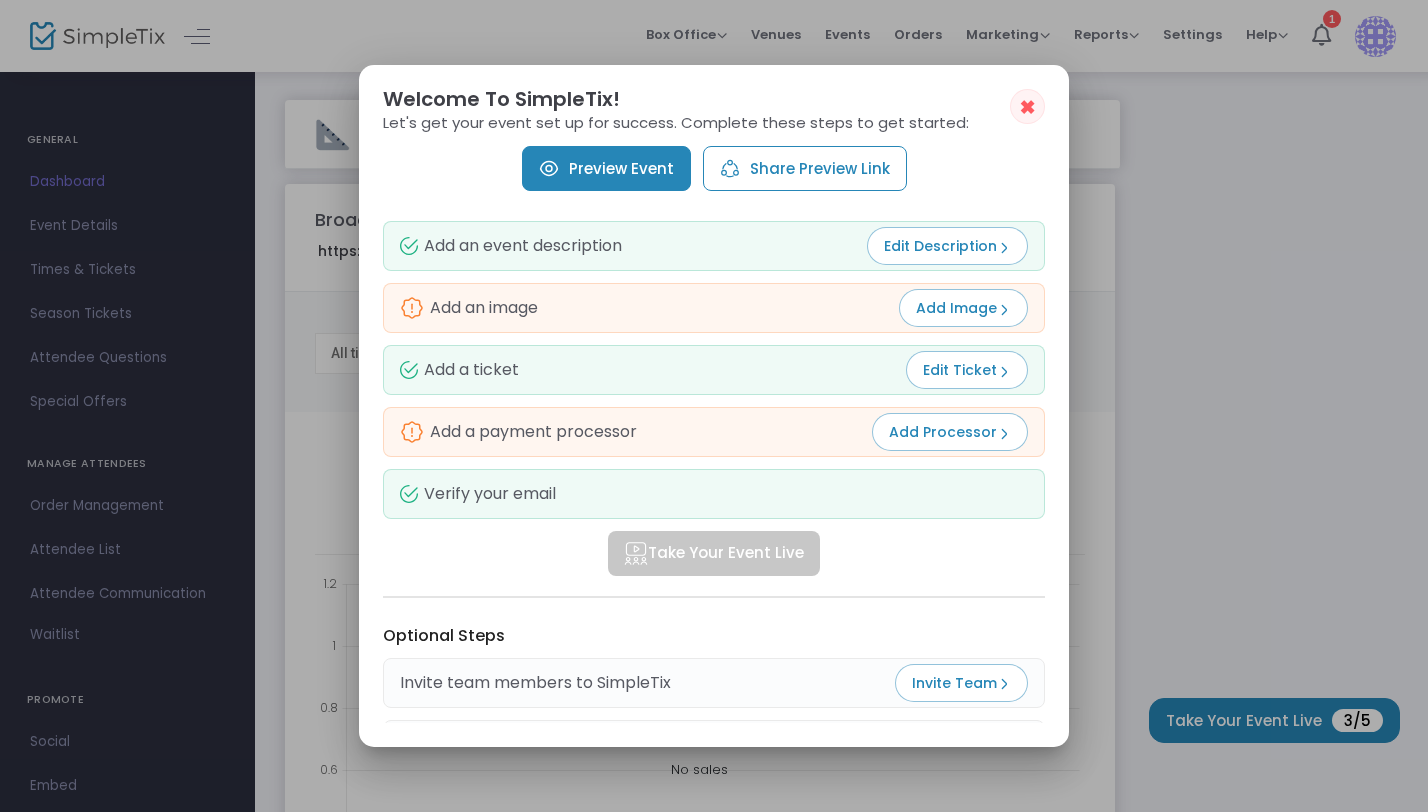 click on "Edit Description" at bounding box center (947, 246) 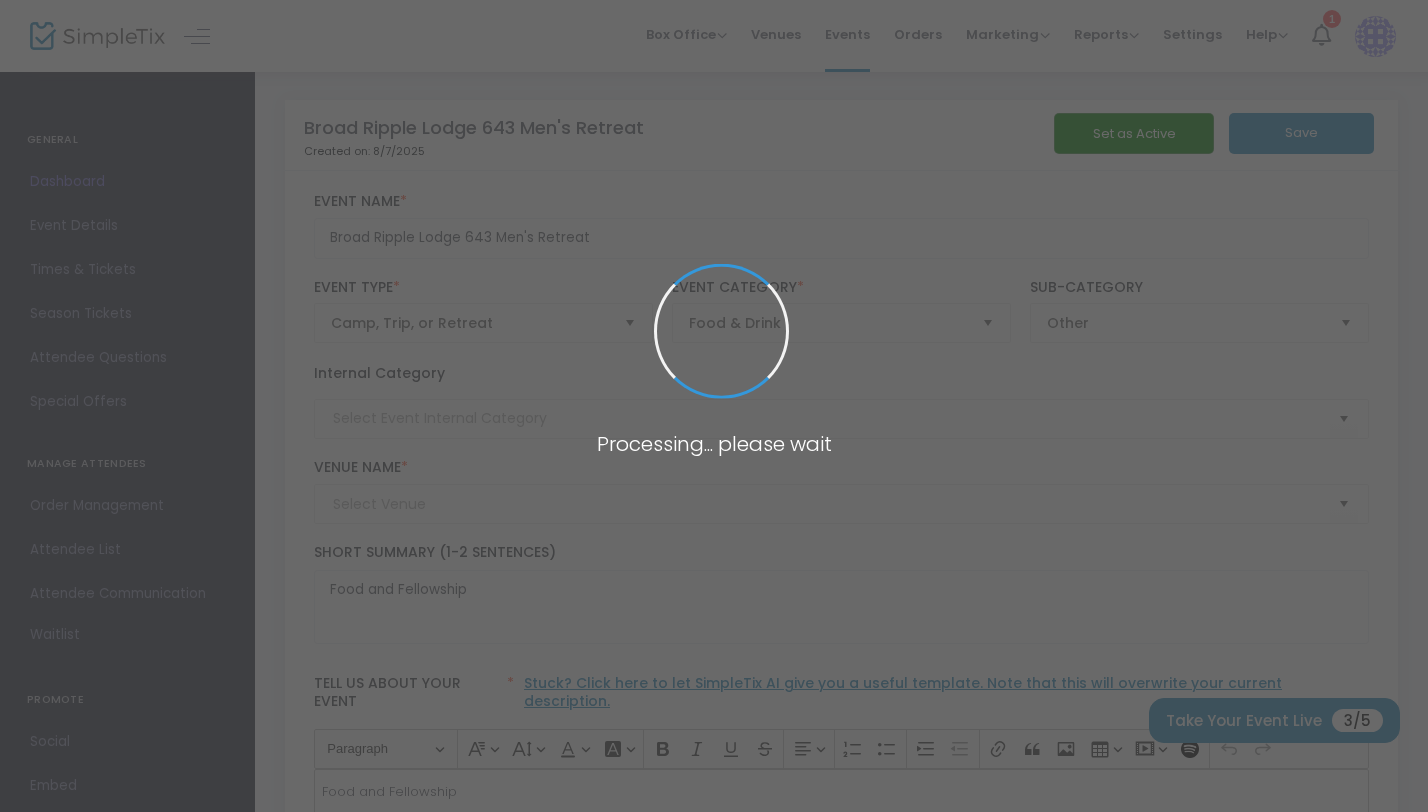 type on "Chateau" 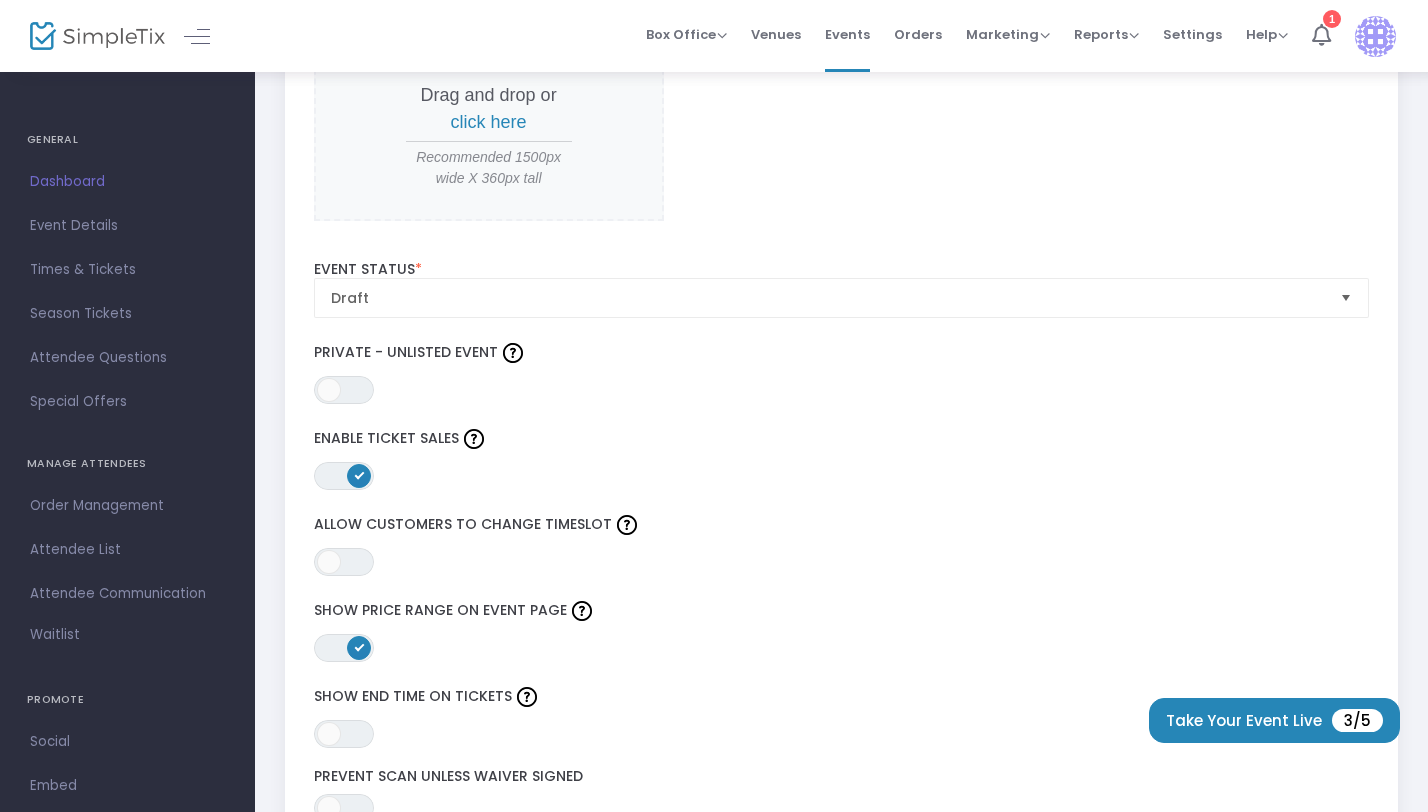 scroll, scrollTop: 2210, scrollLeft: 0, axis: vertical 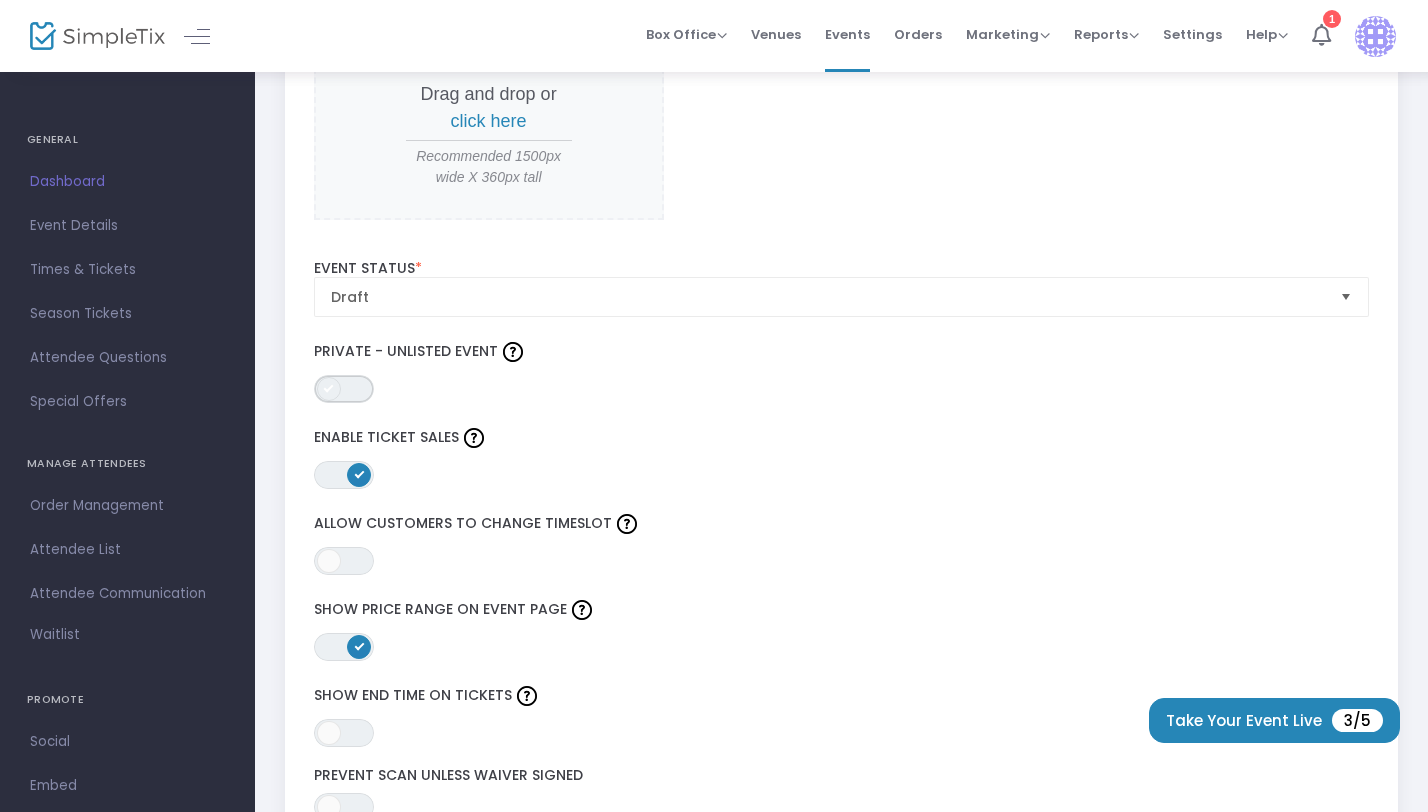 click on "ON OFF" at bounding box center (344, 389) 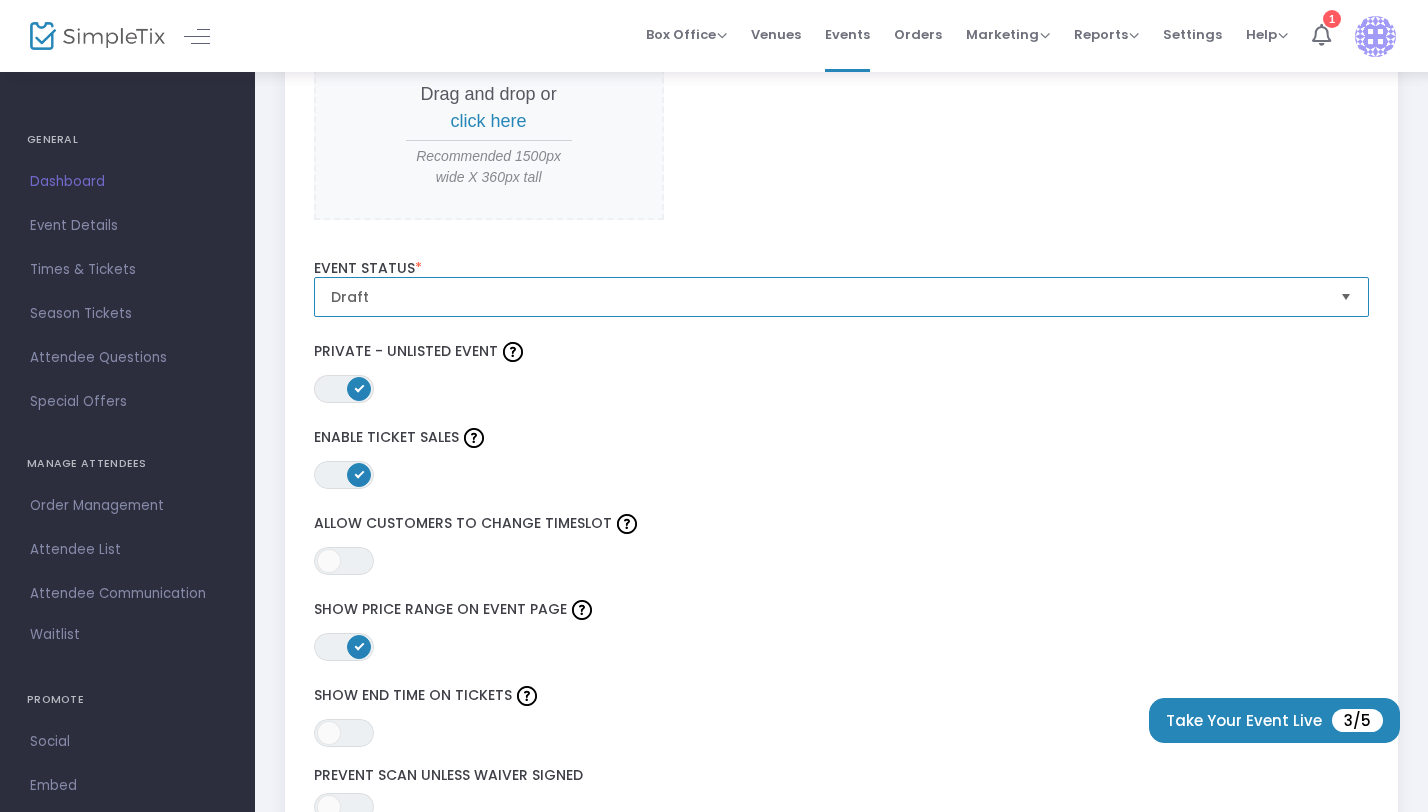 click on "Draft" at bounding box center [828, 297] 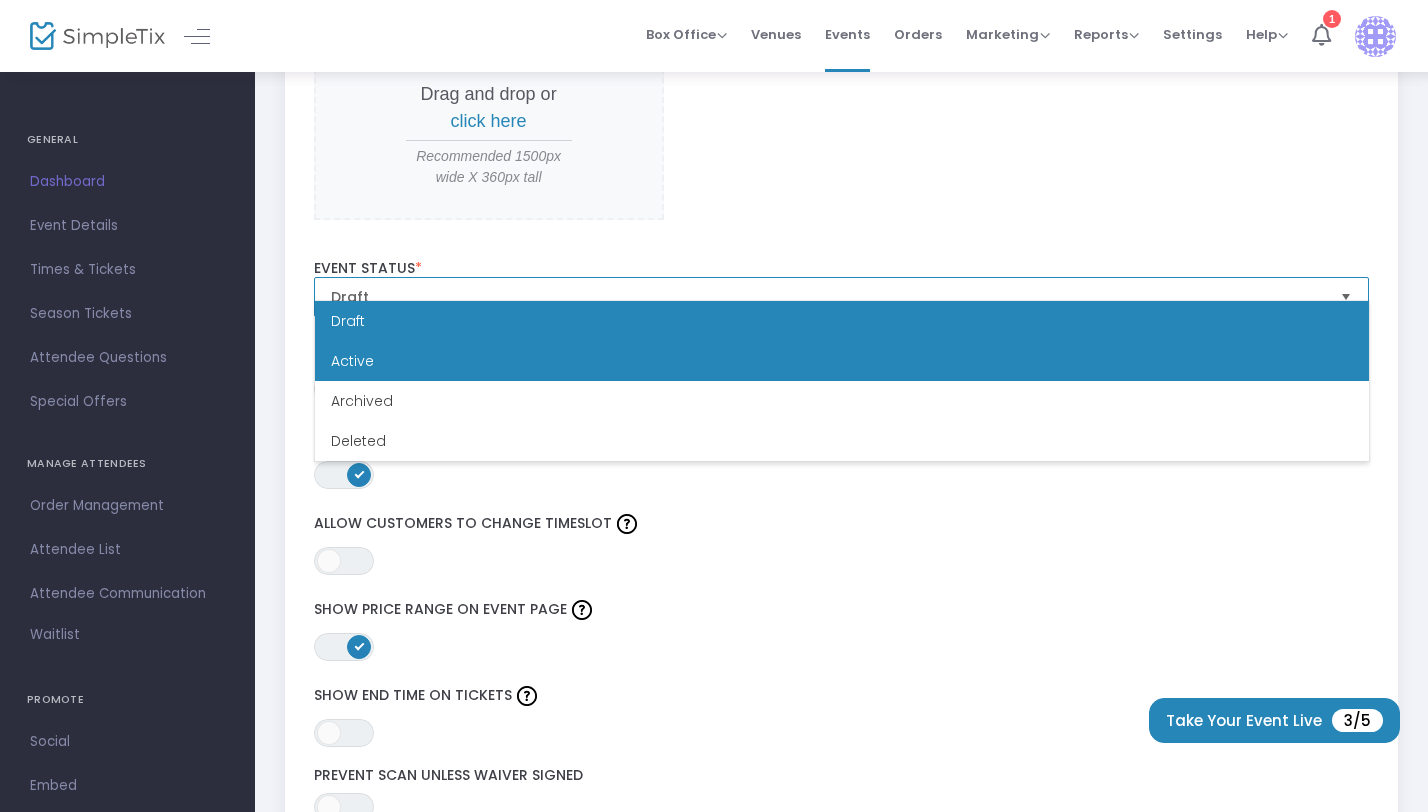 click on "Active" at bounding box center [842, 361] 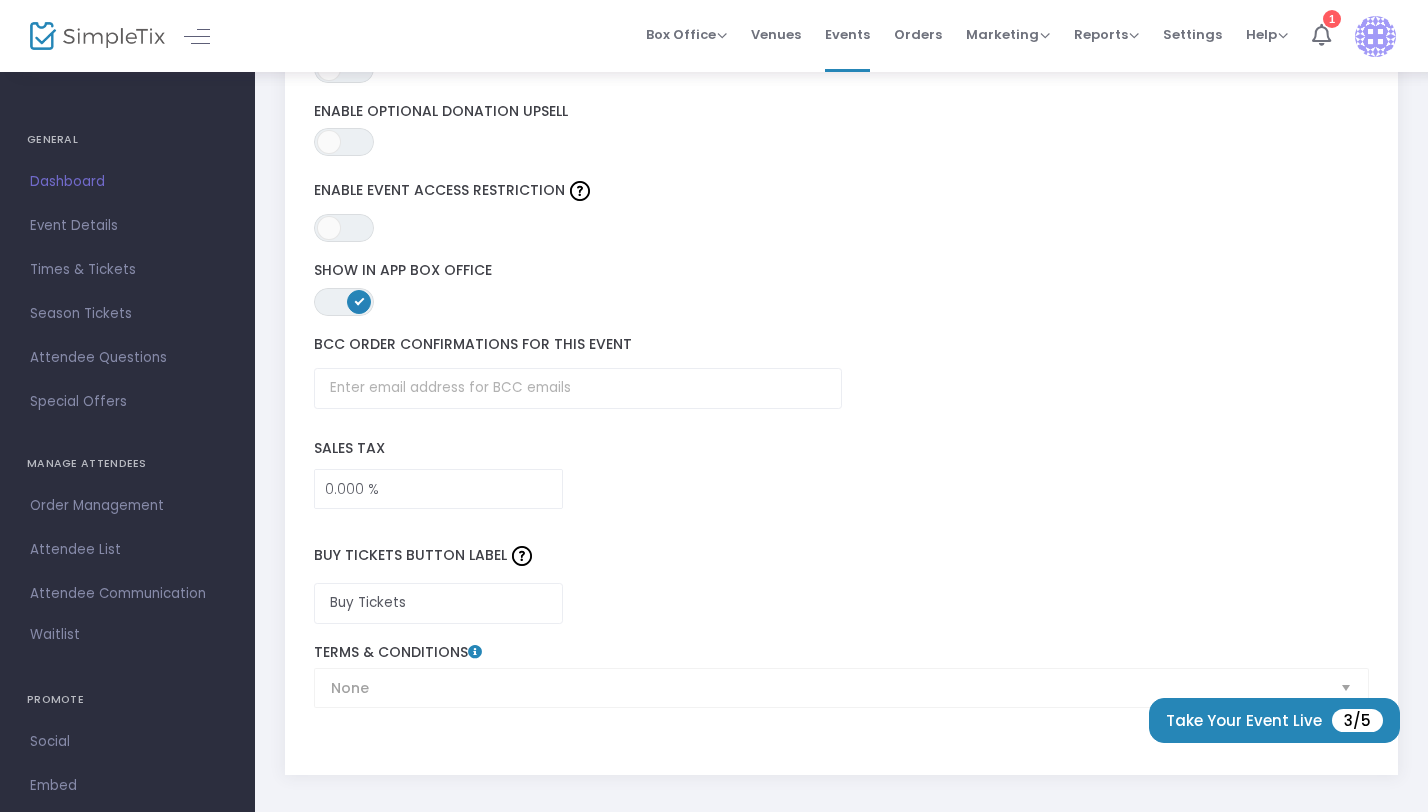 scroll, scrollTop: 2952, scrollLeft: 0, axis: vertical 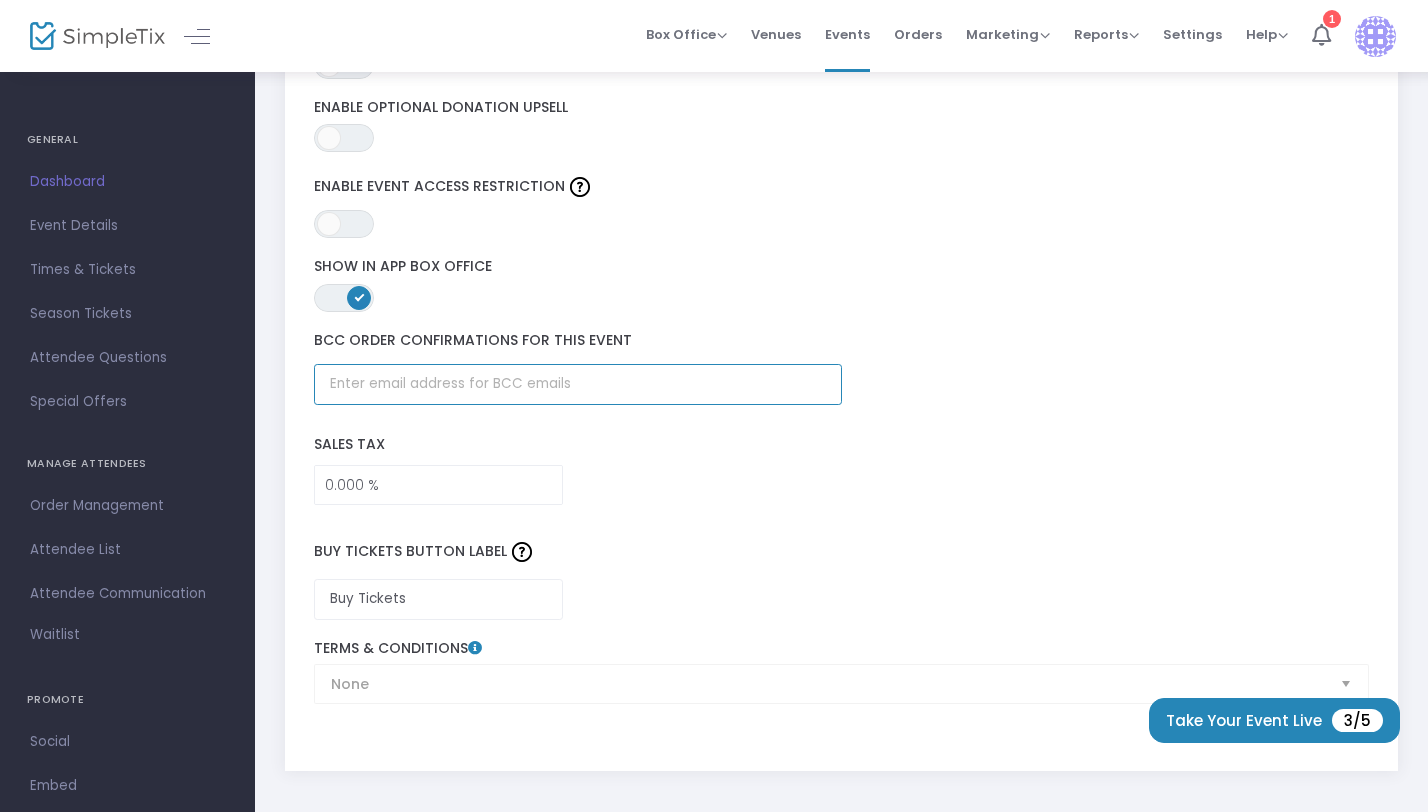 click 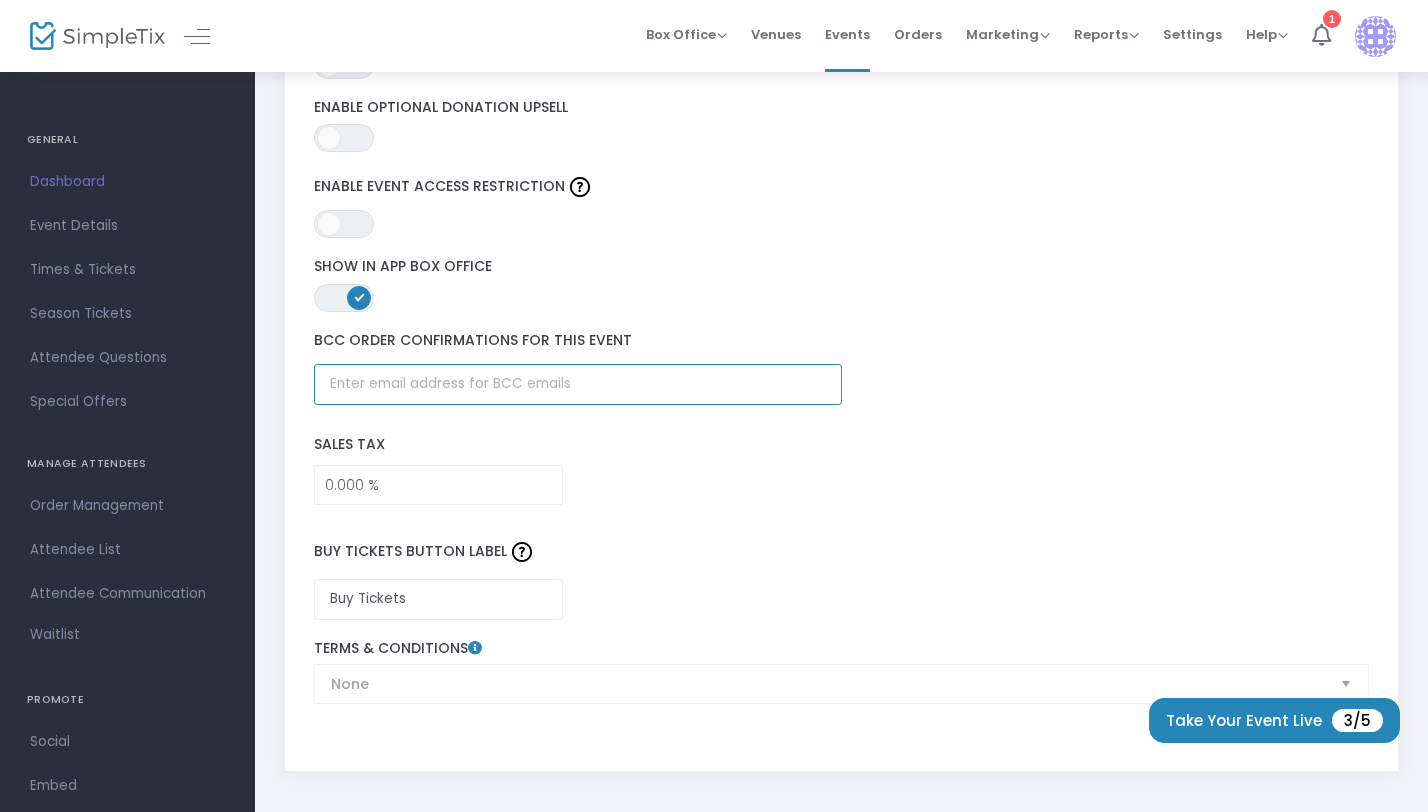 type on "[EMAIL]" 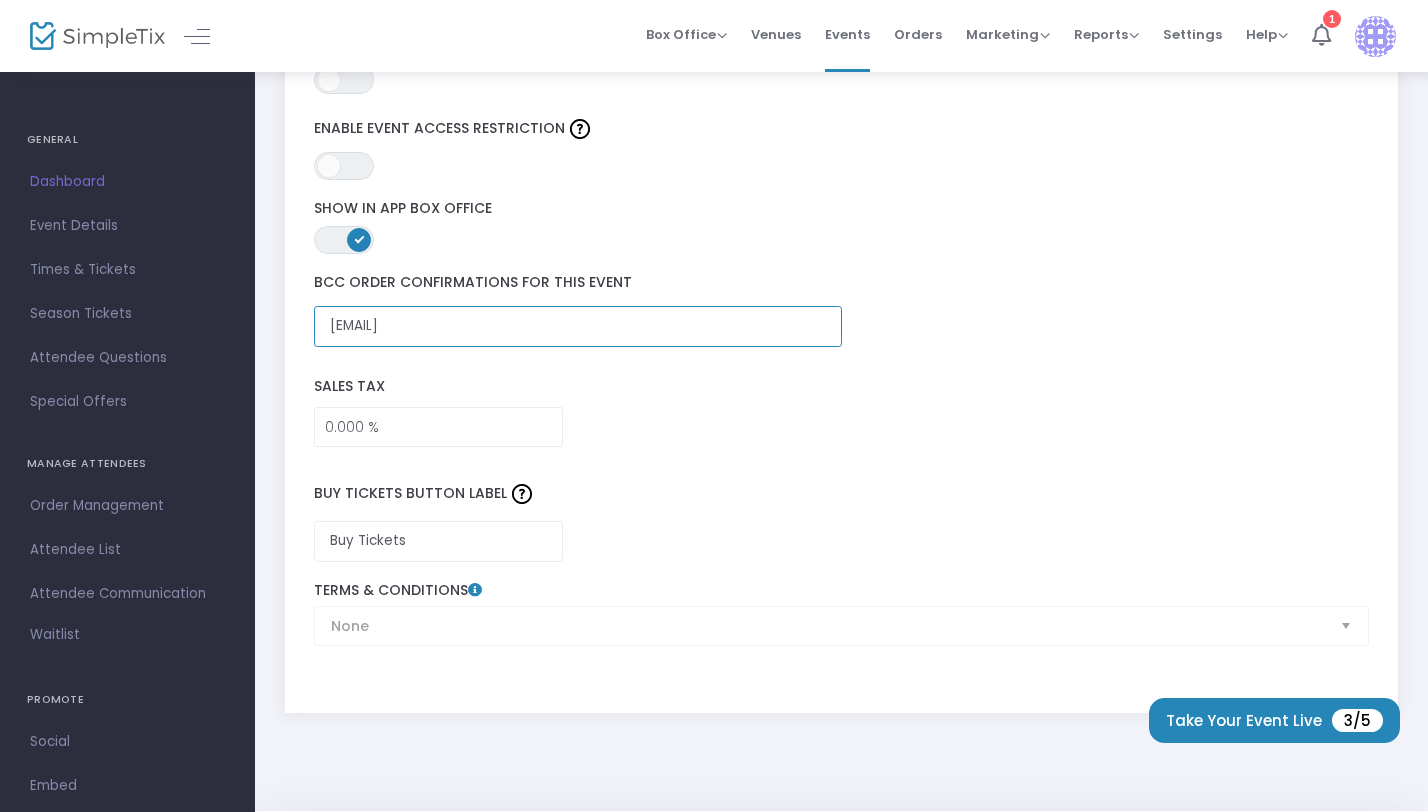 scroll, scrollTop: 3052, scrollLeft: 0, axis: vertical 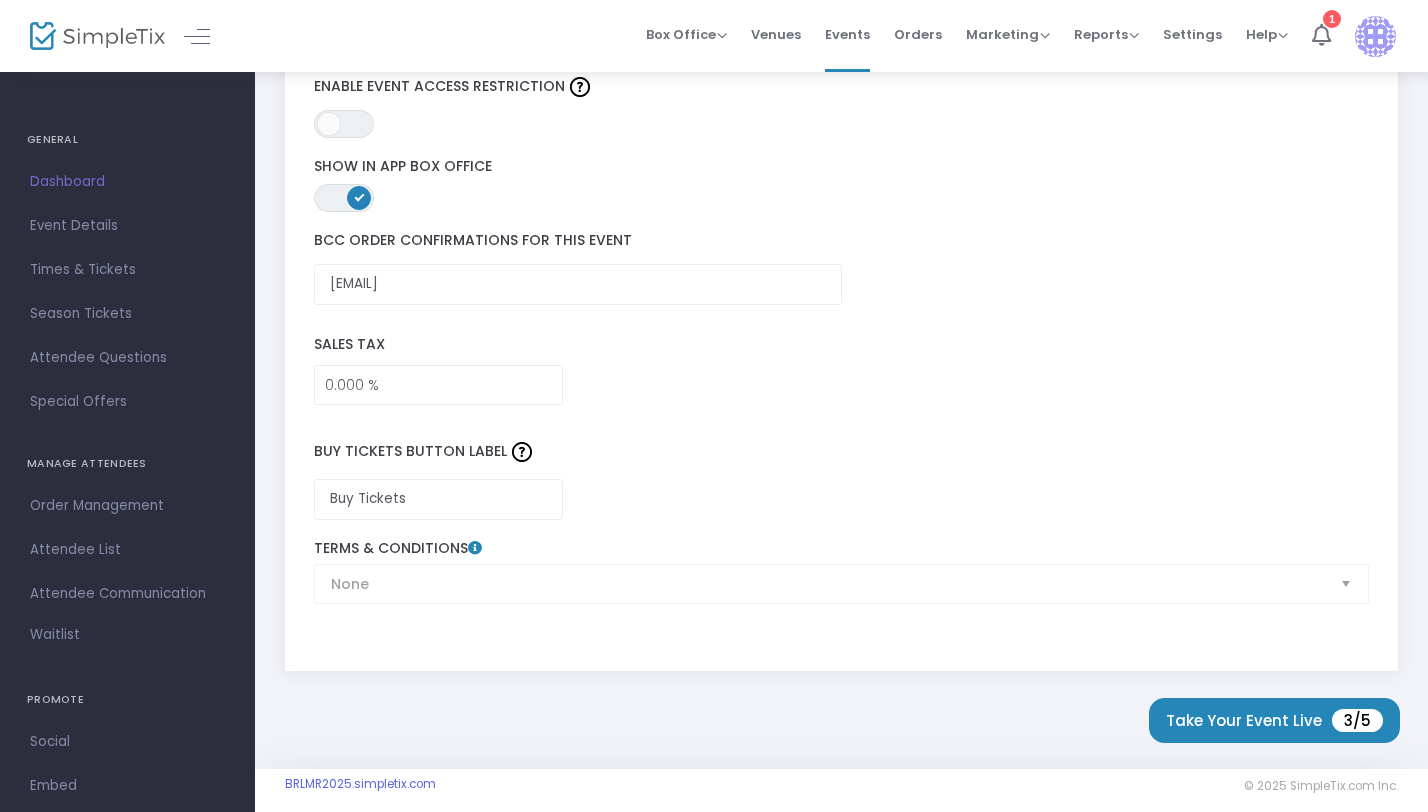 click on "None  Terms & Conditions" 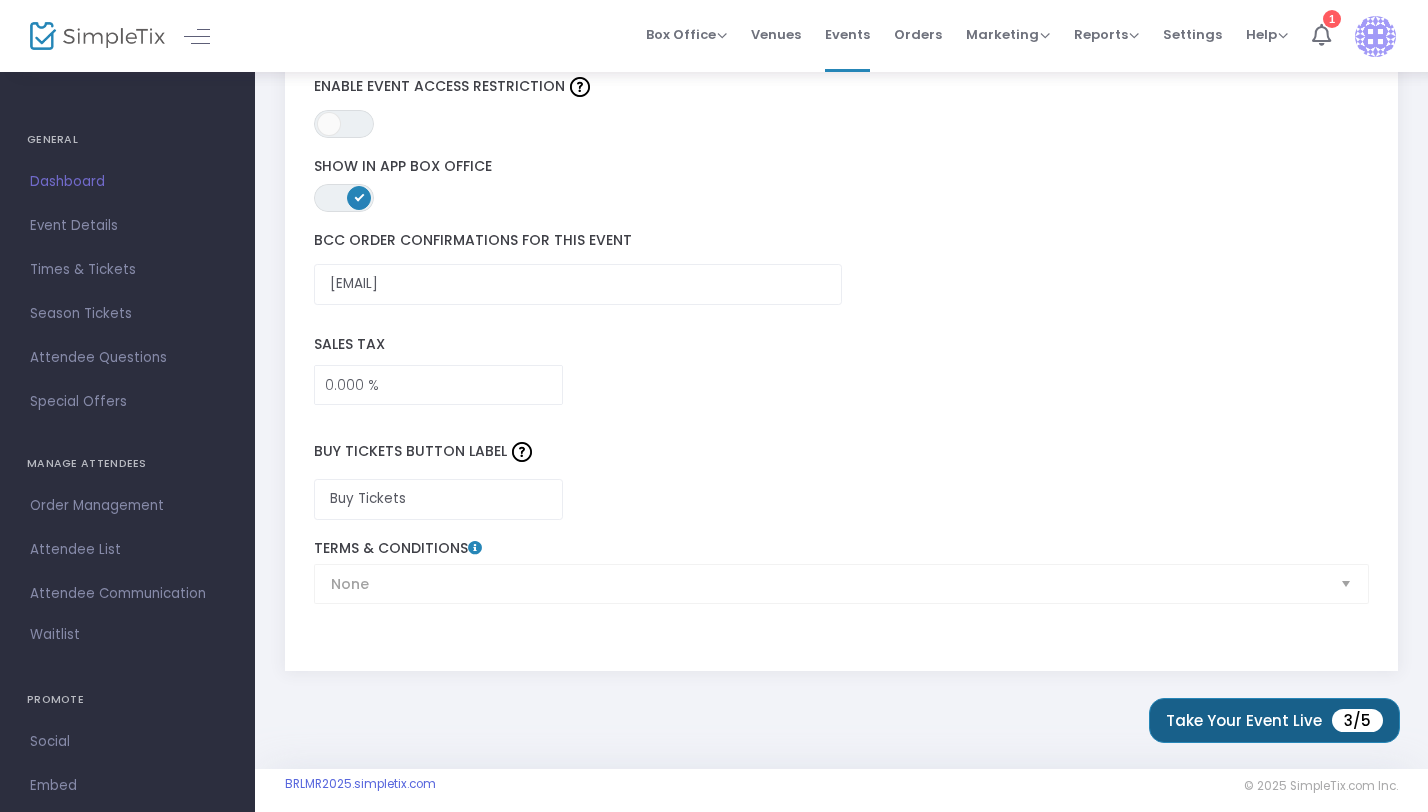 click on "Take Your Event Live  3/5" 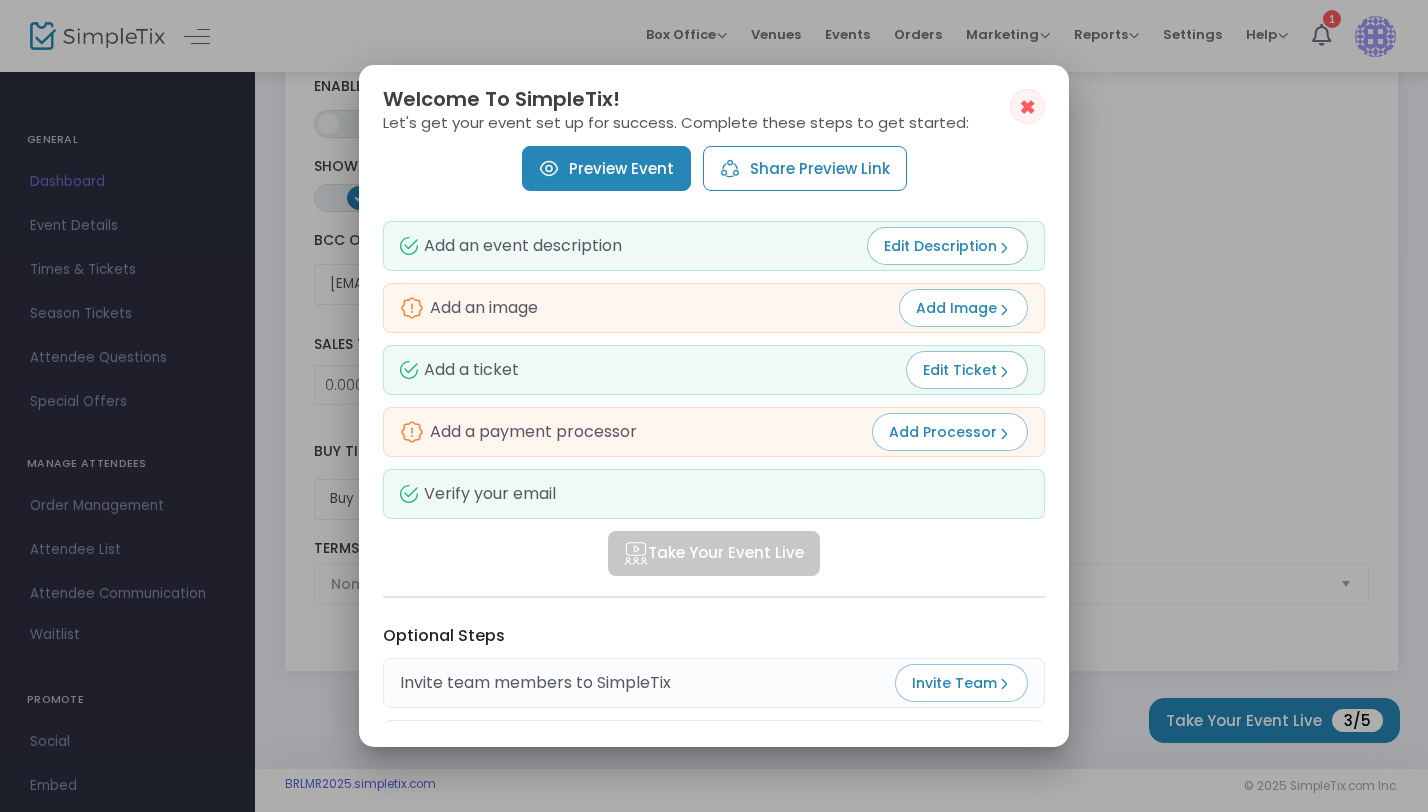 click on "Add Image" at bounding box center (963, 308) 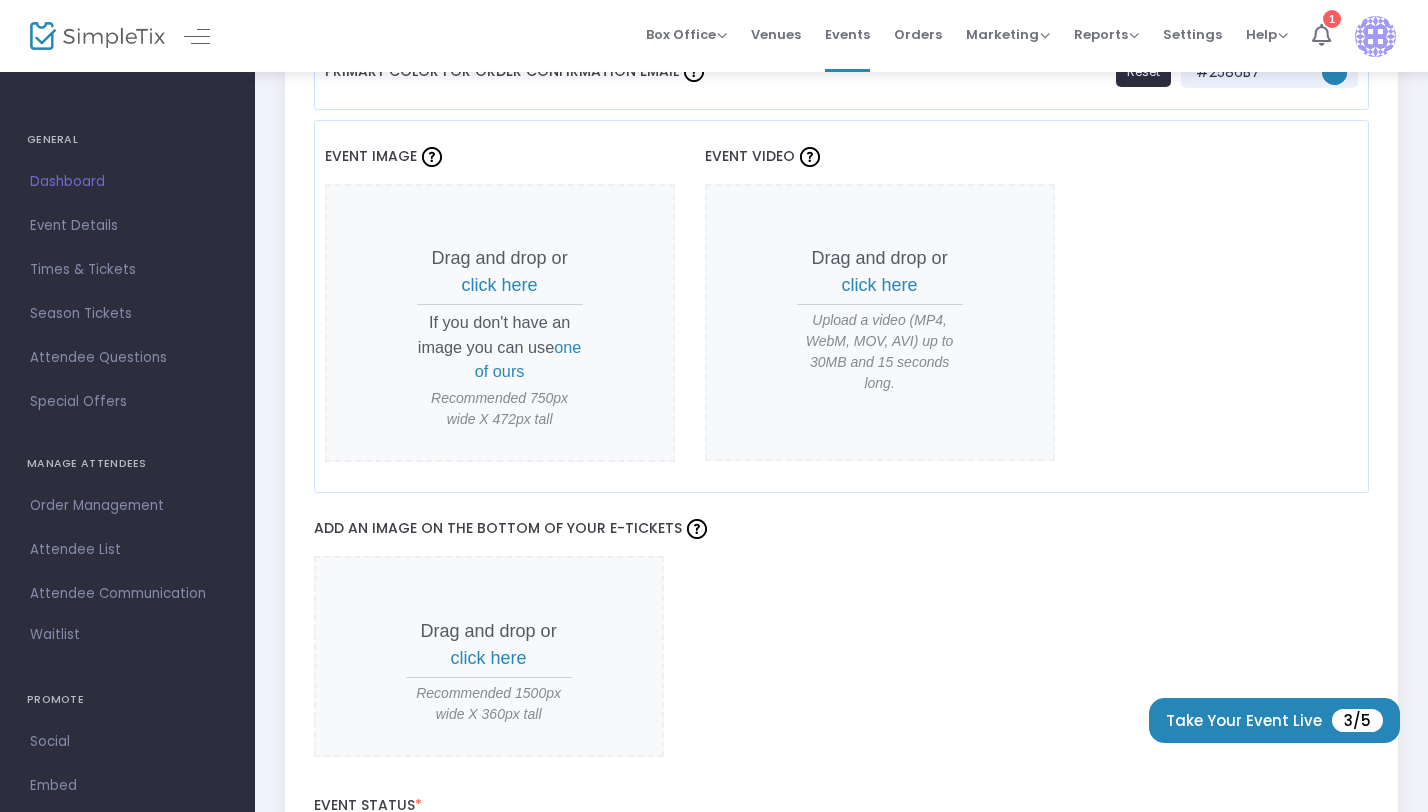 scroll, scrollTop: 1675, scrollLeft: 0, axis: vertical 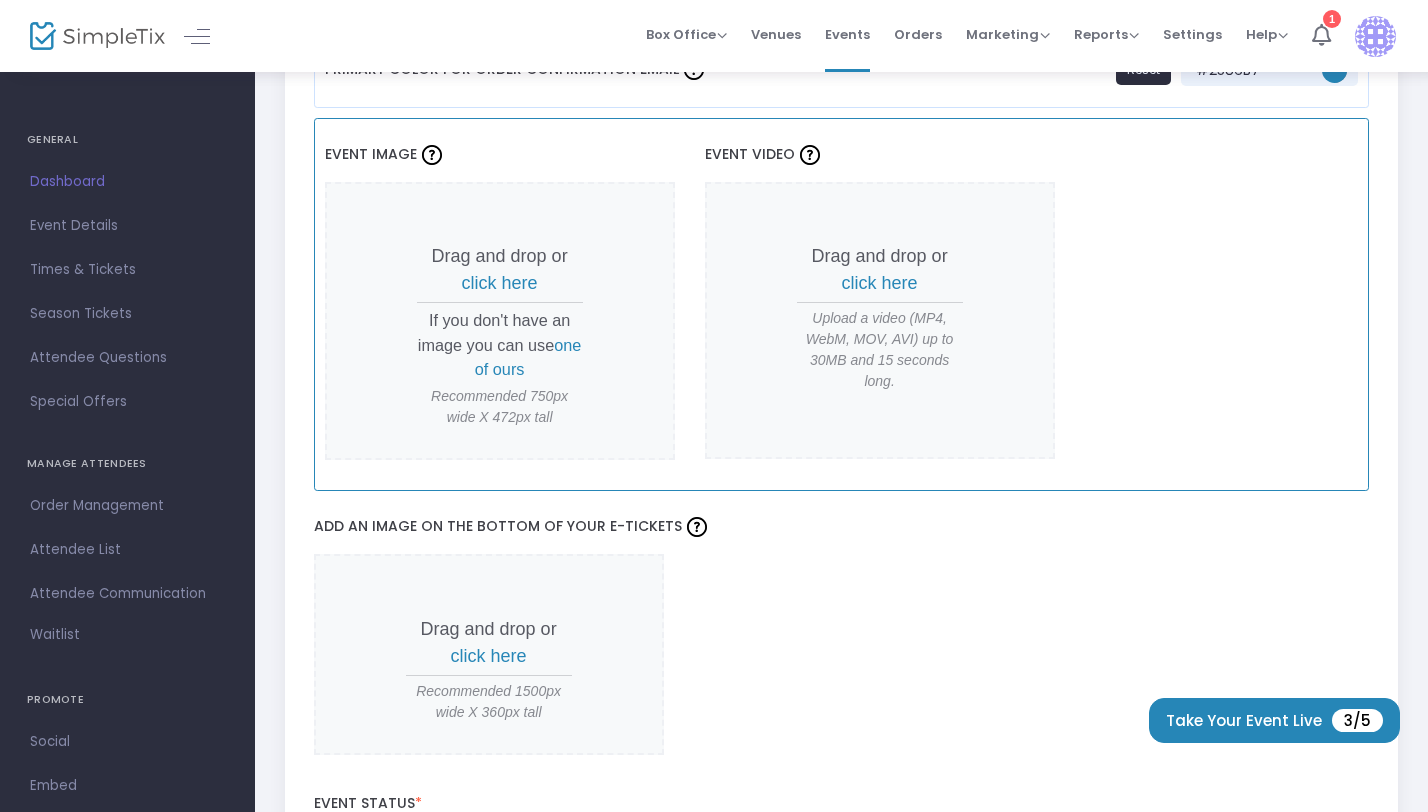 click on "one of ours" at bounding box center [528, 357] 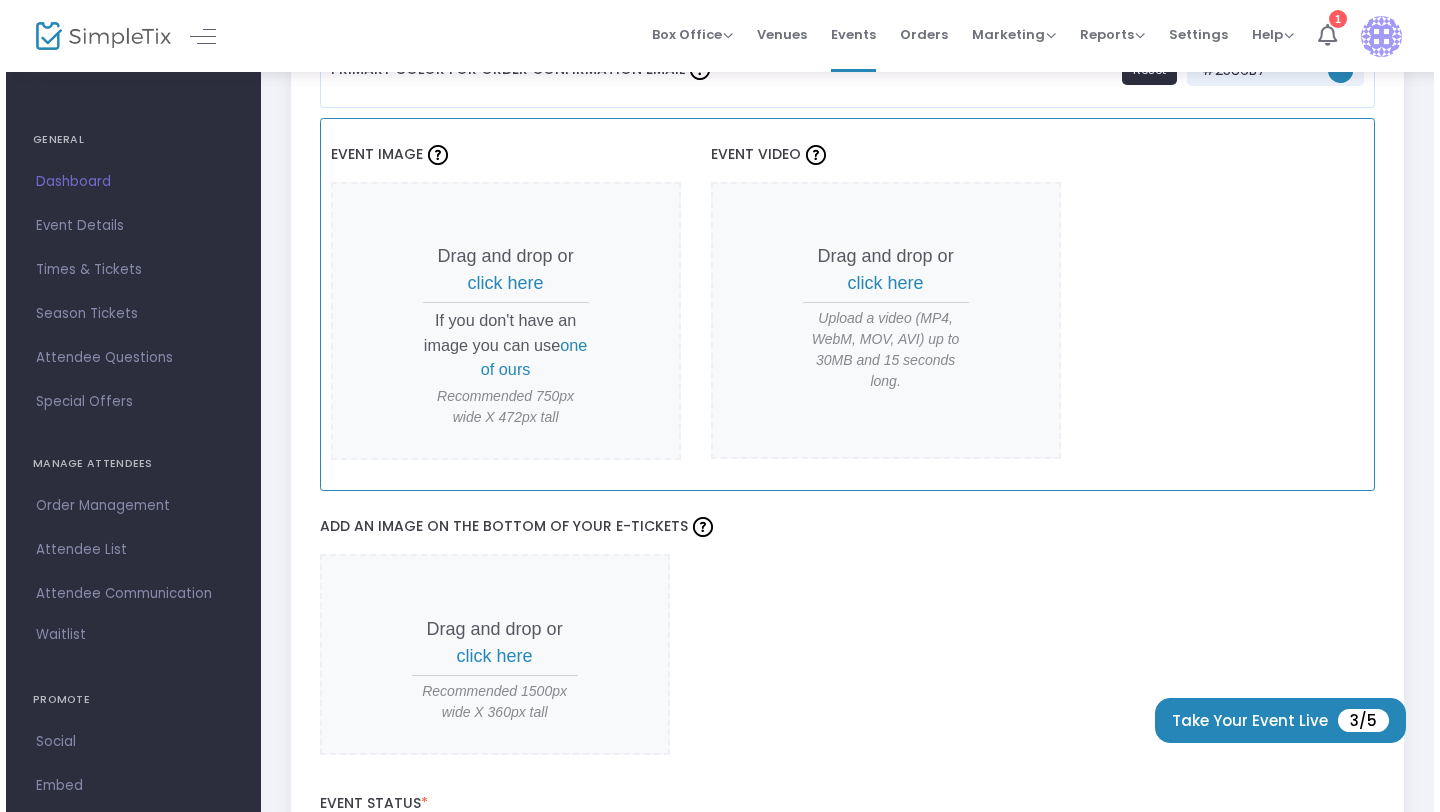 scroll, scrollTop: 0, scrollLeft: 0, axis: both 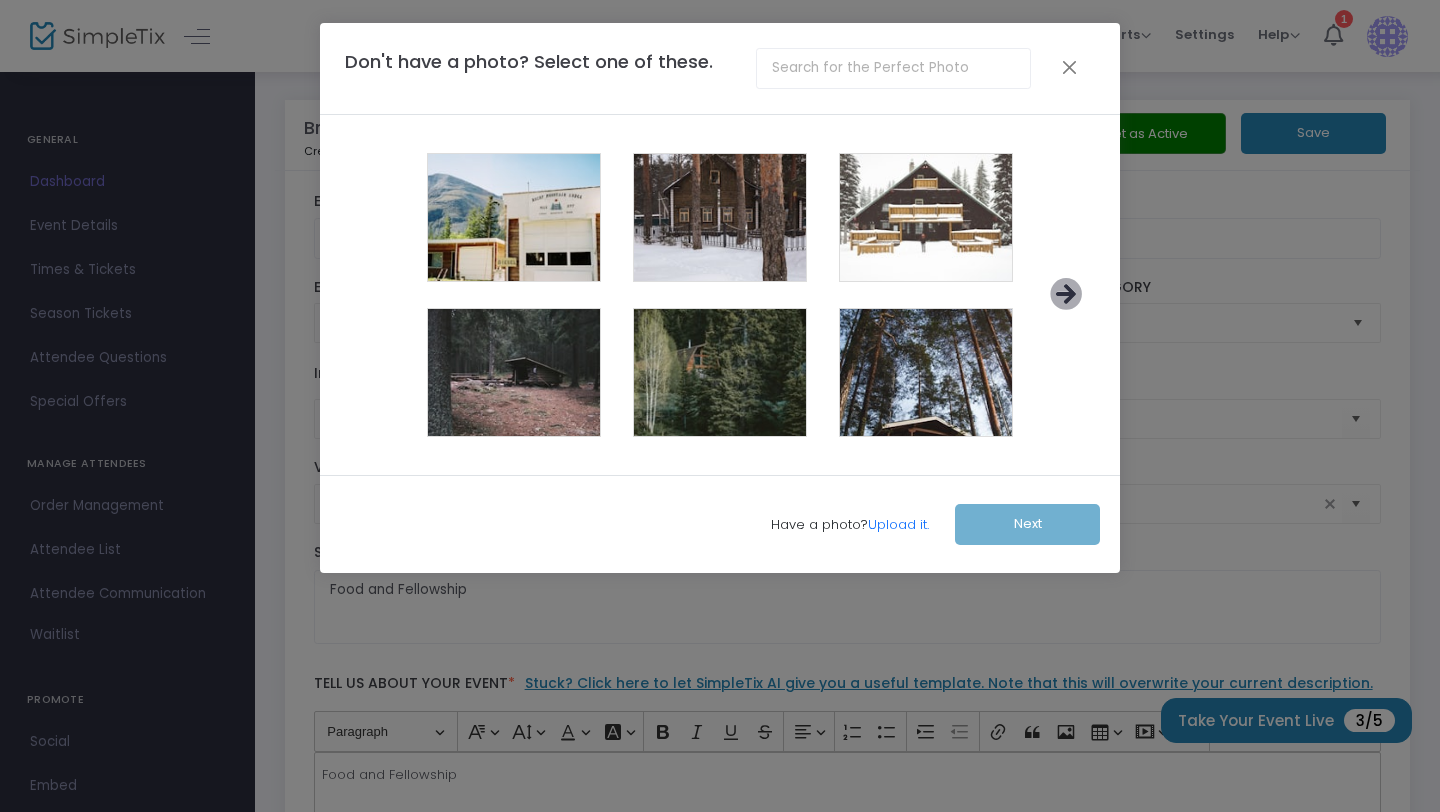 click 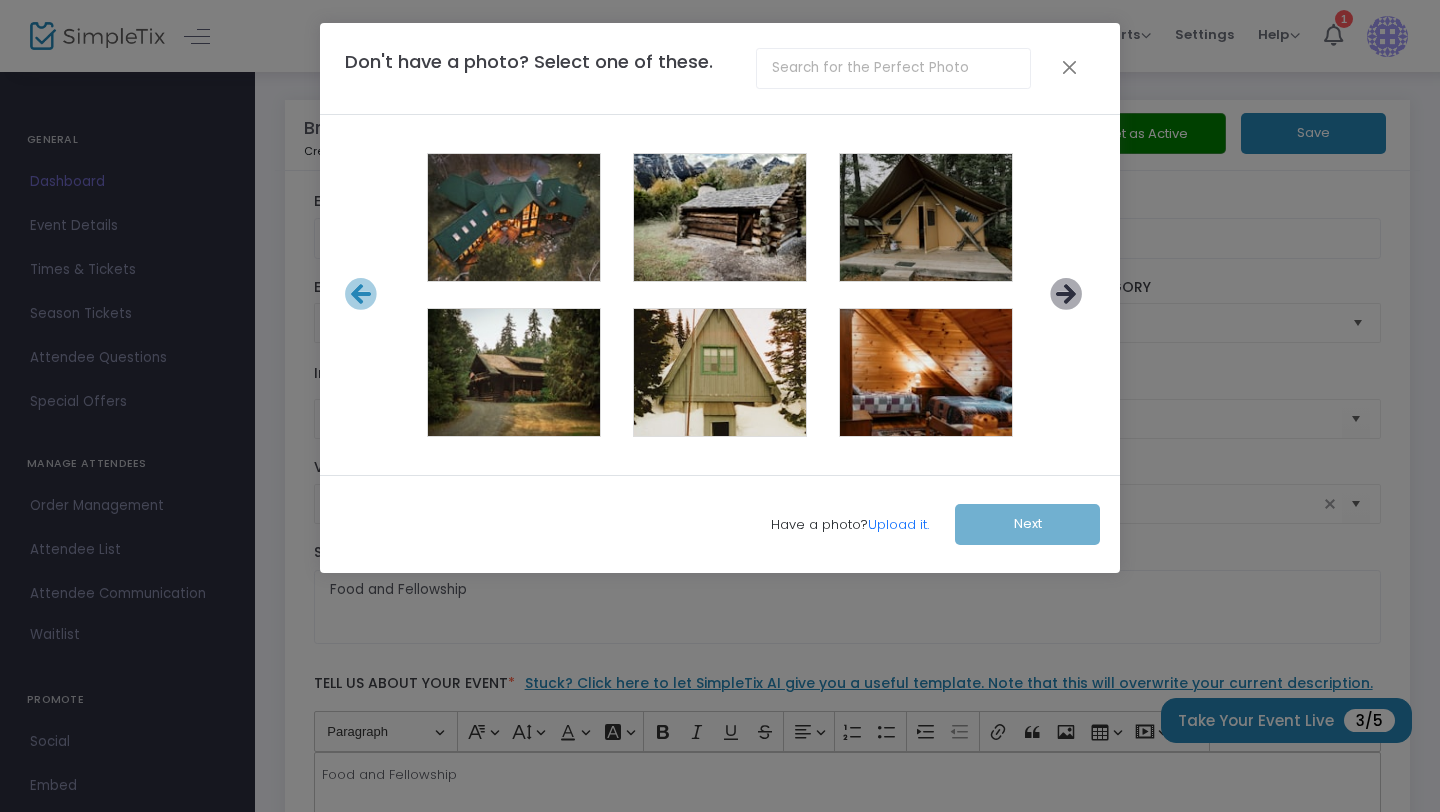 click 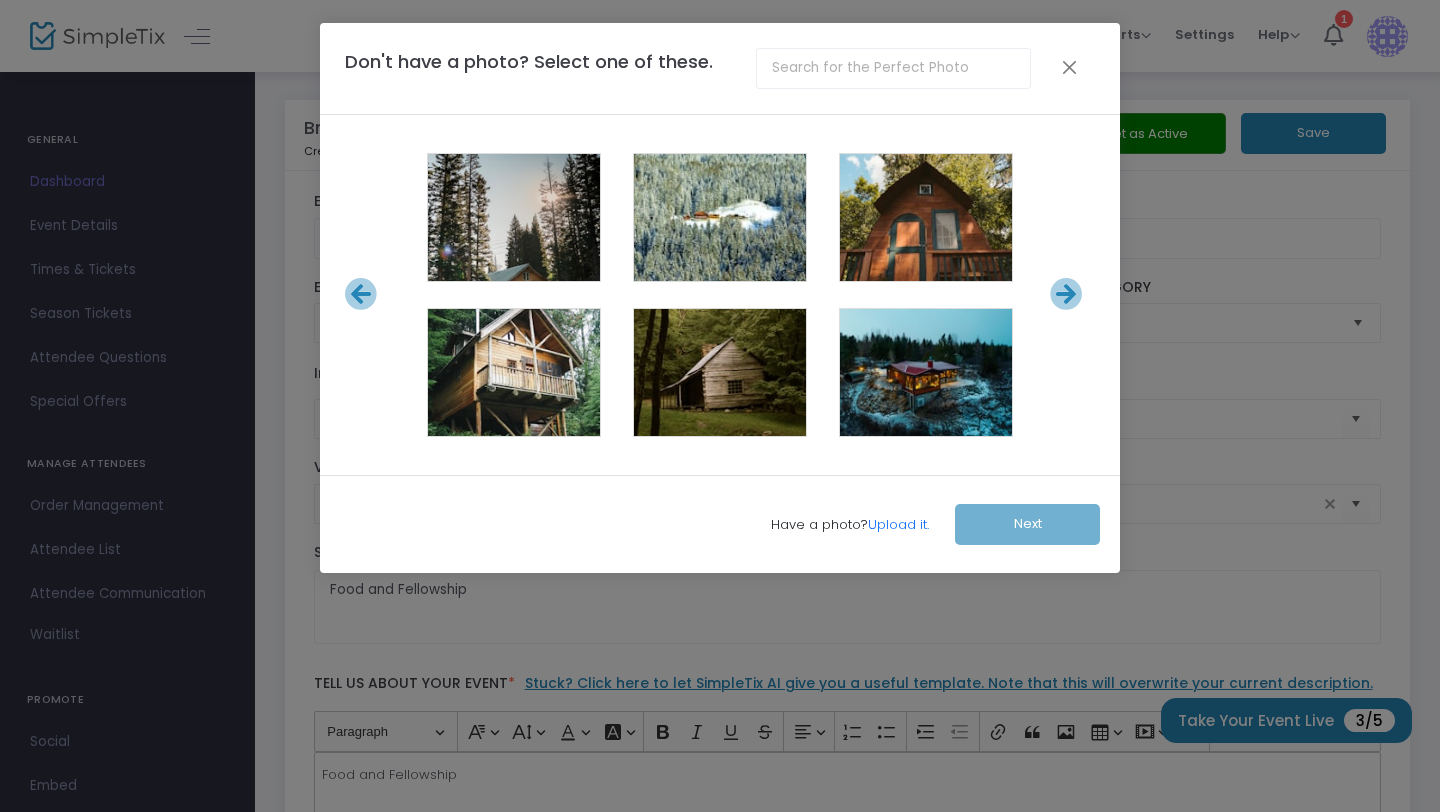 click 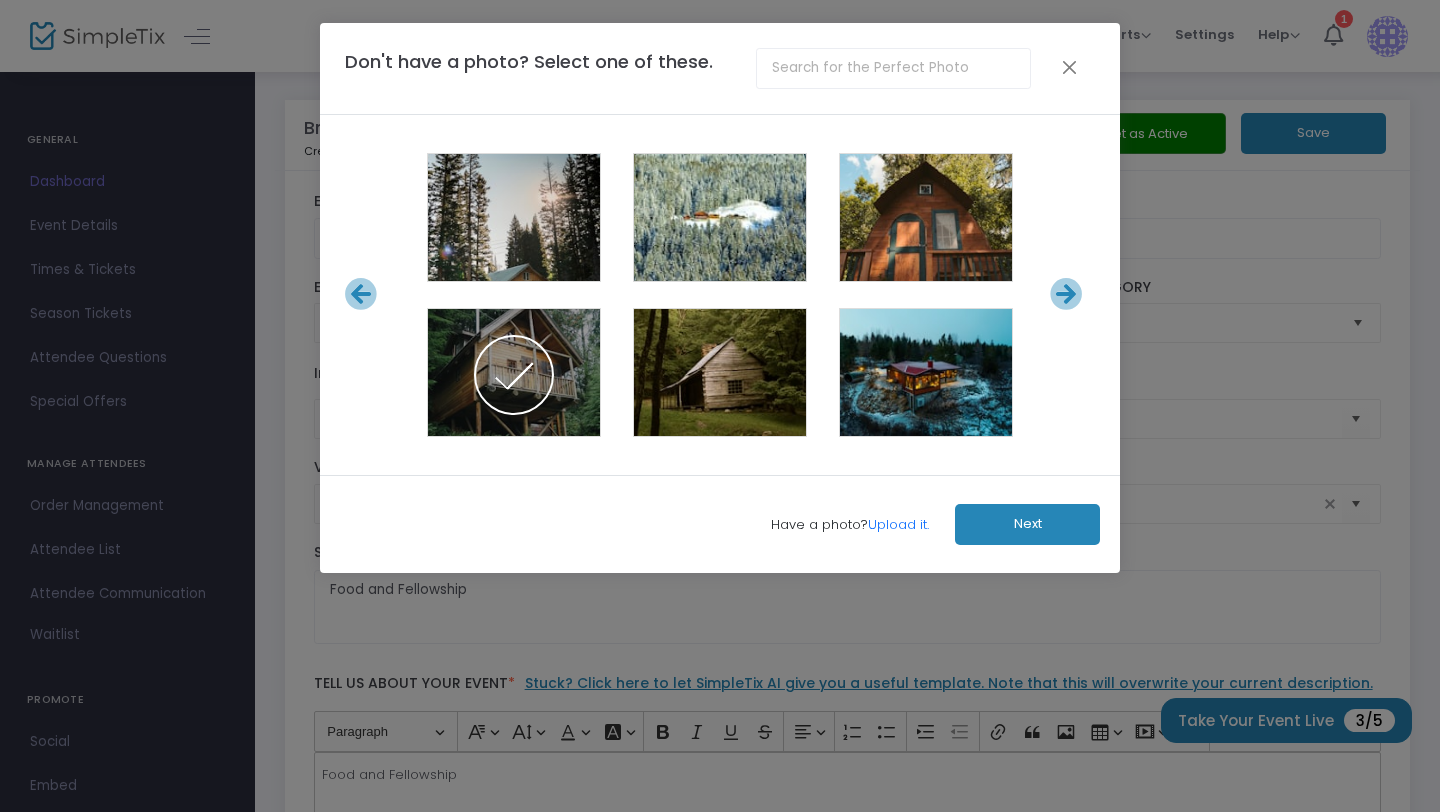 click on "Next" 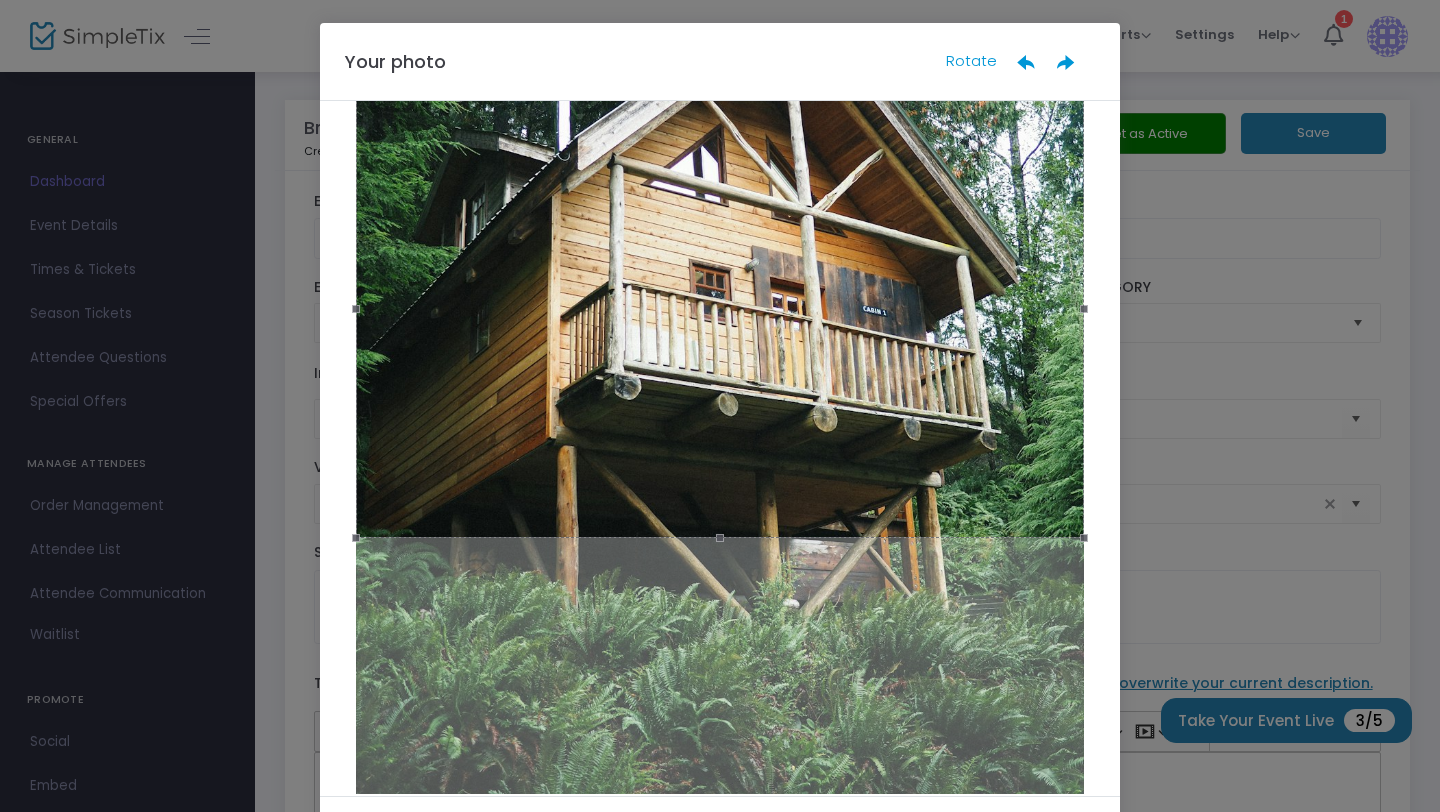scroll, scrollTop: 336, scrollLeft: 0, axis: vertical 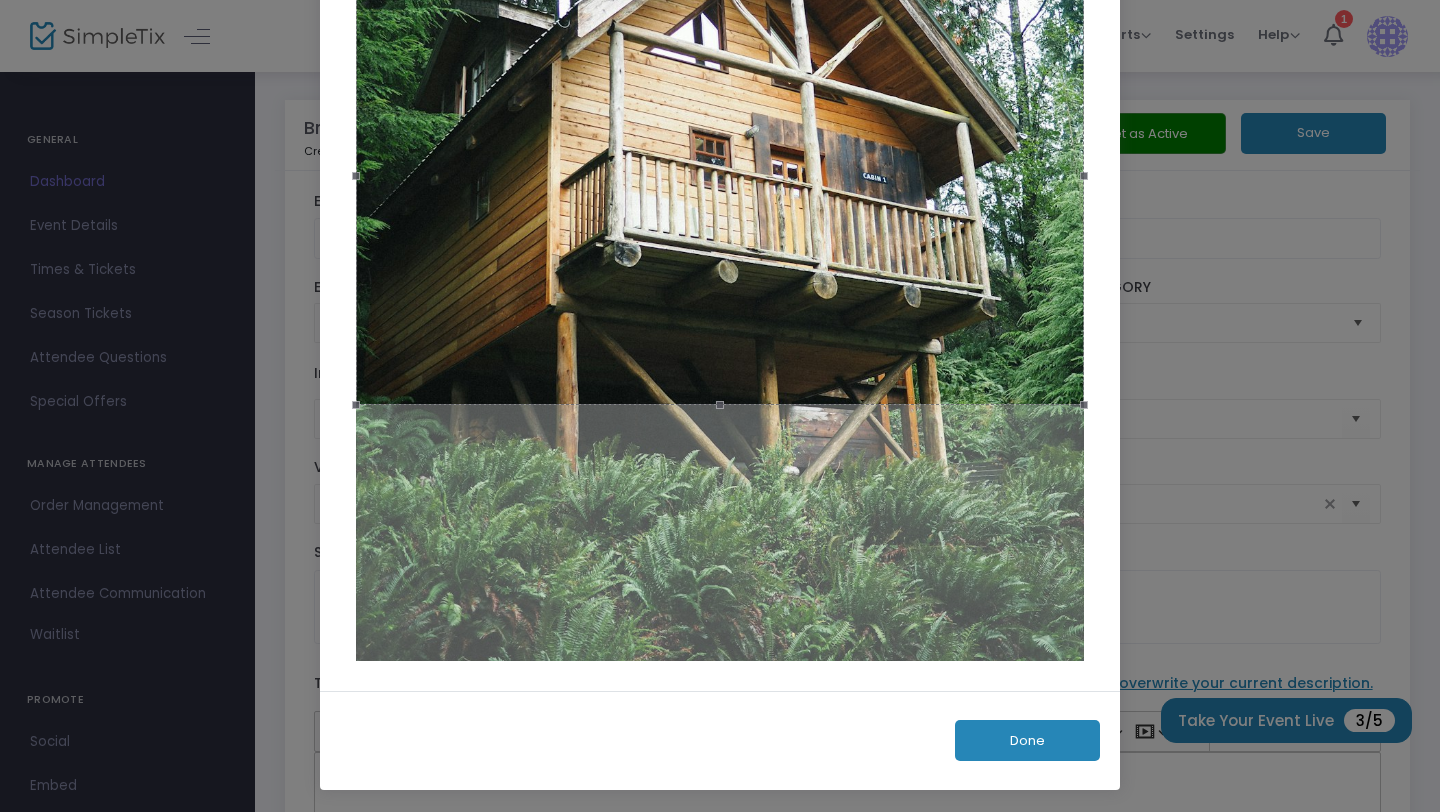 click on "Done" 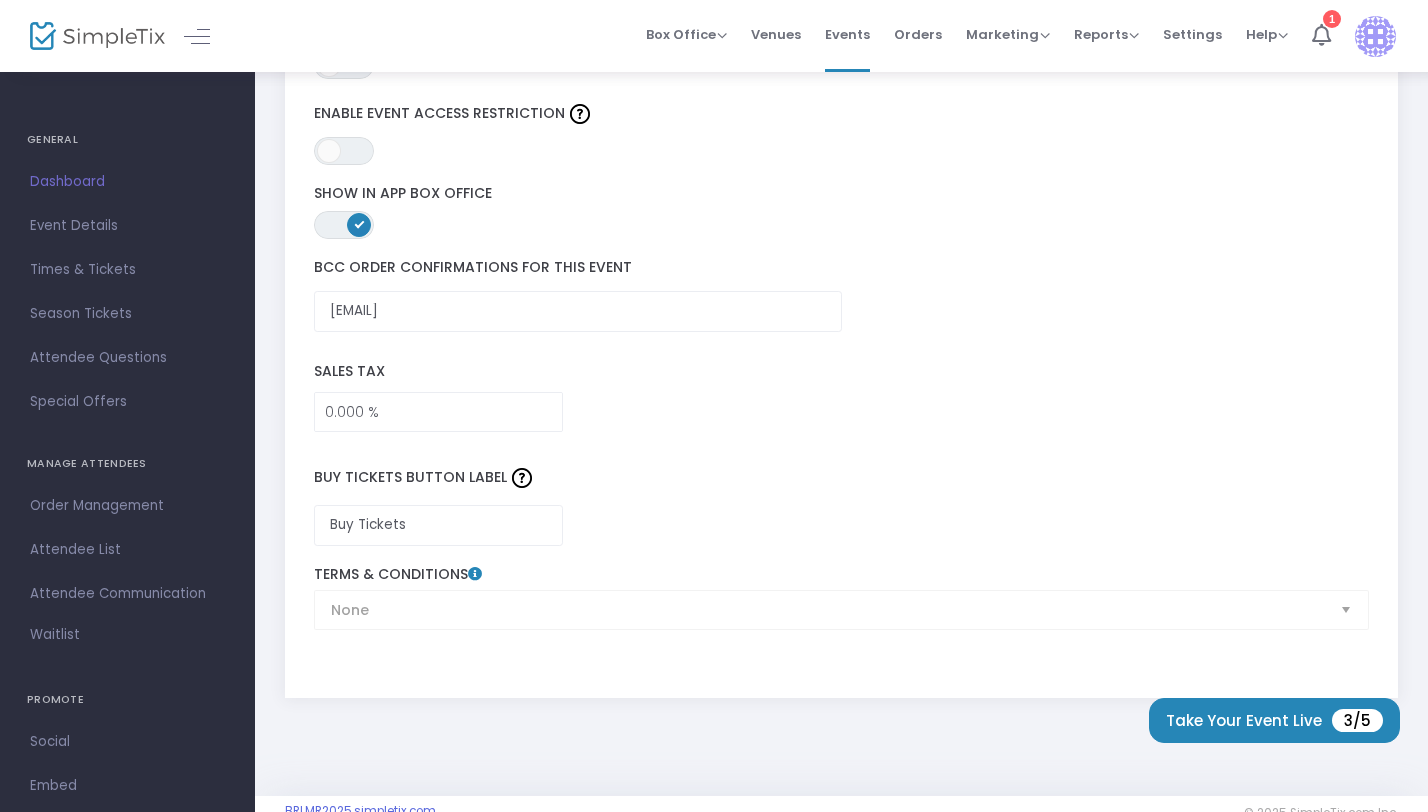 scroll, scrollTop: 3051, scrollLeft: 0, axis: vertical 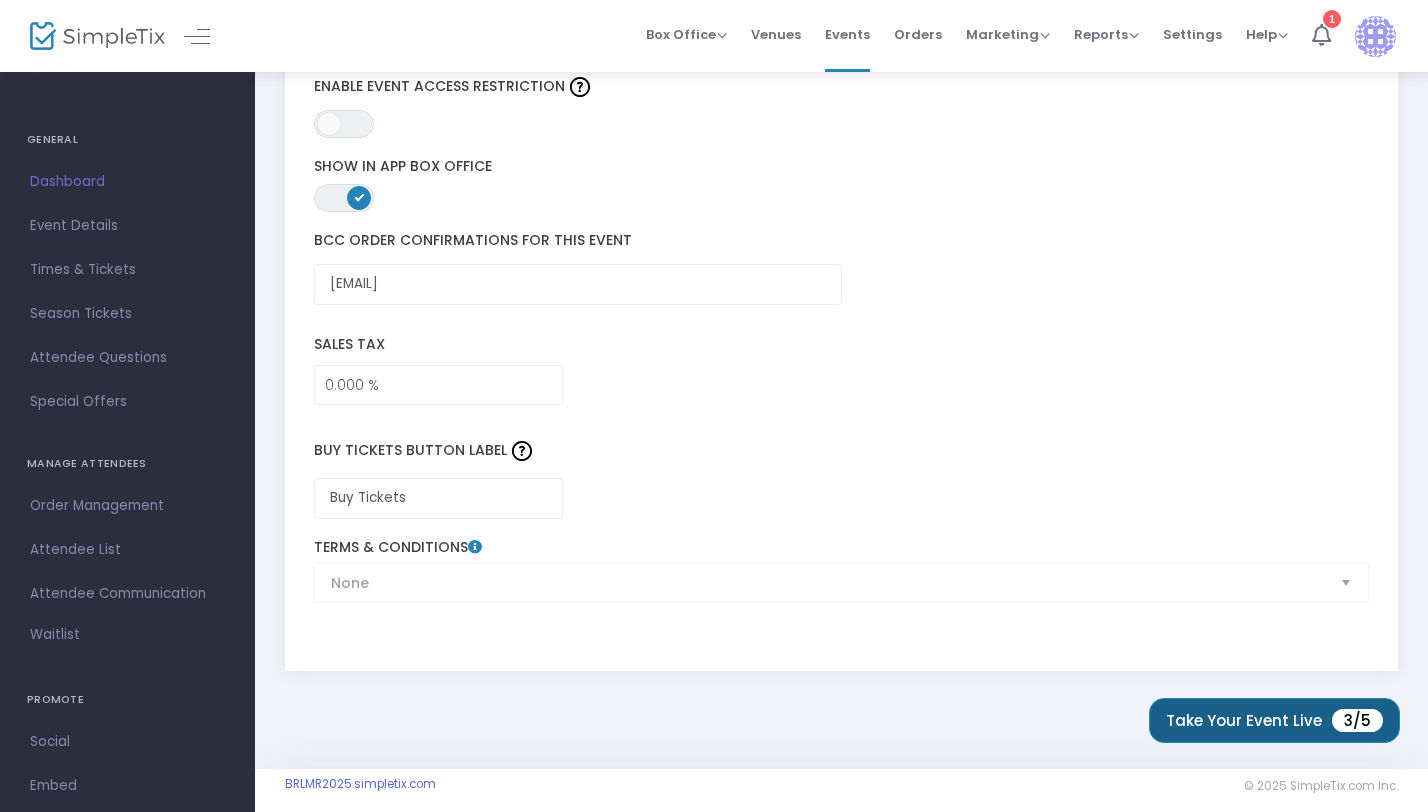 click on "Take Your Event Live  3/5" 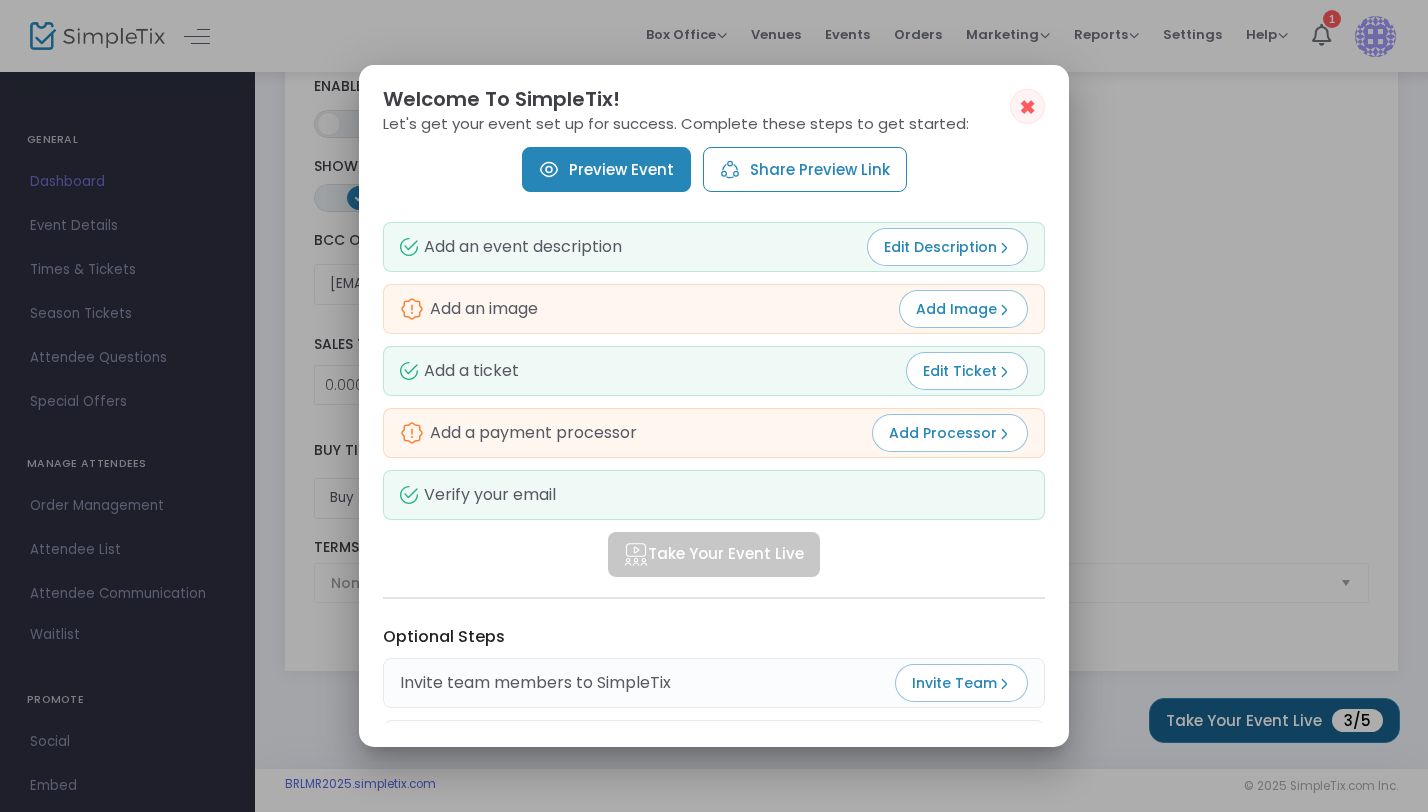 scroll, scrollTop: 0, scrollLeft: 0, axis: both 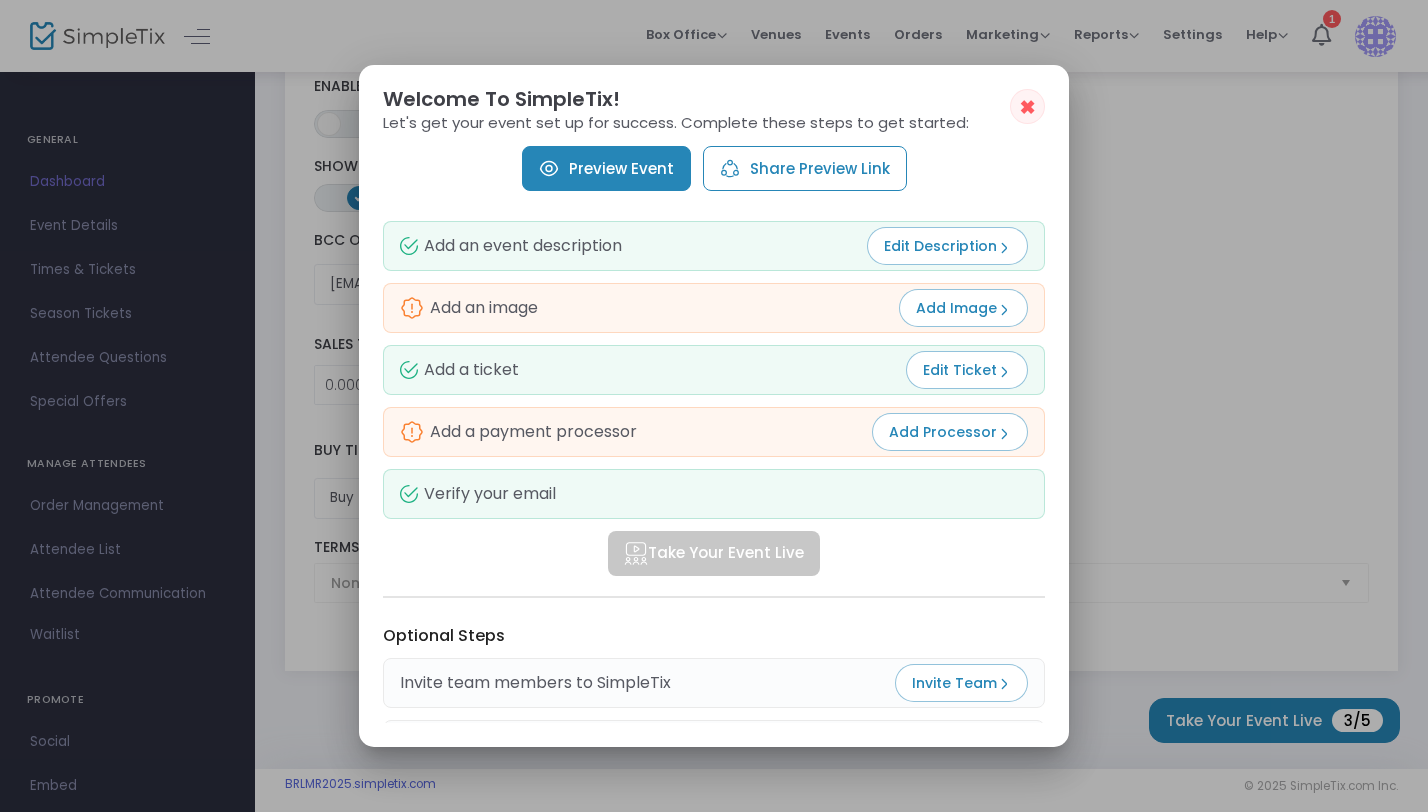 click on "Add Image" at bounding box center [963, 308] 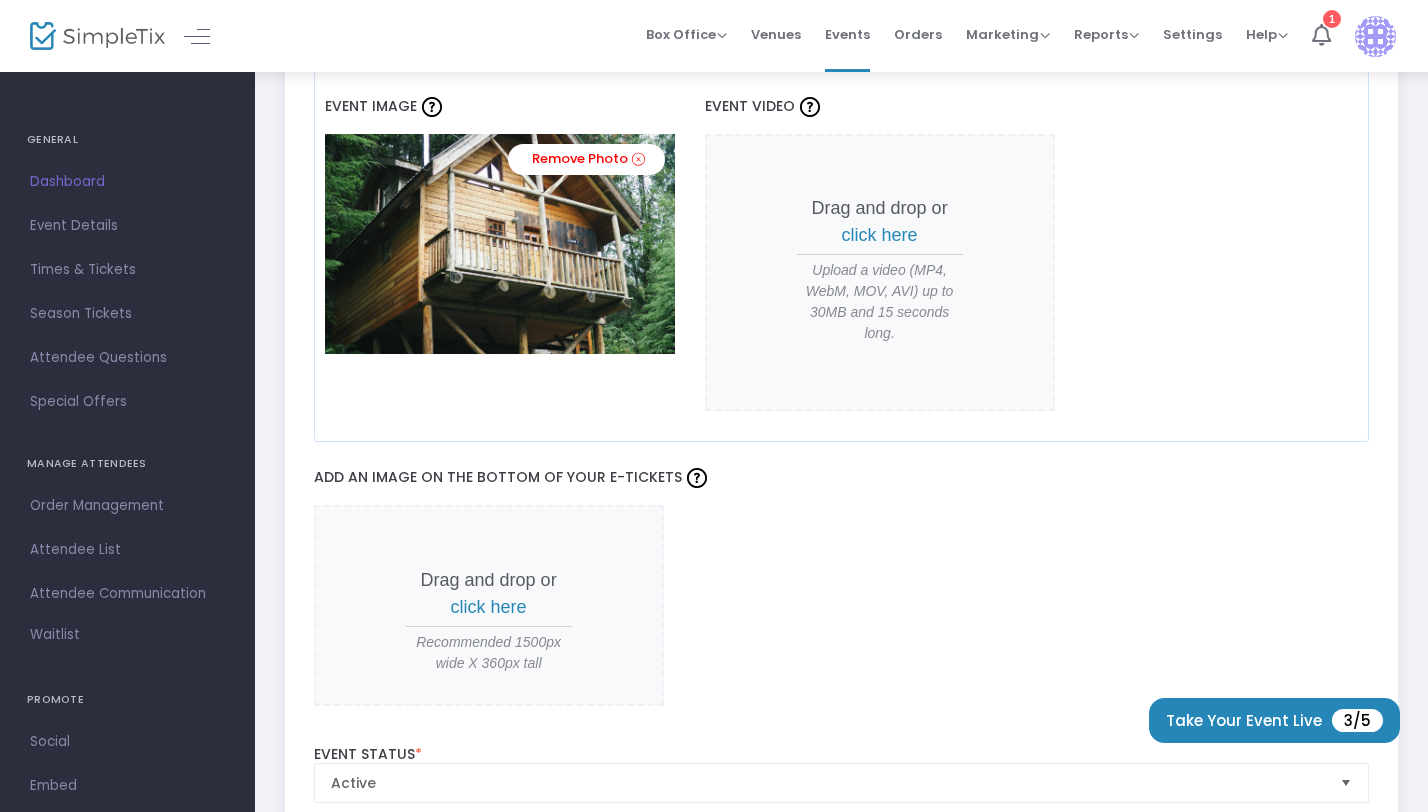 scroll, scrollTop: 1722, scrollLeft: 0, axis: vertical 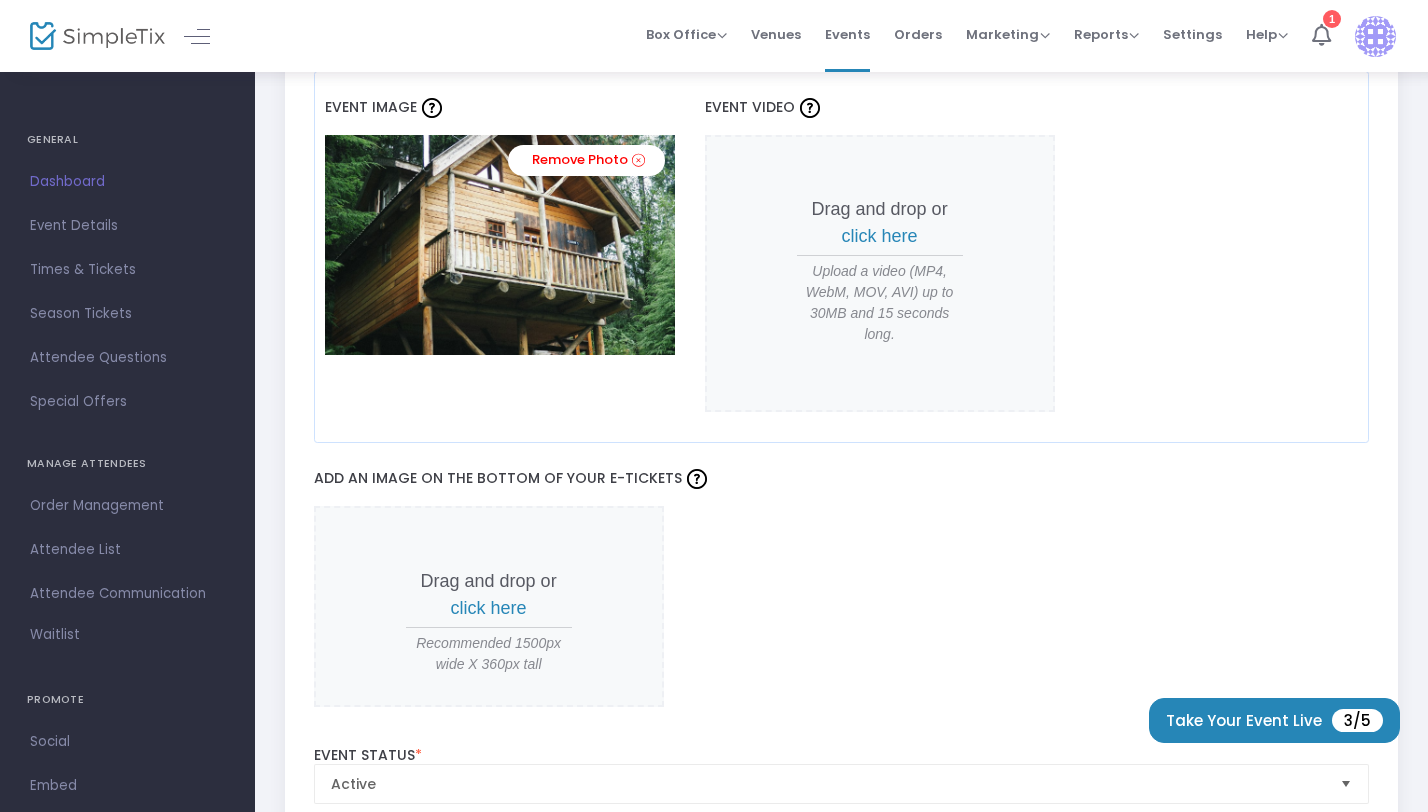 click on "click here" at bounding box center (489, 608) 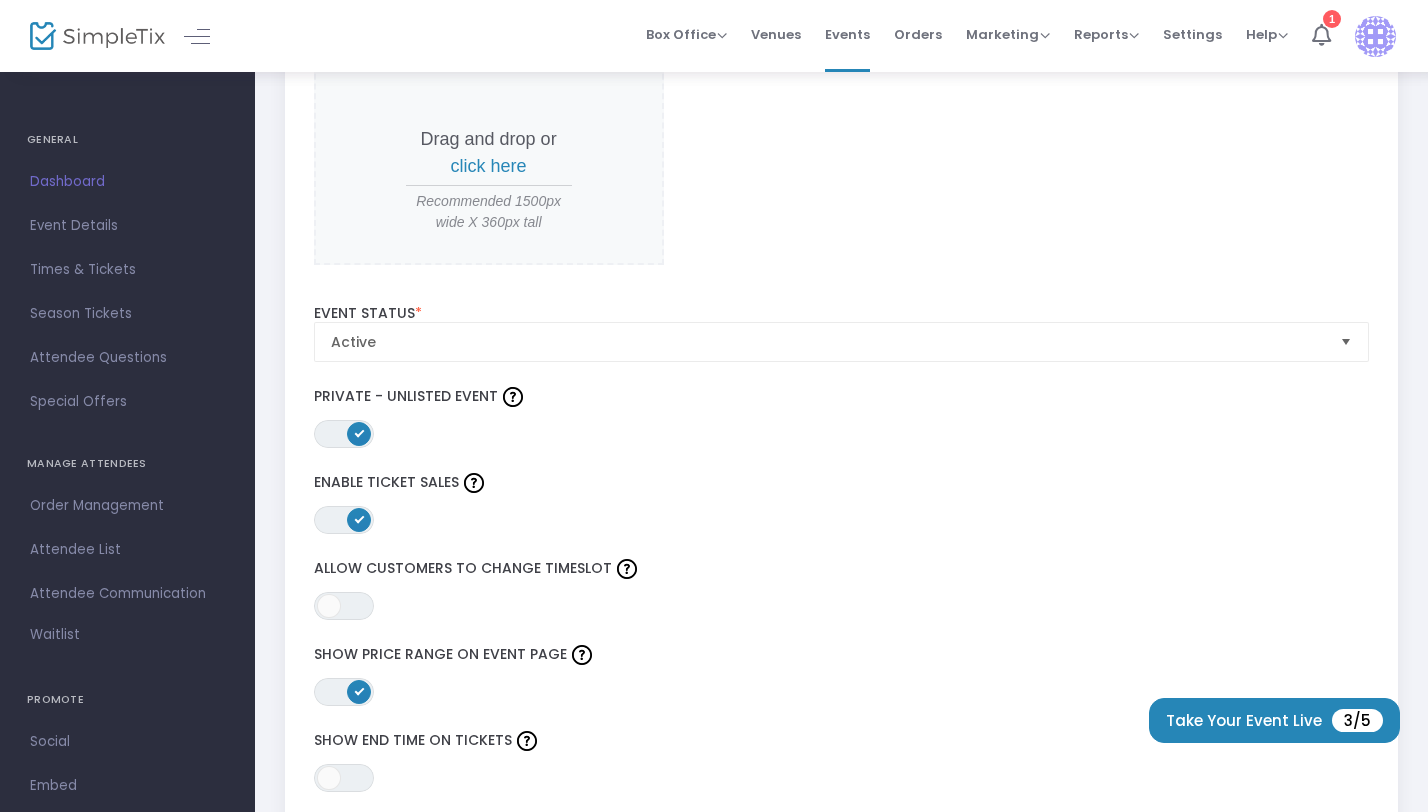 scroll, scrollTop: 2165, scrollLeft: 0, axis: vertical 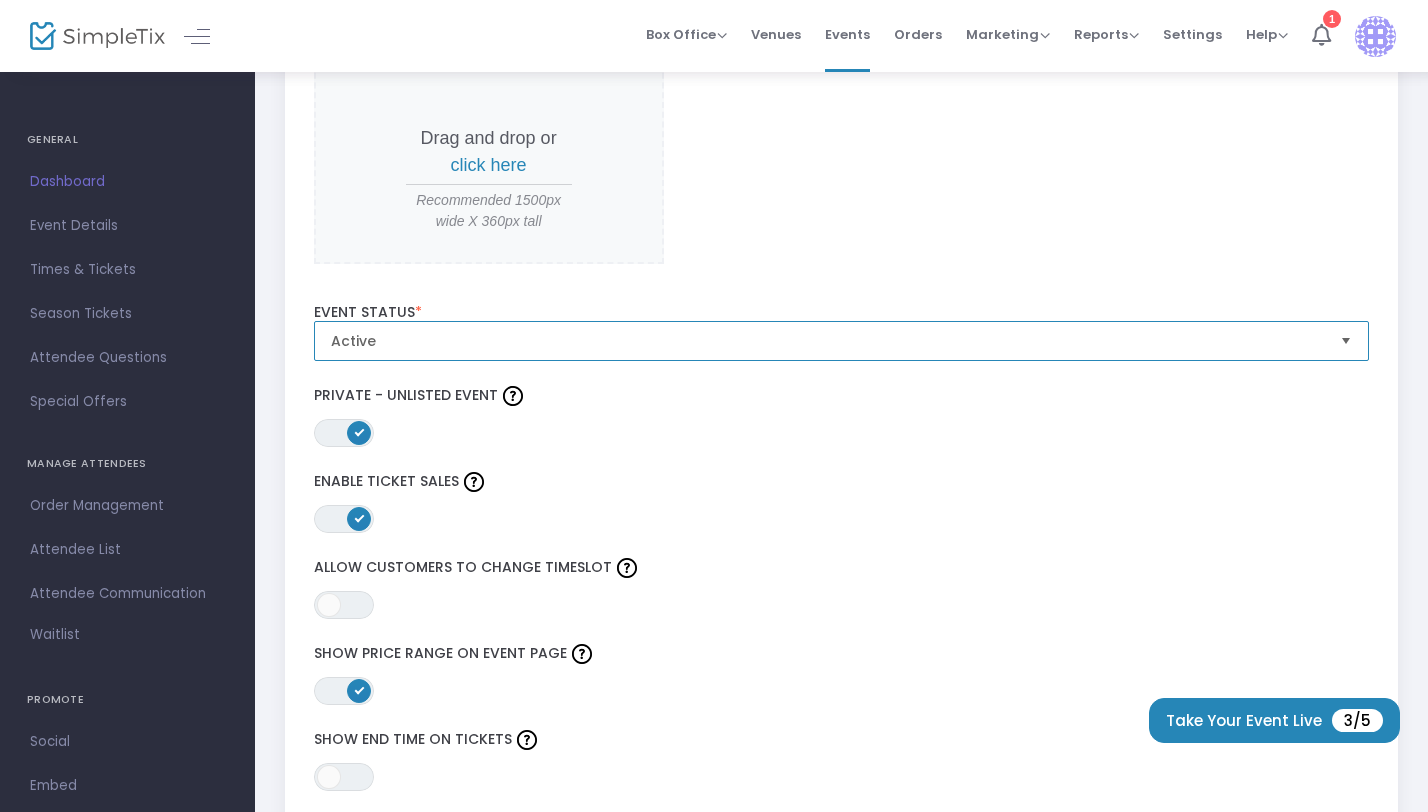 click on "Active" at bounding box center [828, 341] 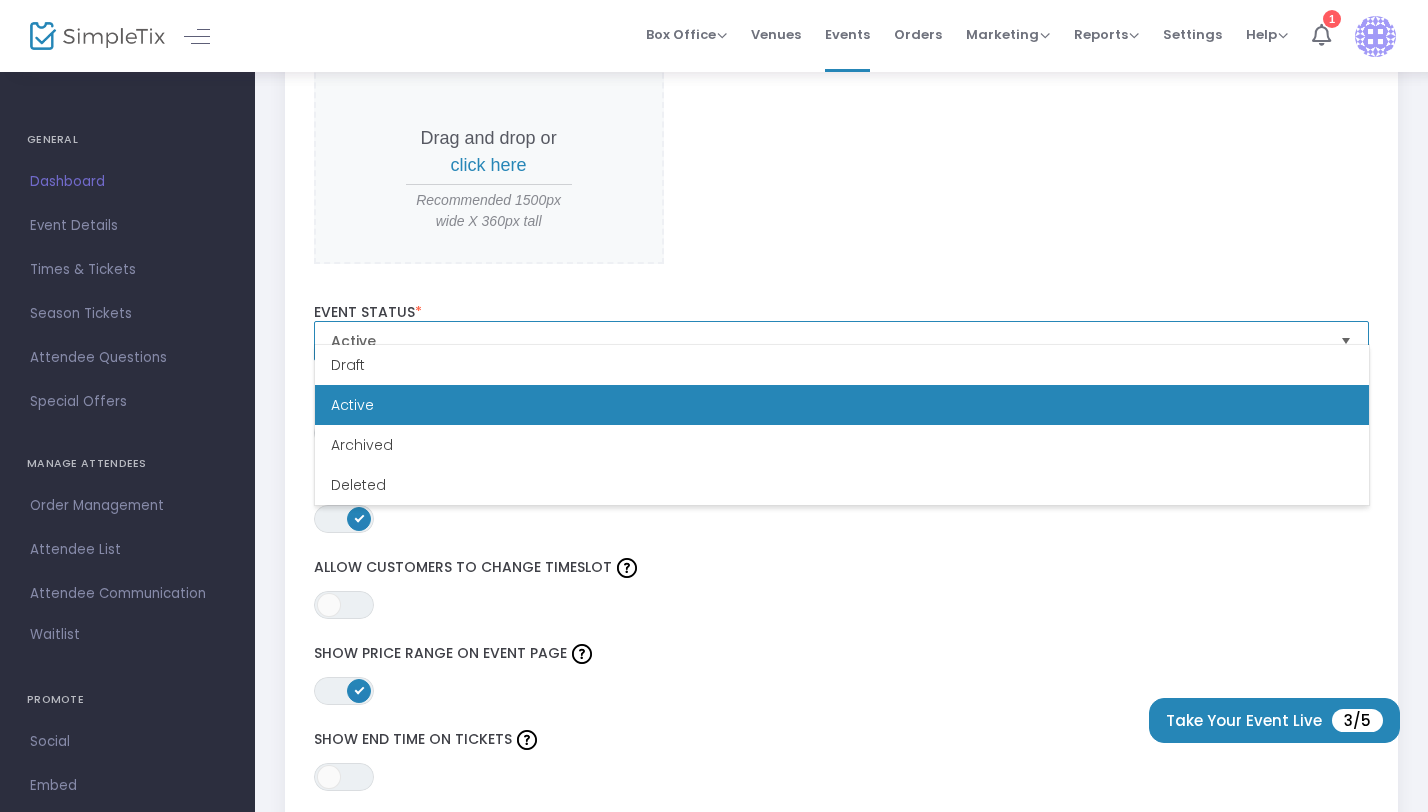 click on "Active" at bounding box center (842, 405) 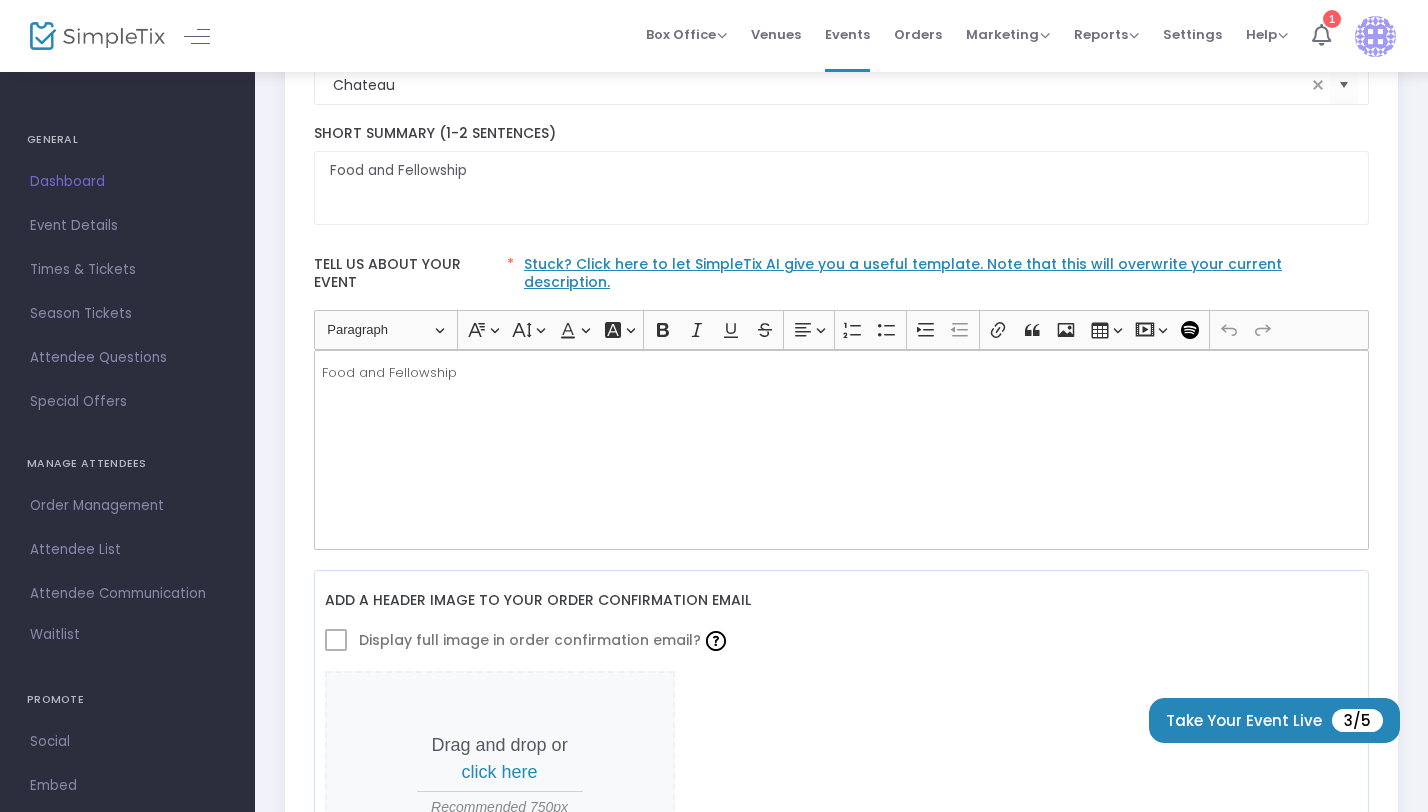 scroll, scrollTop: 0, scrollLeft: 0, axis: both 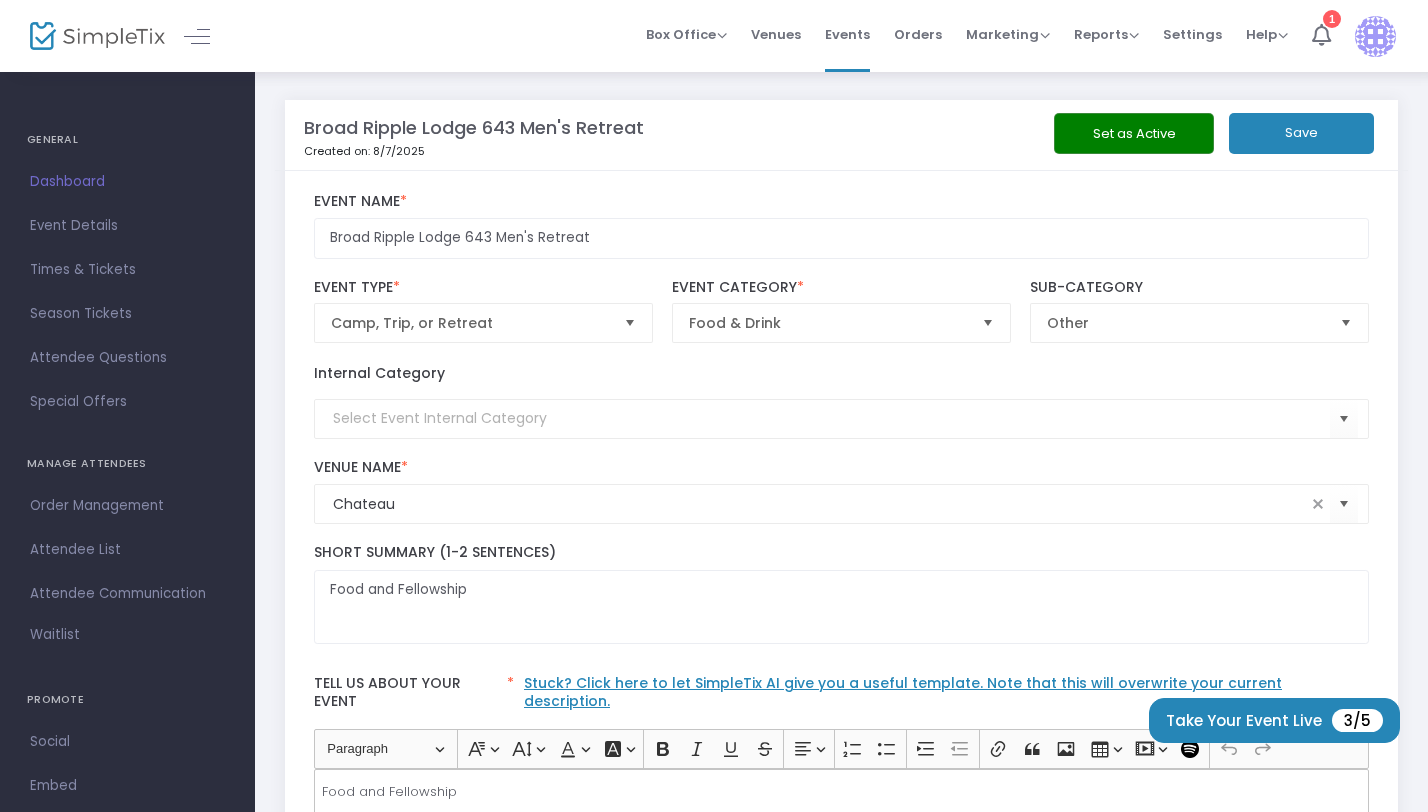click on "Save" 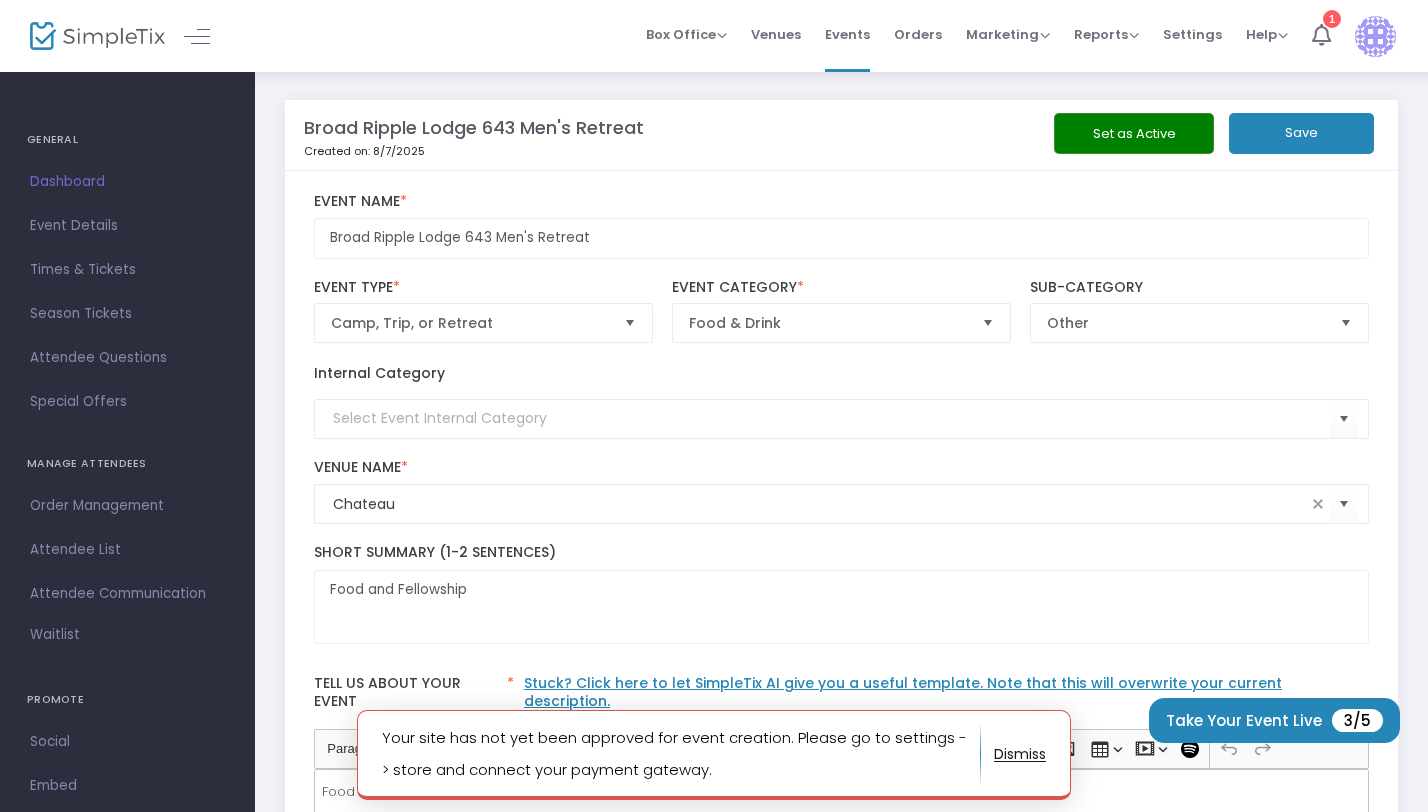 click 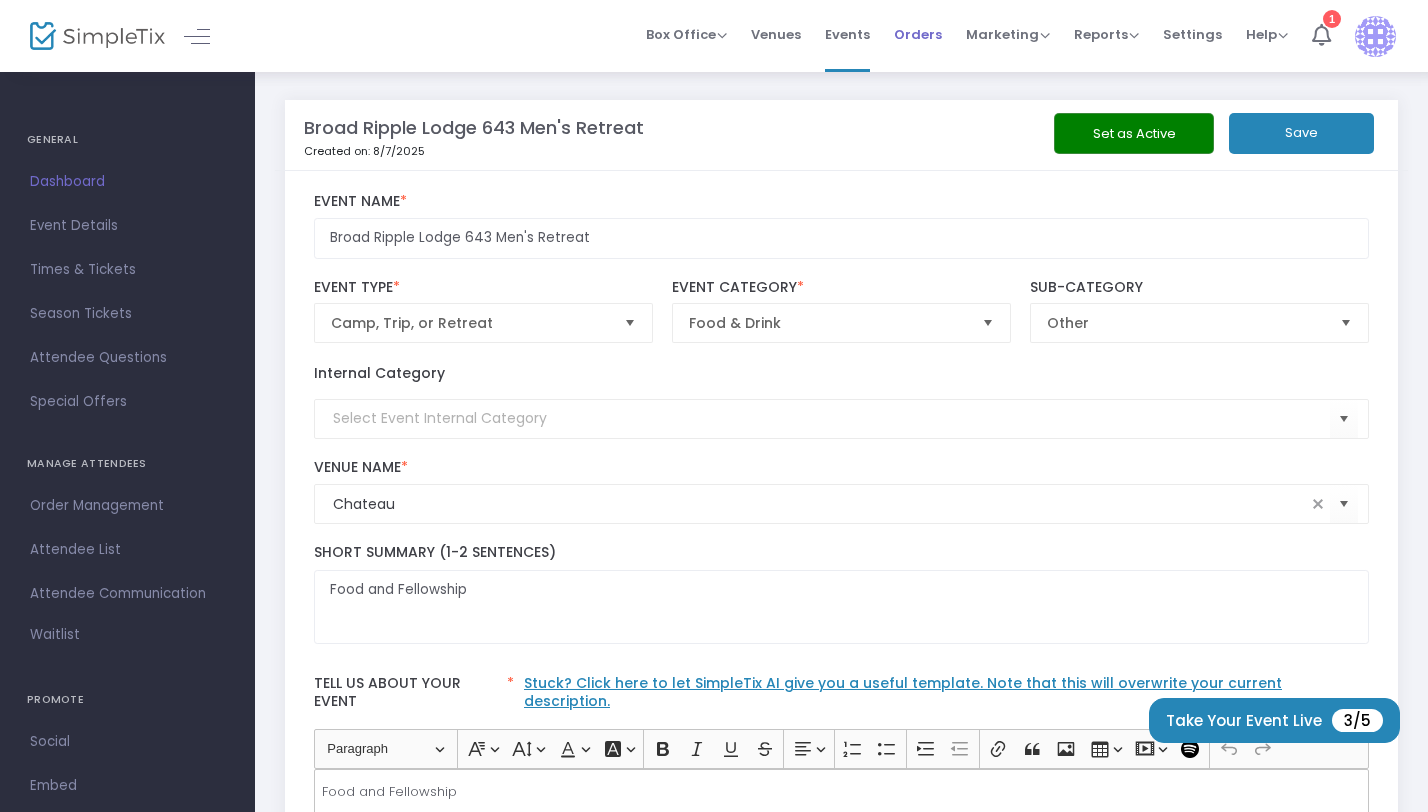 click on "Orders" at bounding box center (918, 34) 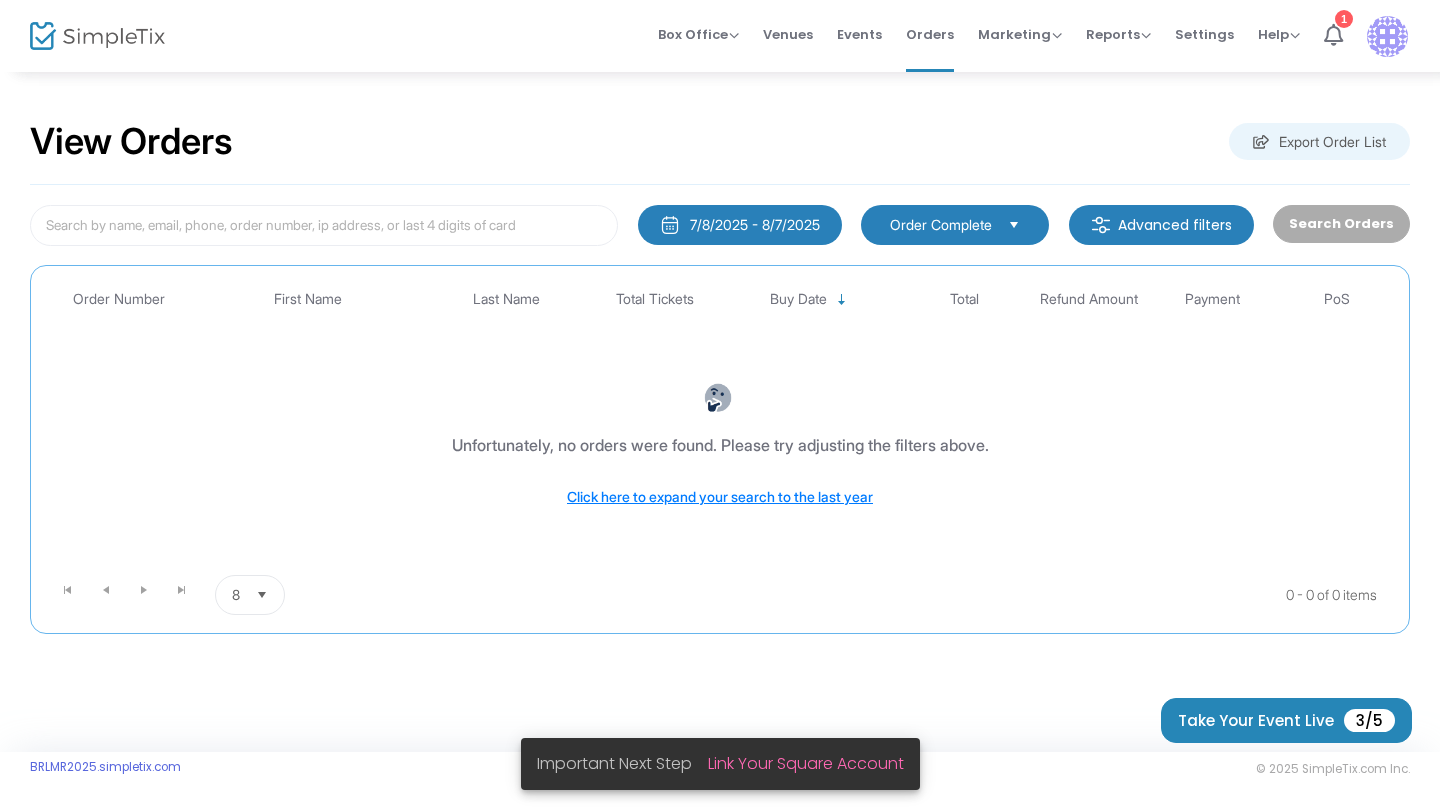 click on "Payment" 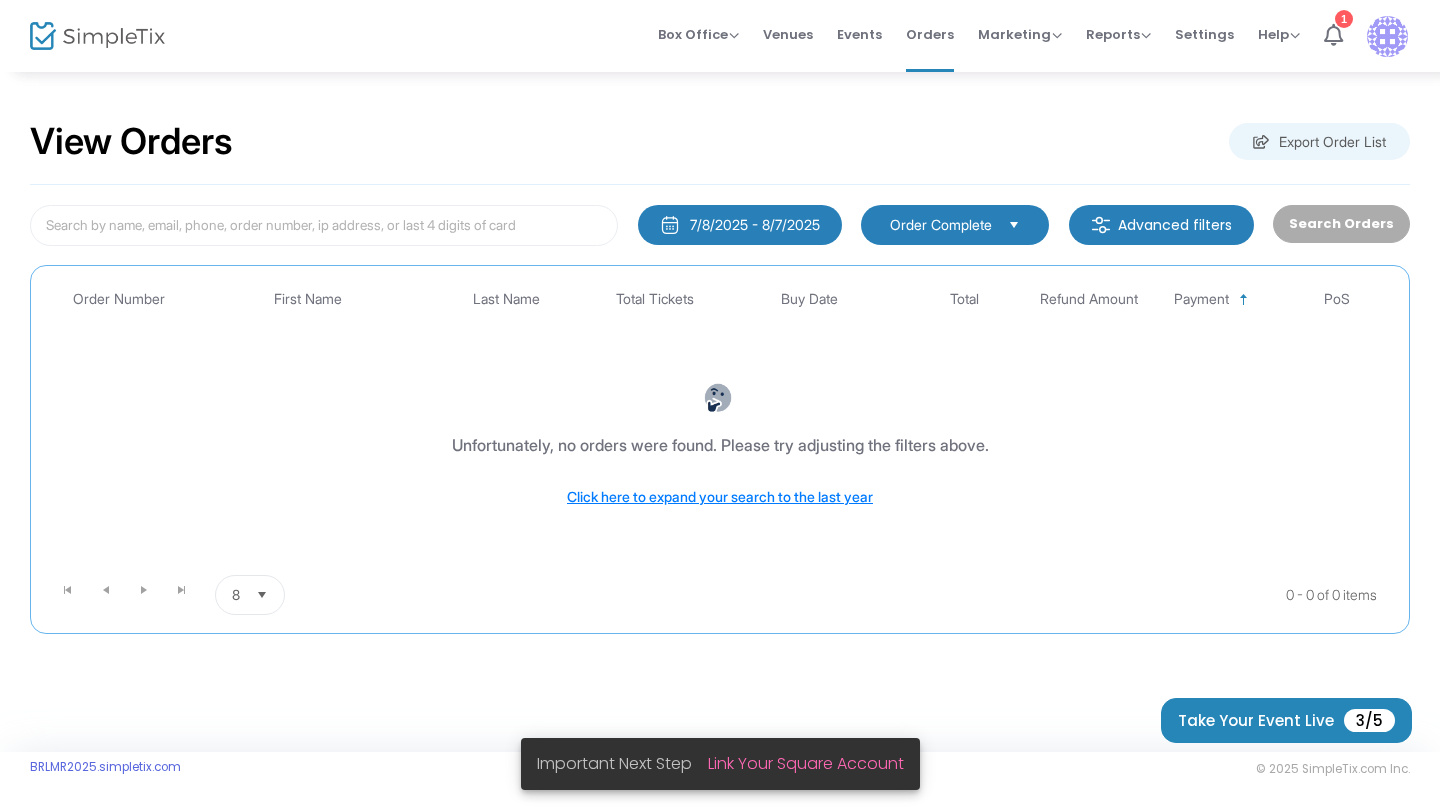 click on "Link Your Square Account" at bounding box center [806, 763] 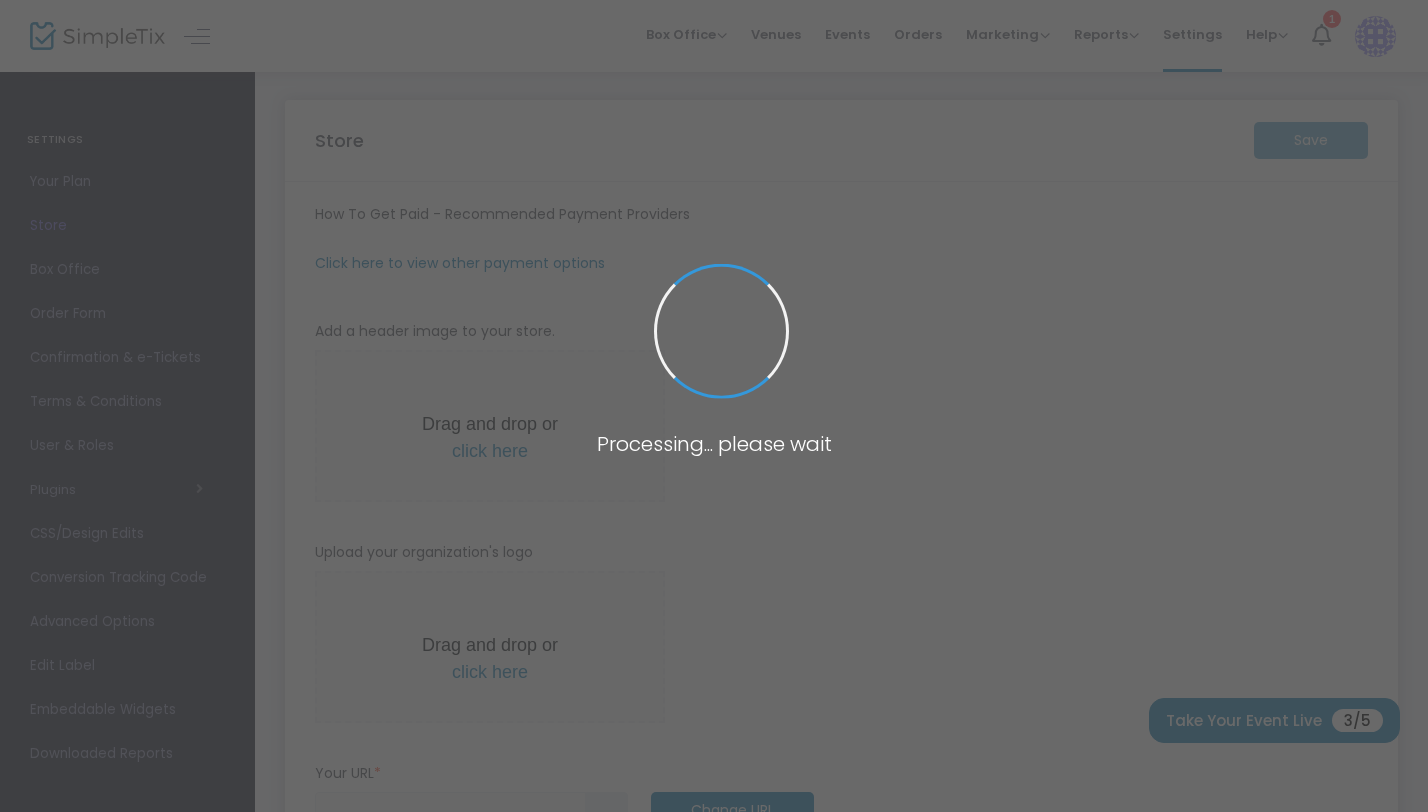 type on "https://BRLMR2025" 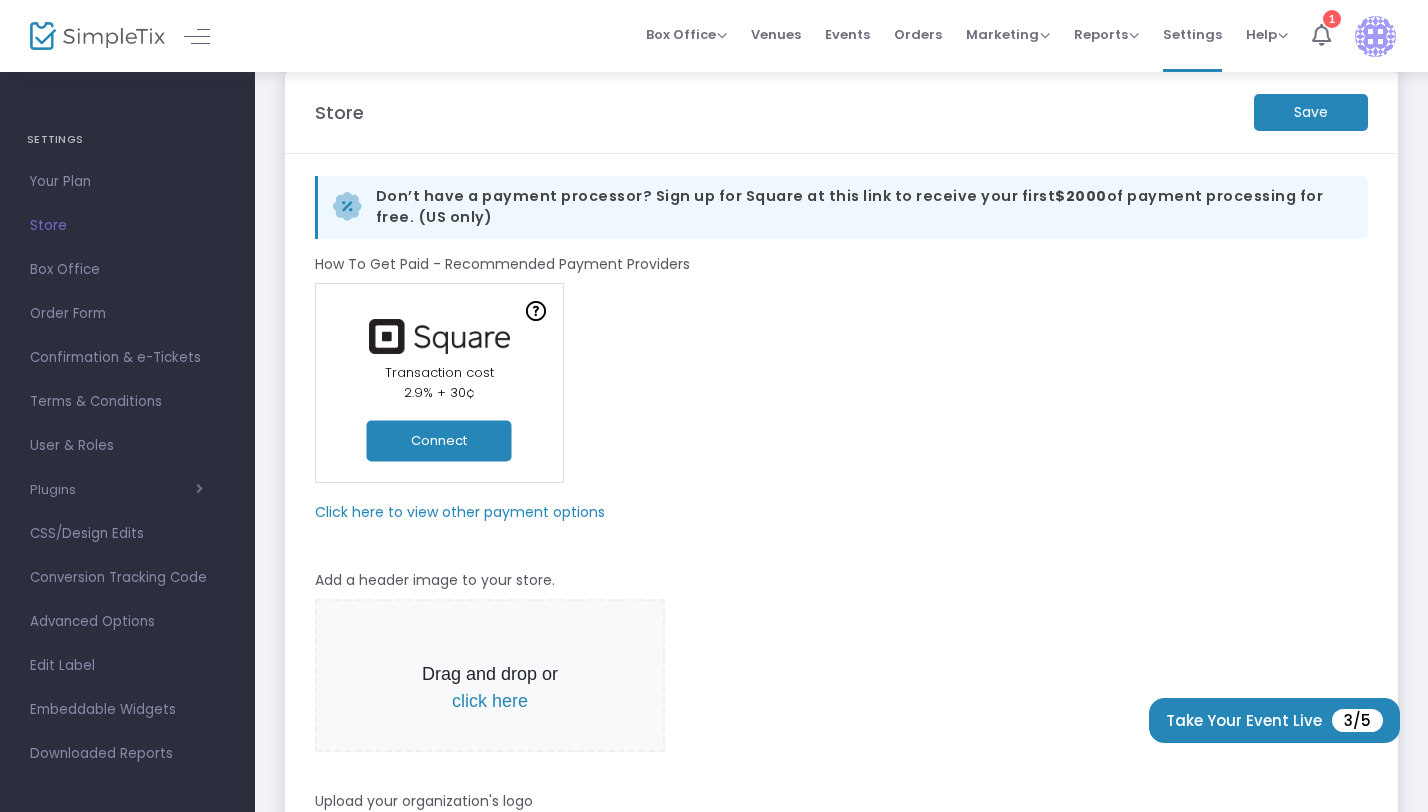 scroll, scrollTop: 27, scrollLeft: 0, axis: vertical 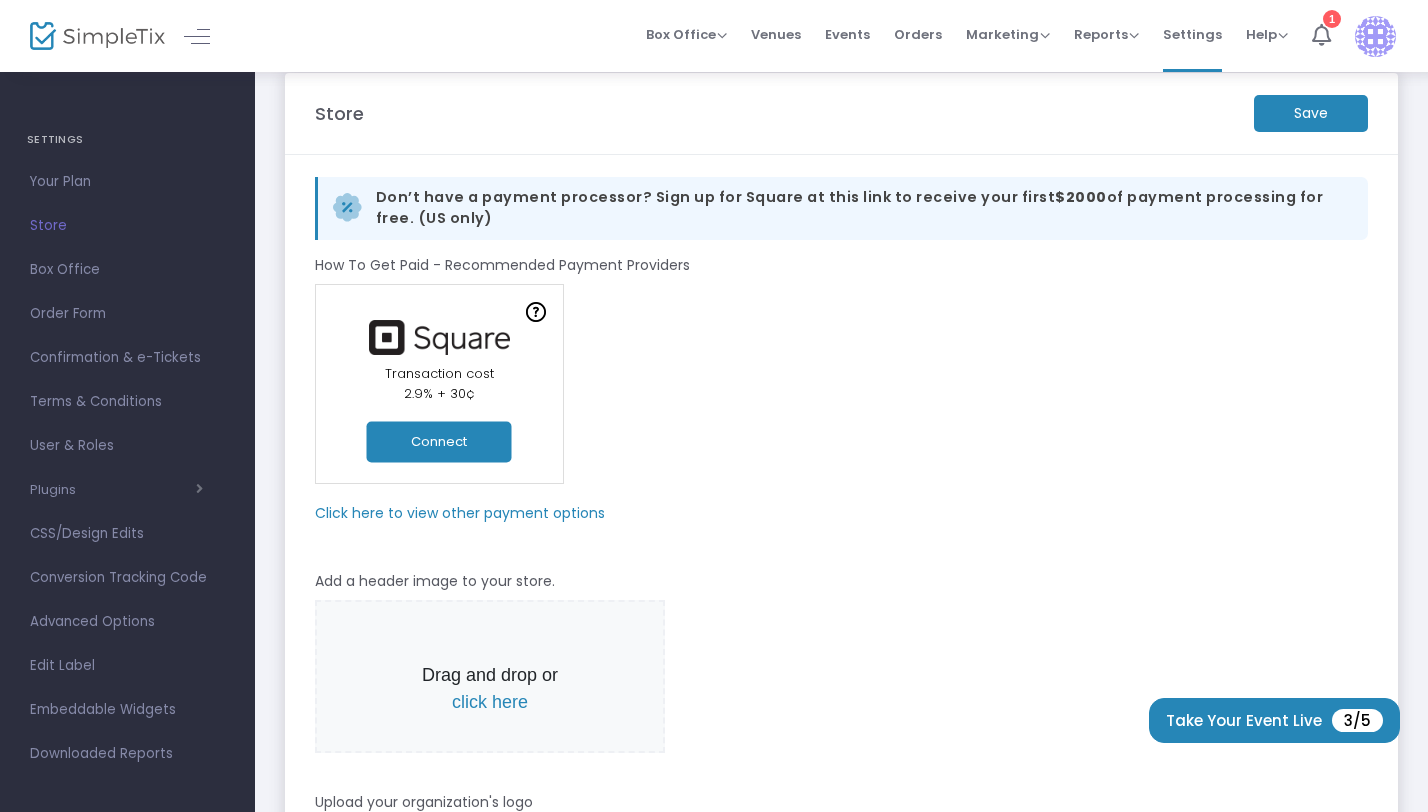 click on "Click here to view other payment options" 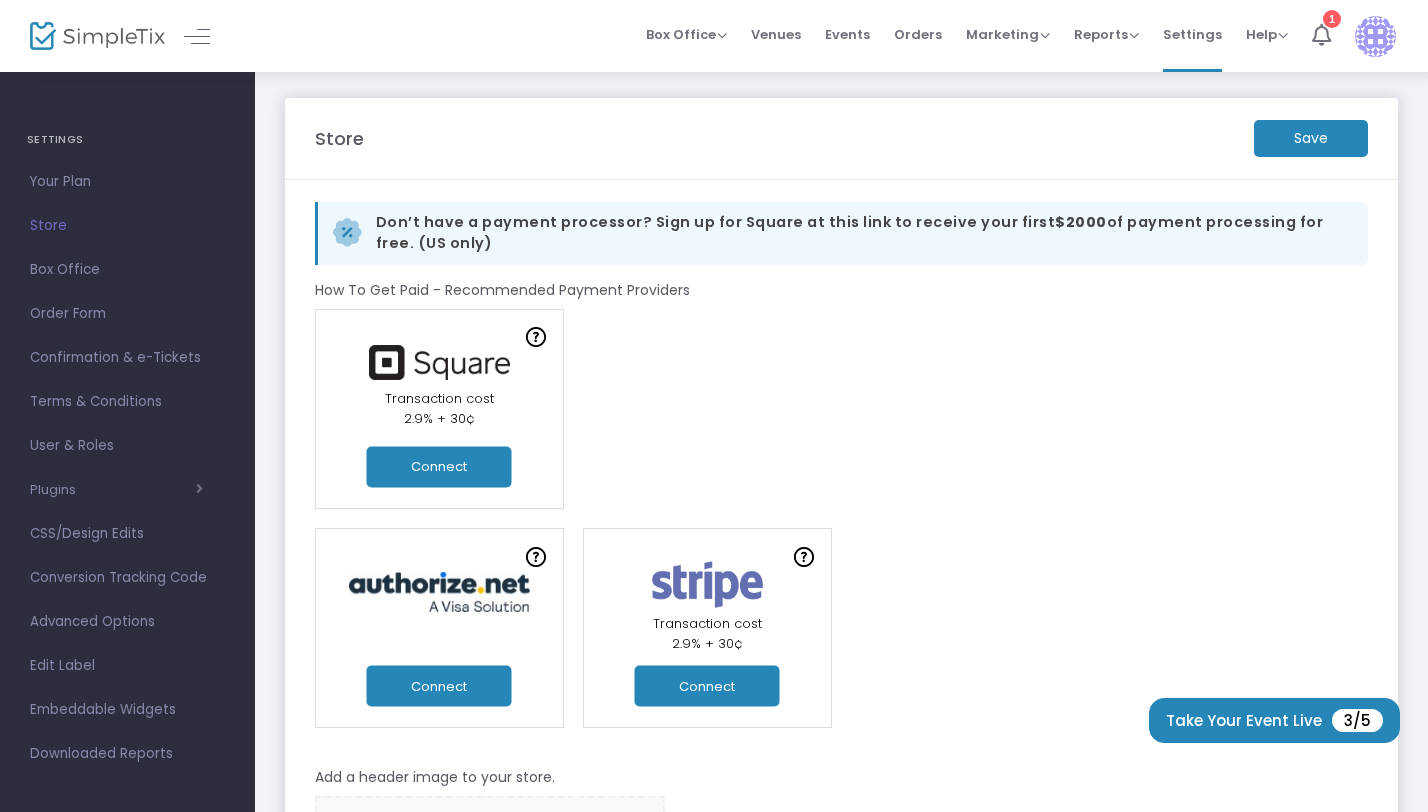 scroll, scrollTop: 1, scrollLeft: 0, axis: vertical 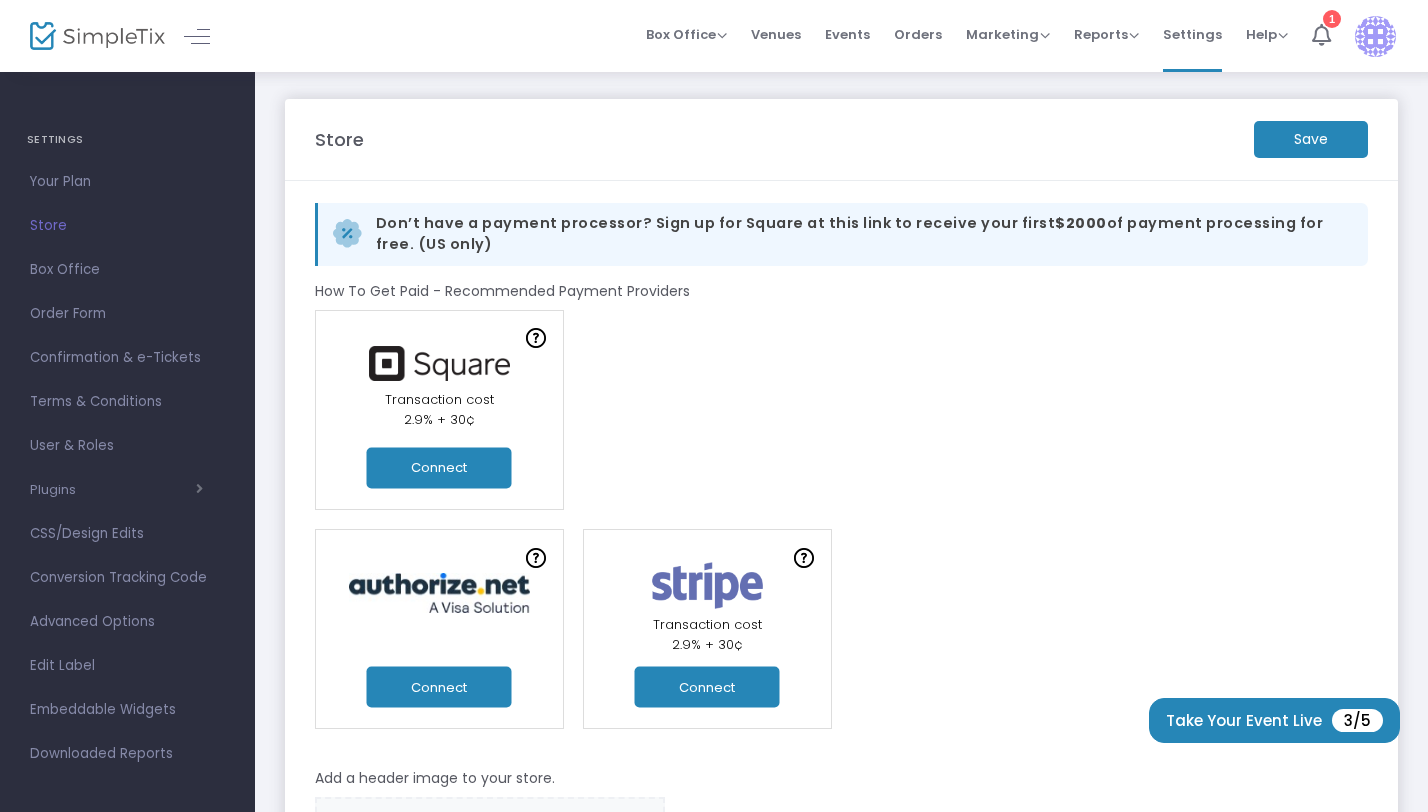 click on "Connect" 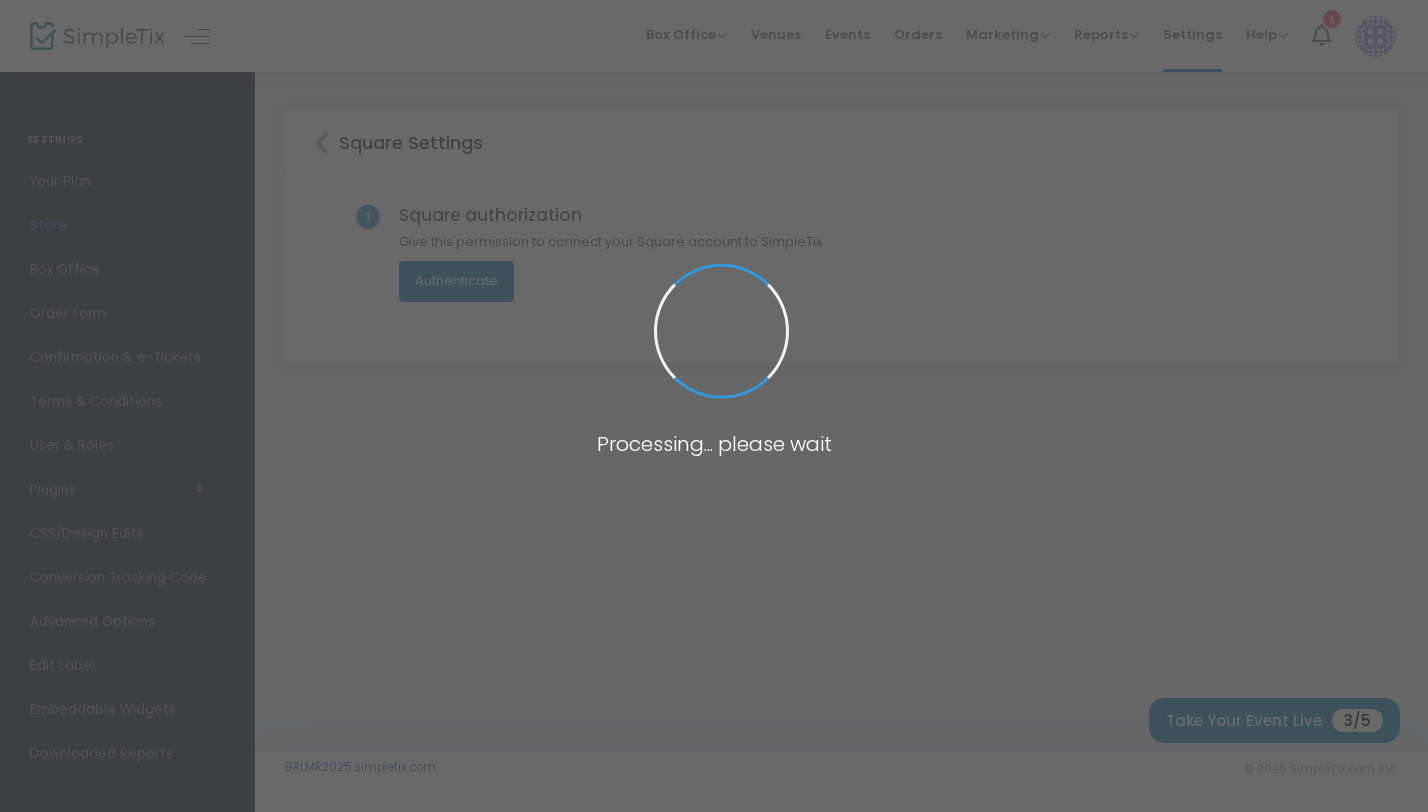 scroll, scrollTop: 0, scrollLeft: 0, axis: both 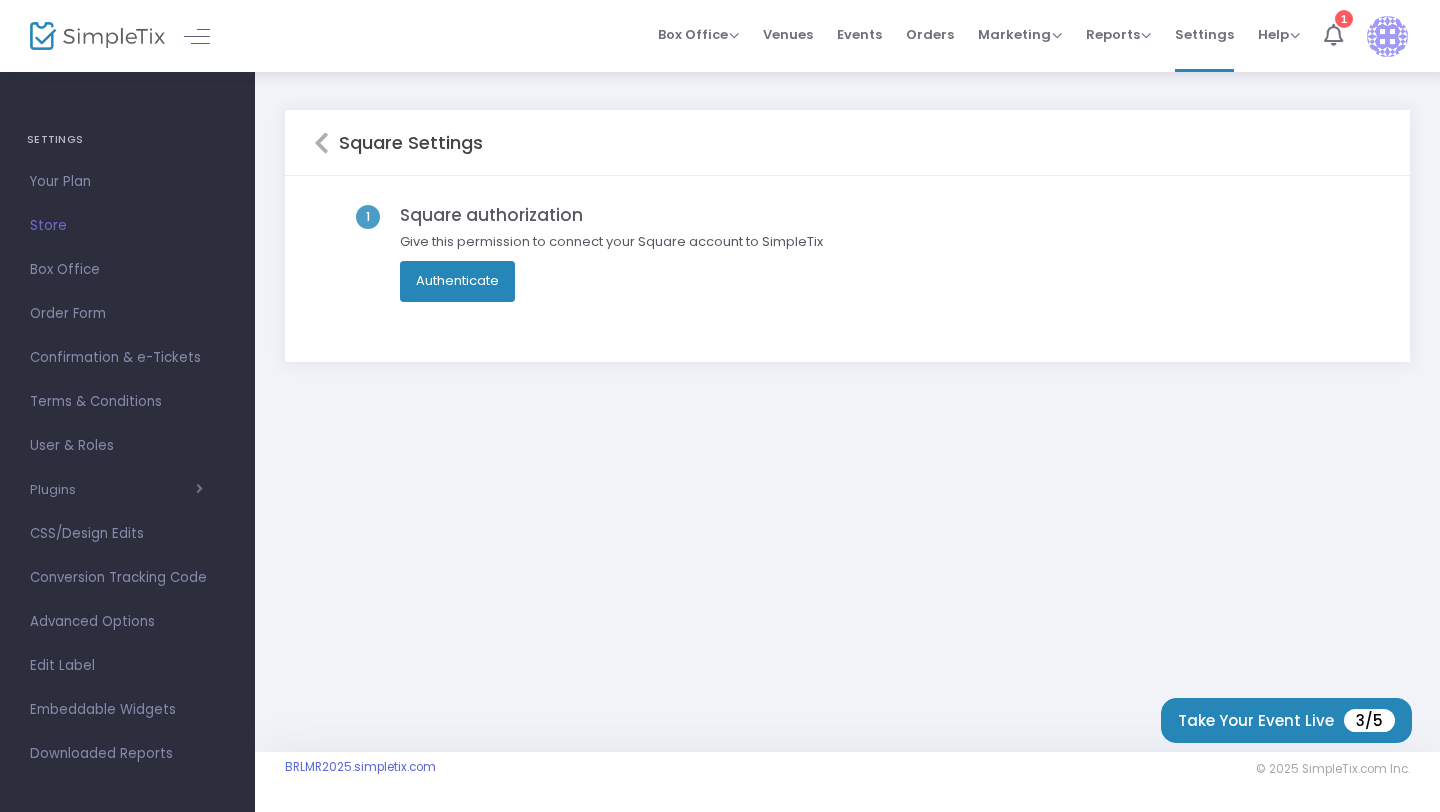 click on "Authenticate" 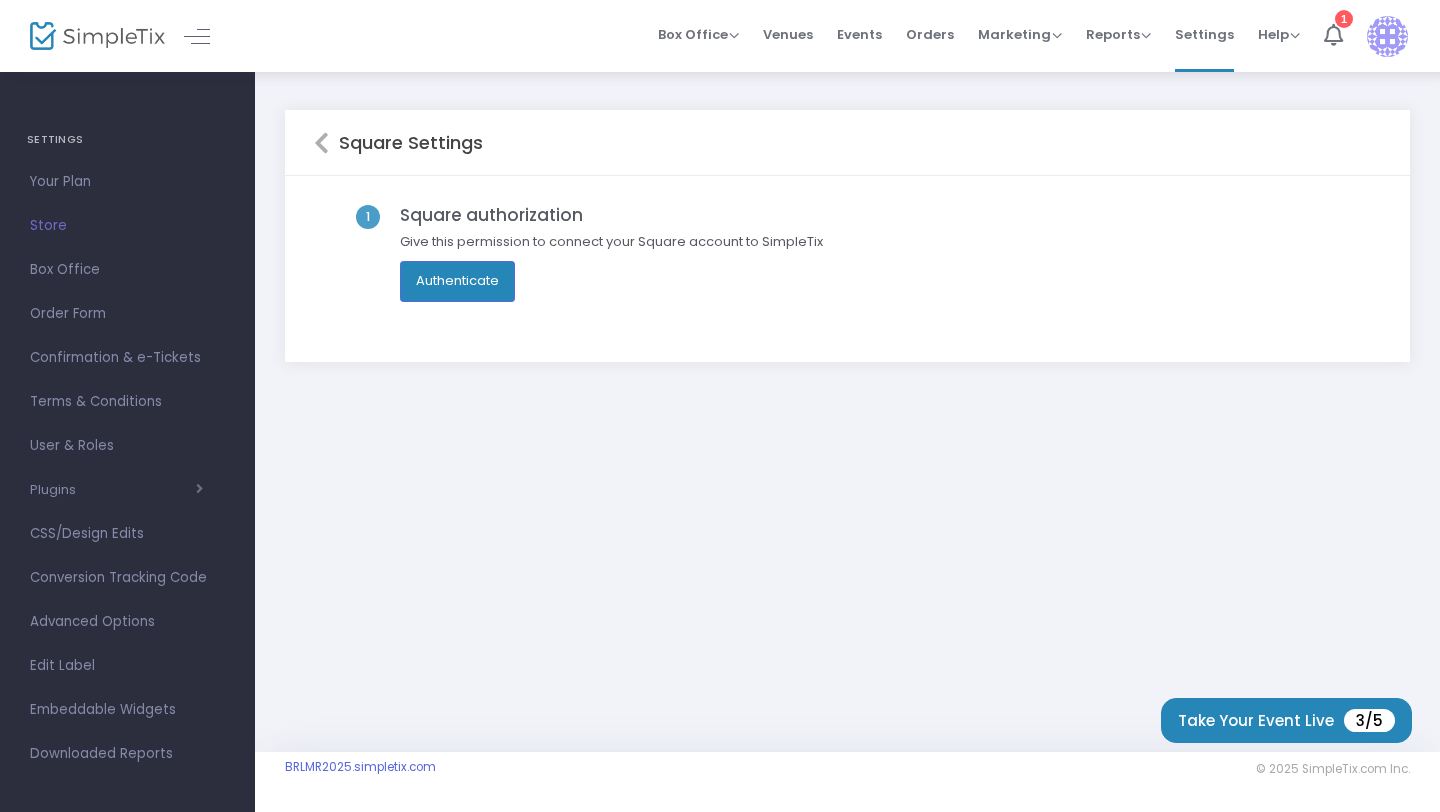 click 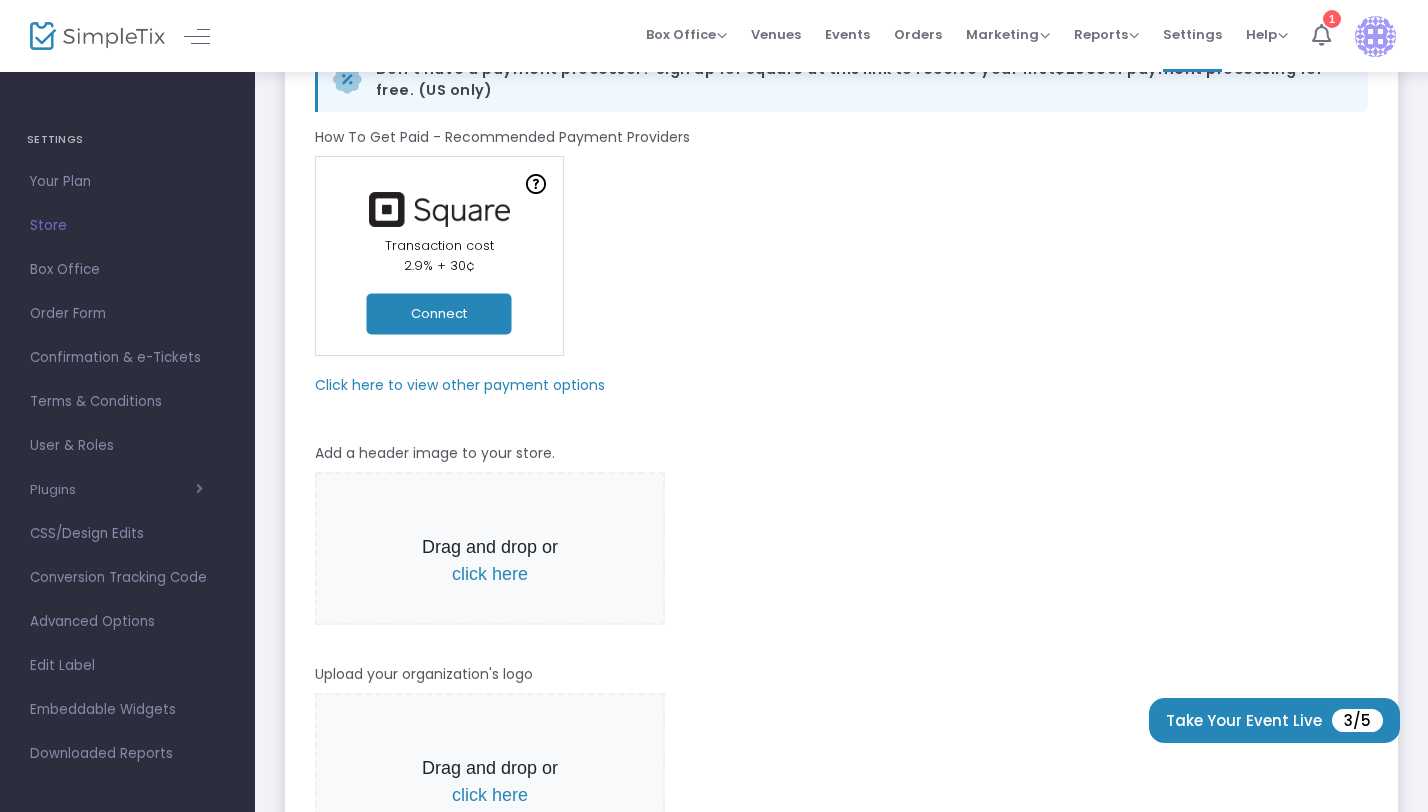 scroll, scrollTop: 156, scrollLeft: 0, axis: vertical 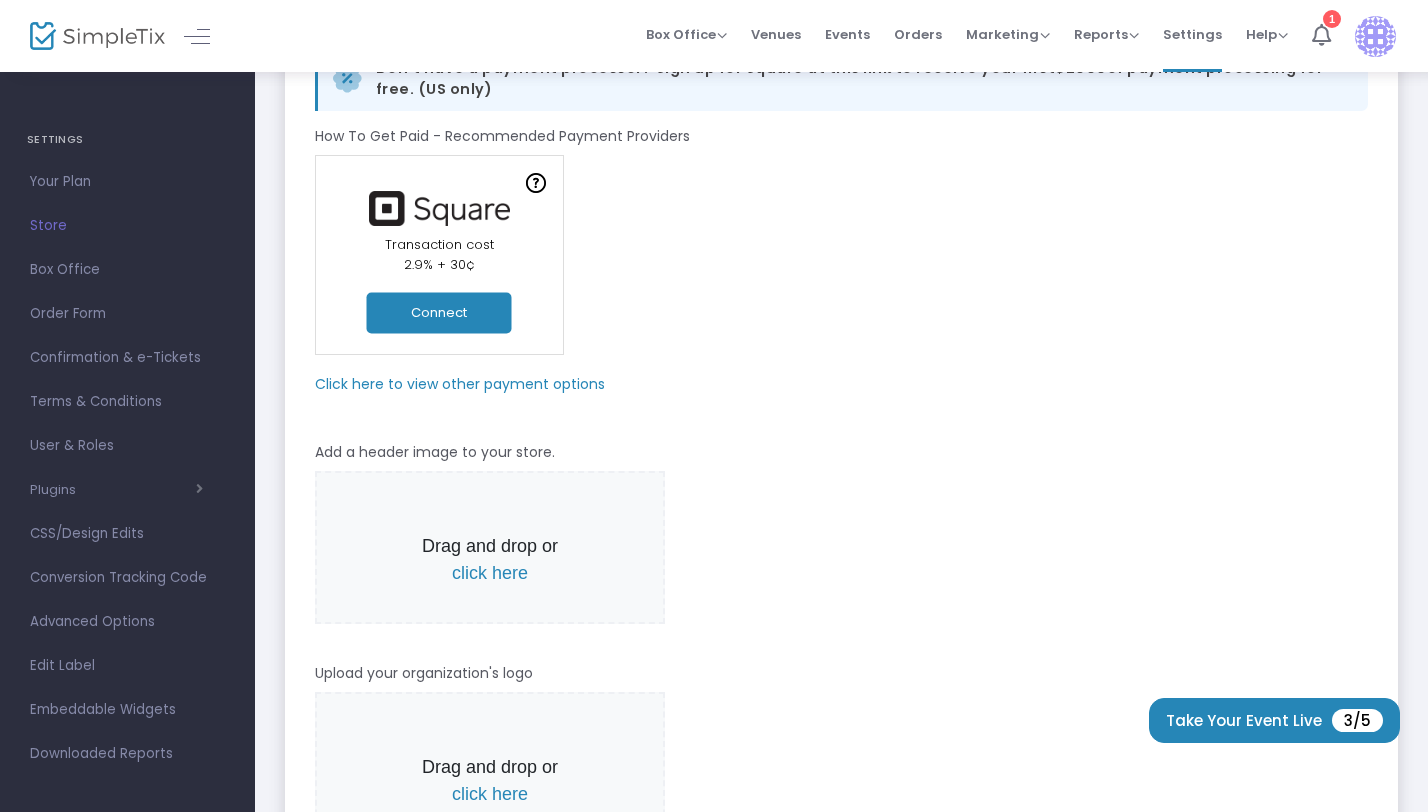 click on "Click here to view other payment options" 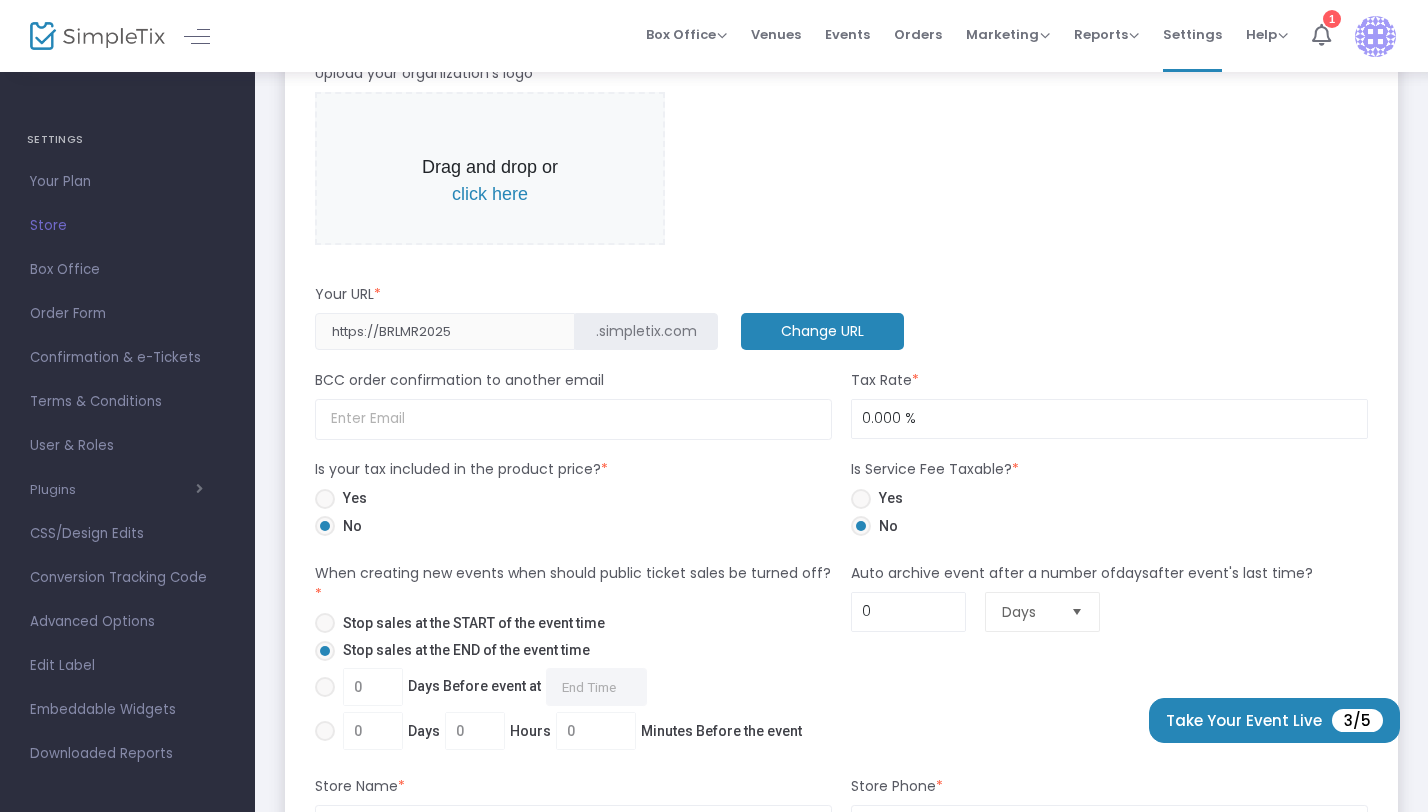 scroll, scrollTop: 0, scrollLeft: 0, axis: both 